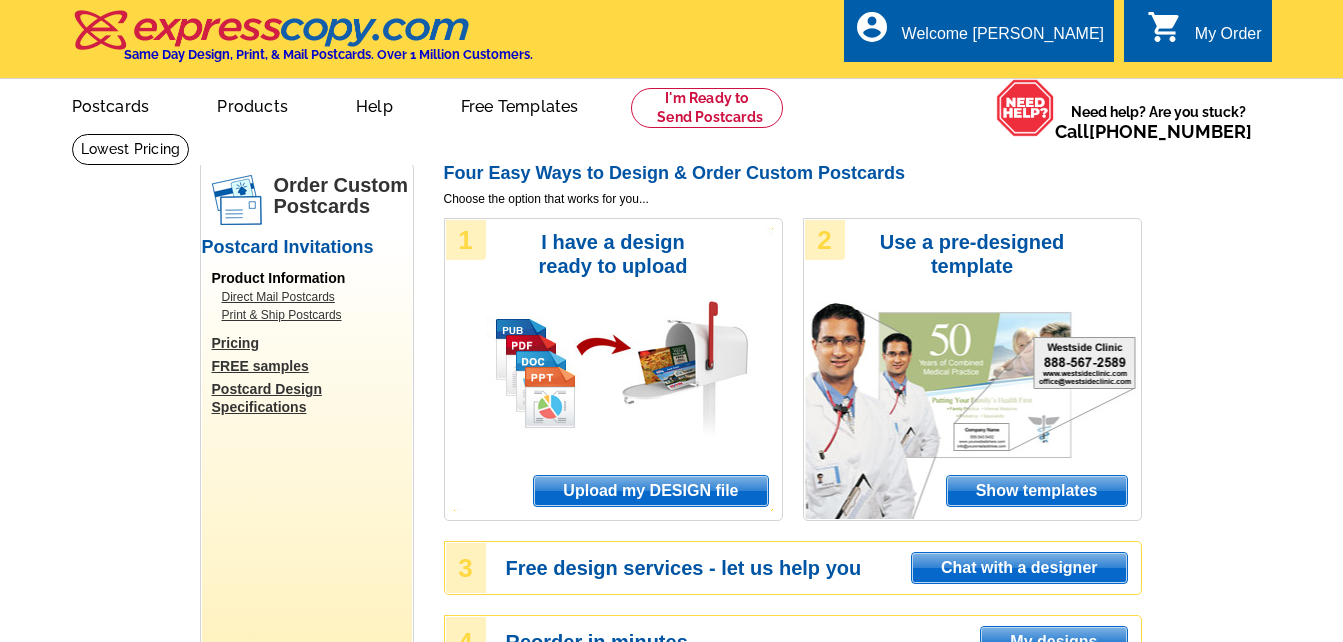 scroll, scrollTop: 0, scrollLeft: 0, axis: both 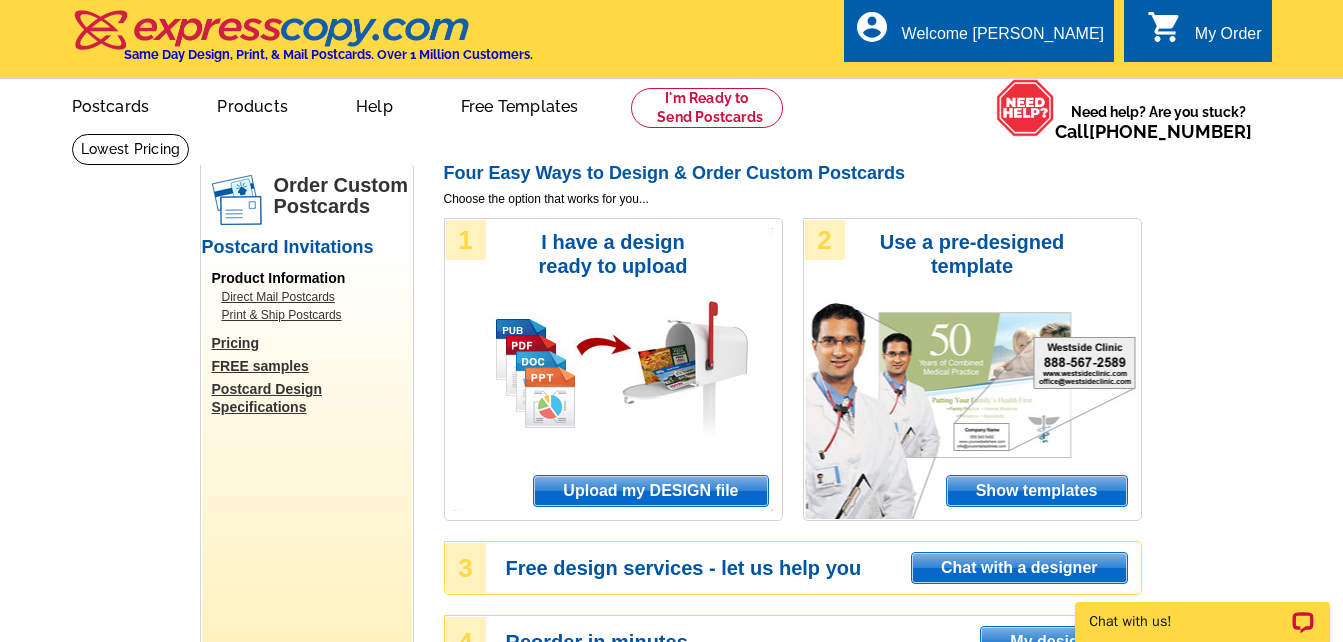 click on "Show templates" at bounding box center (1037, 491) 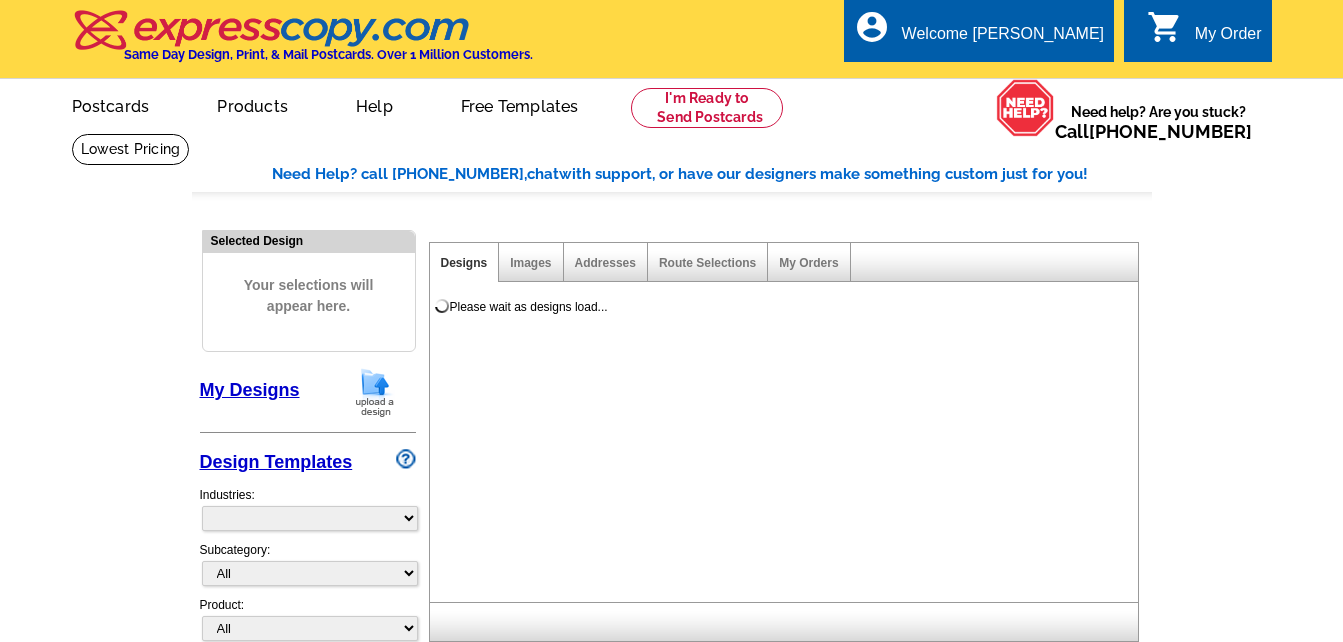scroll, scrollTop: 0, scrollLeft: 0, axis: both 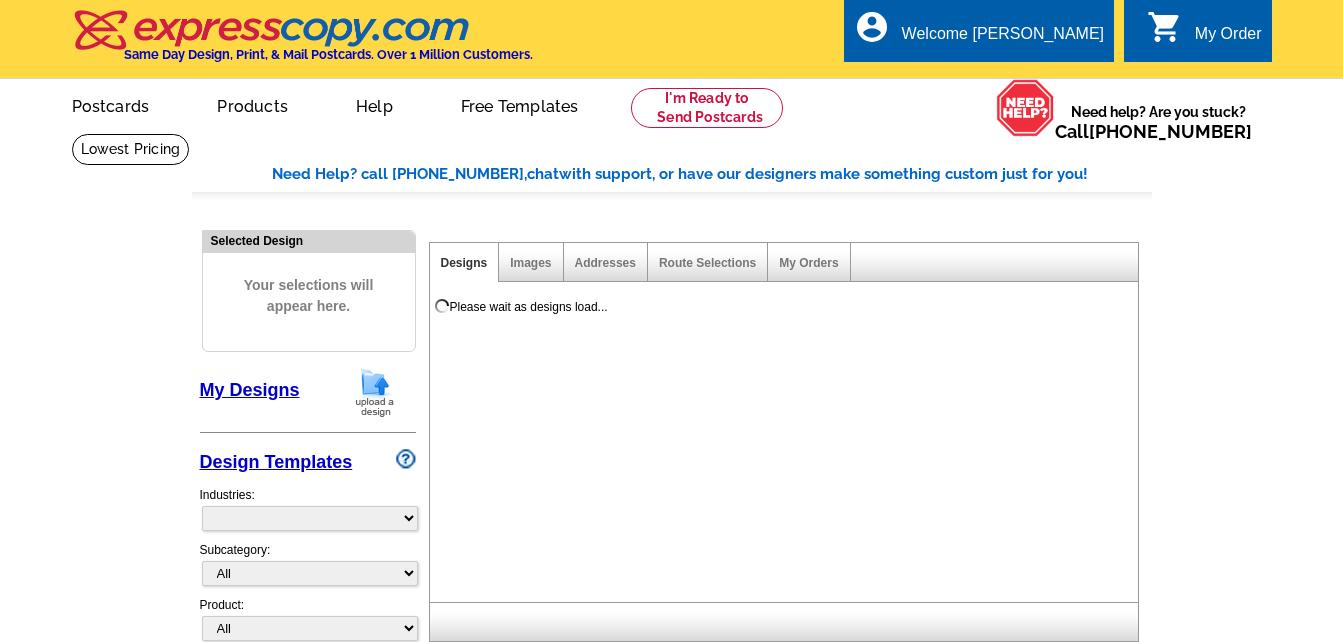 select on "971" 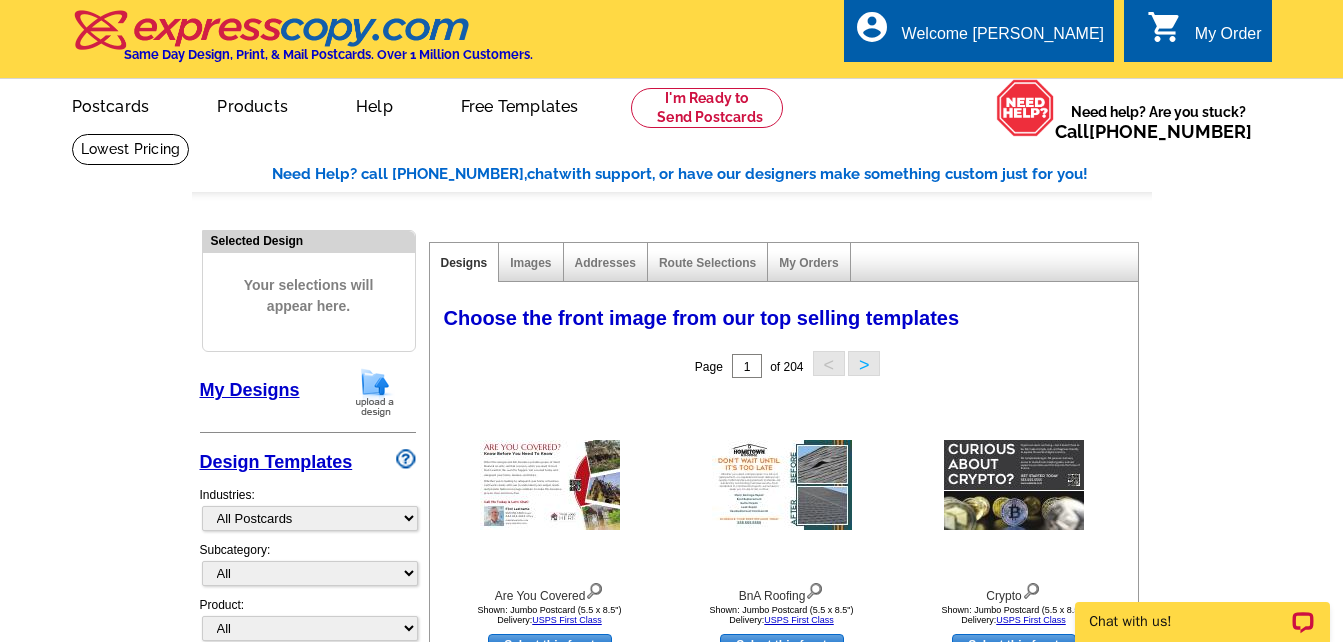 scroll, scrollTop: 0, scrollLeft: 0, axis: both 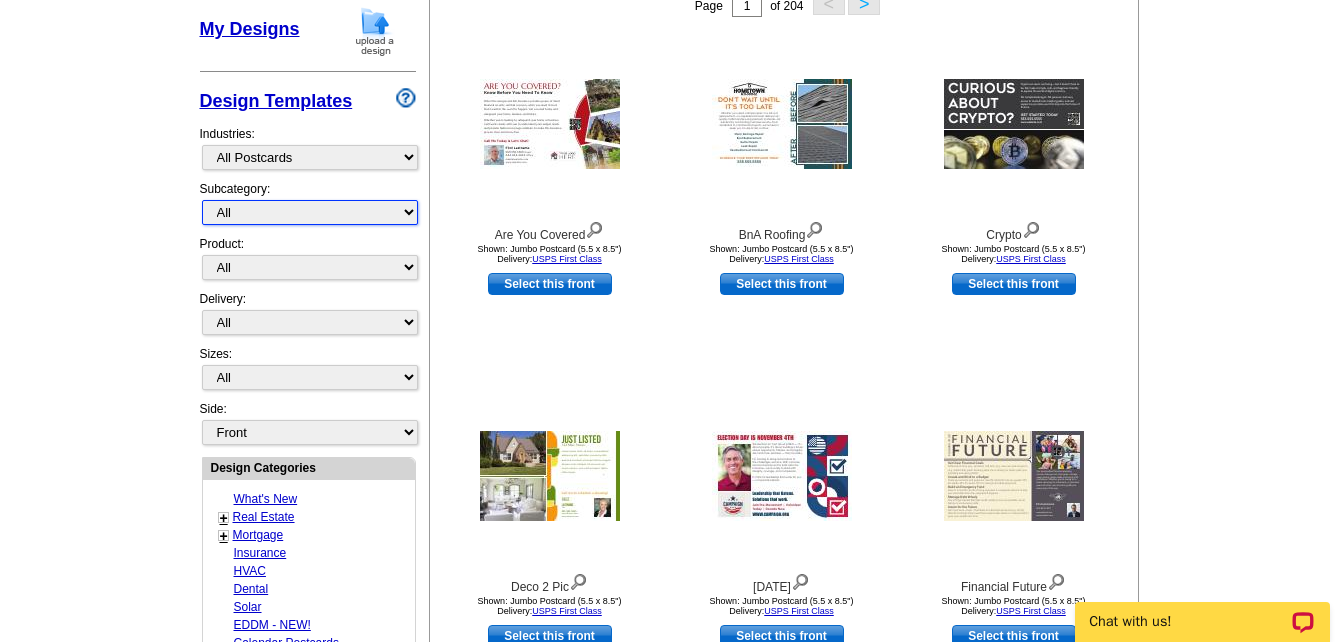 click on "All" at bounding box center [310, 212] 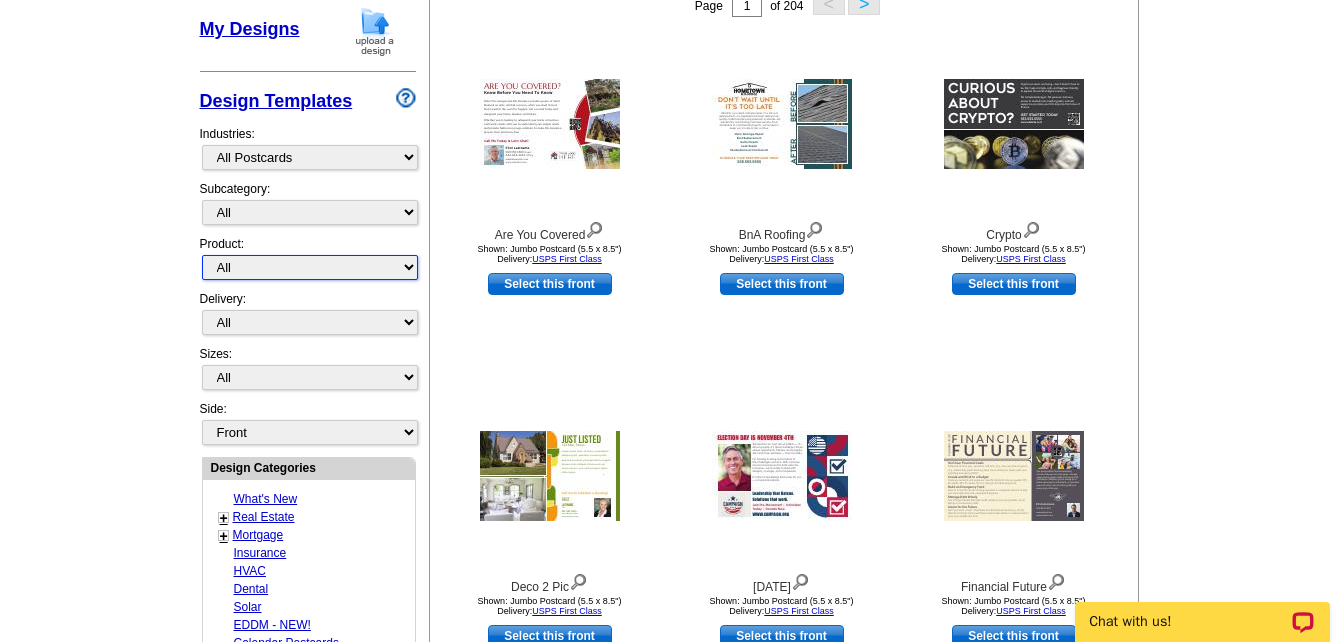 click on "All
Postcards
Letters and flyers
Business Cards
Door Hangers
Greeting Cards" at bounding box center [310, 267] 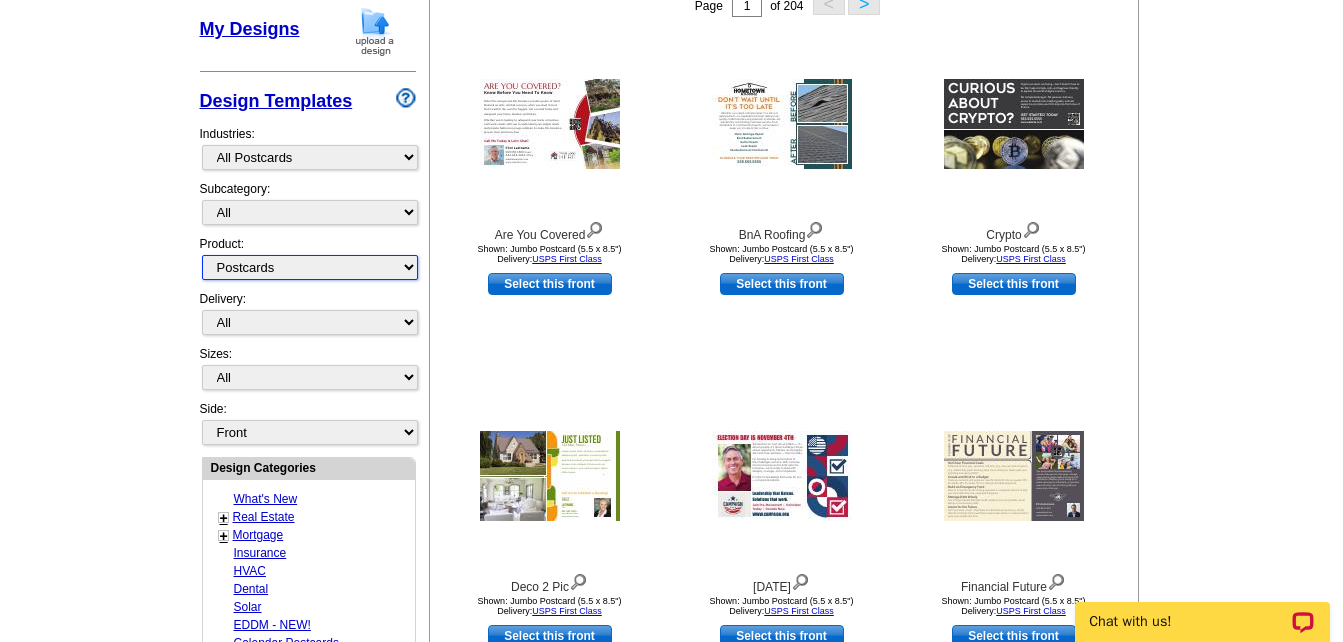 click on "All
Postcards
Letters and flyers
Business Cards
Door Hangers
Greeting Cards" at bounding box center [310, 267] 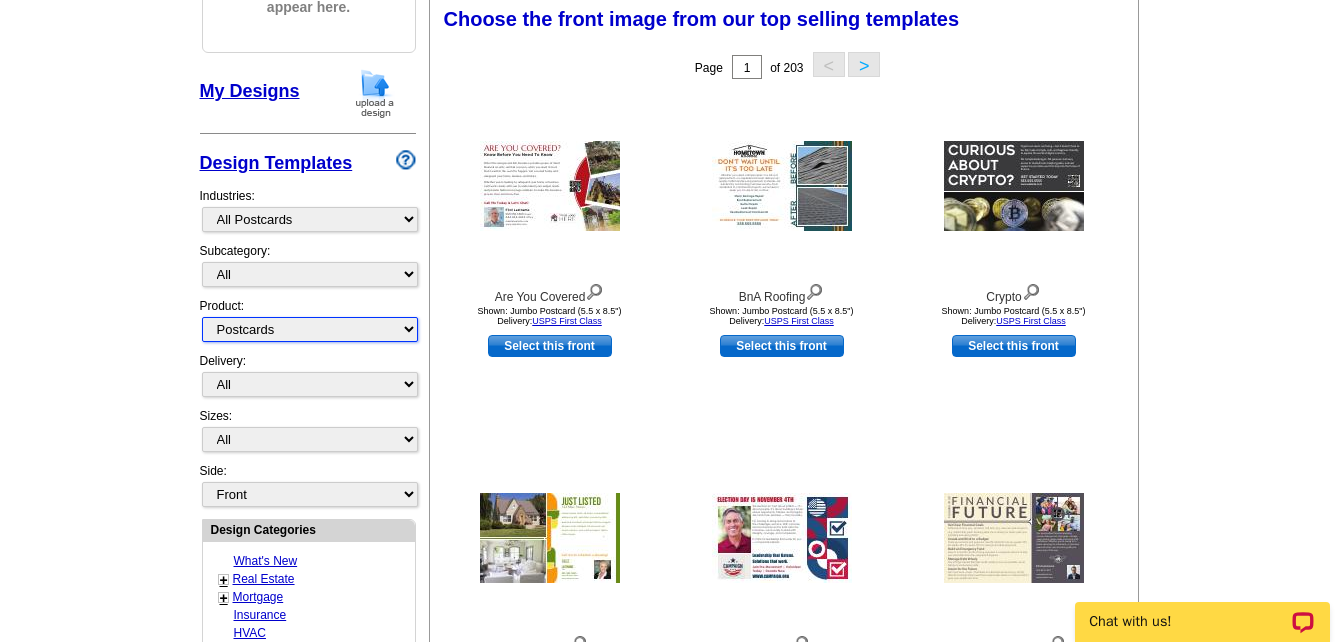 scroll, scrollTop: 296, scrollLeft: 0, axis: vertical 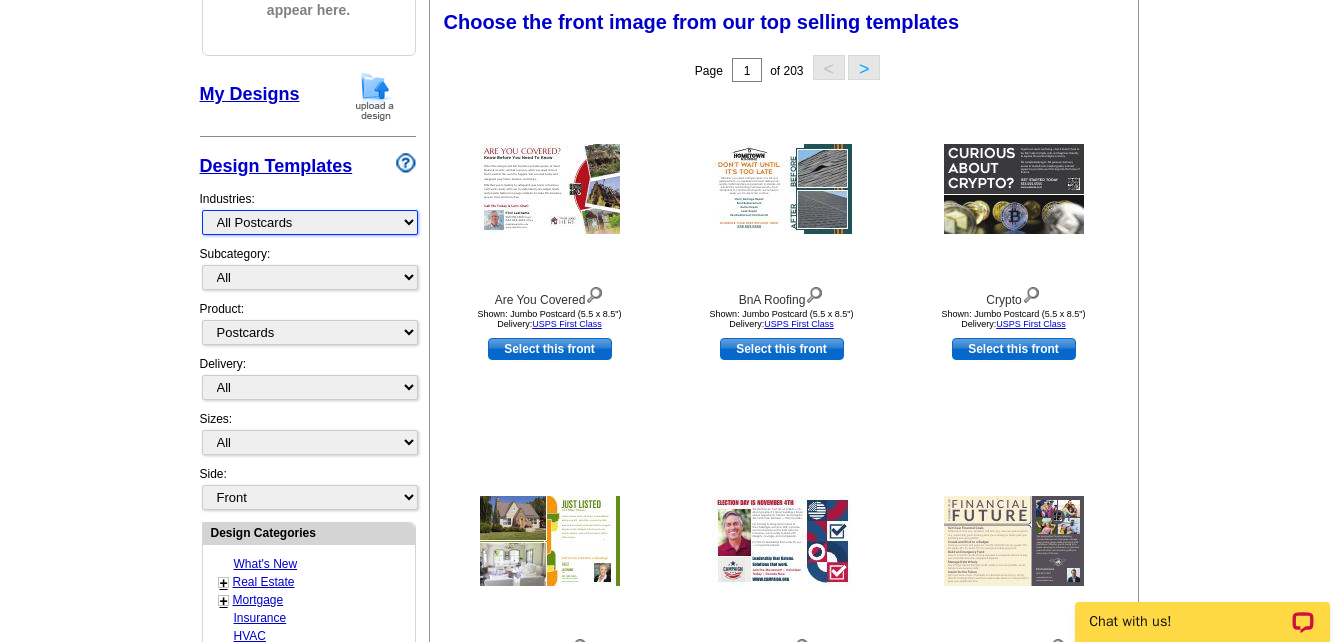 click on "What's New Real Estate Mortgage Insurance HVAC Dental Solar EDDM - NEW! Calendar Postcards Arts & Entertainment Assisted Living Automotive Beauty & Fitness Business Services Education, Camps & Childcare Financial Services Food & Beverage Healthcare Holiday Home Services Keep-in-Touch Legal Non-Profit Personal Projects Pets & Veterinarians Photo Cards Religion & Faith Retail Seasonal Sports & Recreation Sports Schedules Travel Greeting Cards All Postcards All Flyers & Brochures All Business Cards All Door Hangers All Greeting Cards" at bounding box center (310, 222) 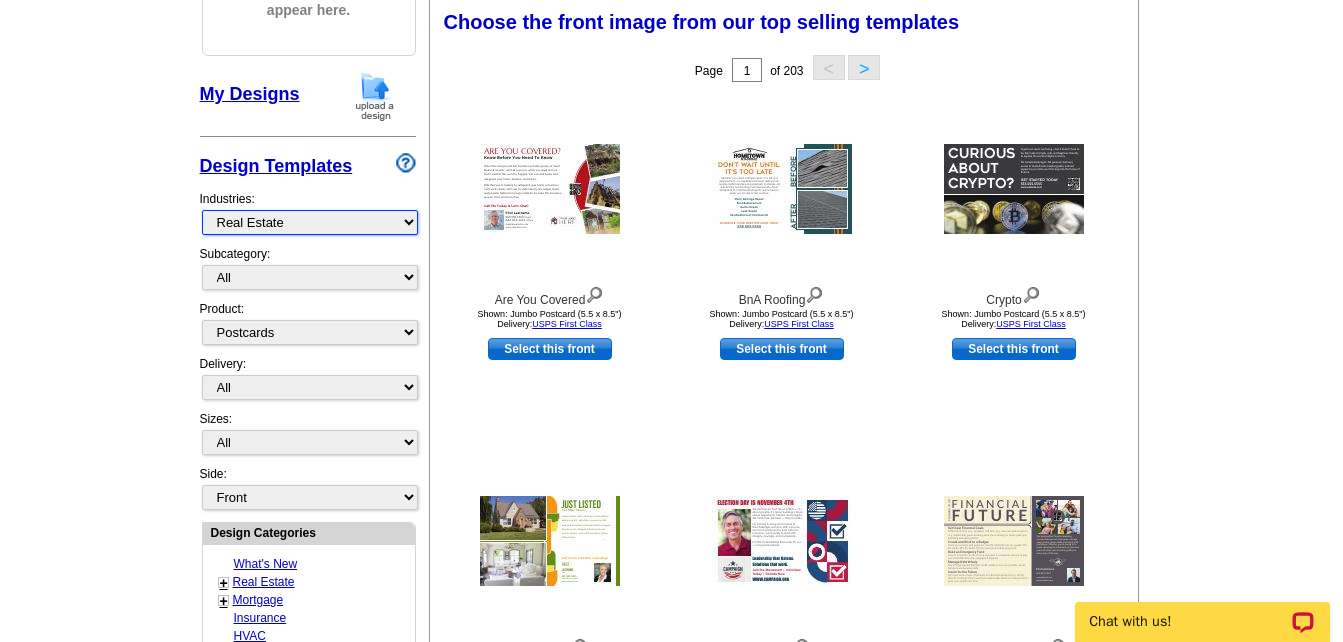 click on "What's New Real Estate Mortgage Insurance HVAC Dental Solar EDDM - NEW! Calendar Postcards Arts & Entertainment Assisted Living Automotive Beauty & Fitness Business Services Education, Camps & Childcare Financial Services Food & Beverage Healthcare Holiday Home Services Keep-in-Touch Legal Non-Profit Personal Projects Pets & Veterinarians Photo Cards Religion & Faith Retail Seasonal Sports & Recreation Sports Schedules Travel Greeting Cards All Postcards All Flyers & Brochures All Business Cards All Door Hangers All Greeting Cards" at bounding box center [310, 222] 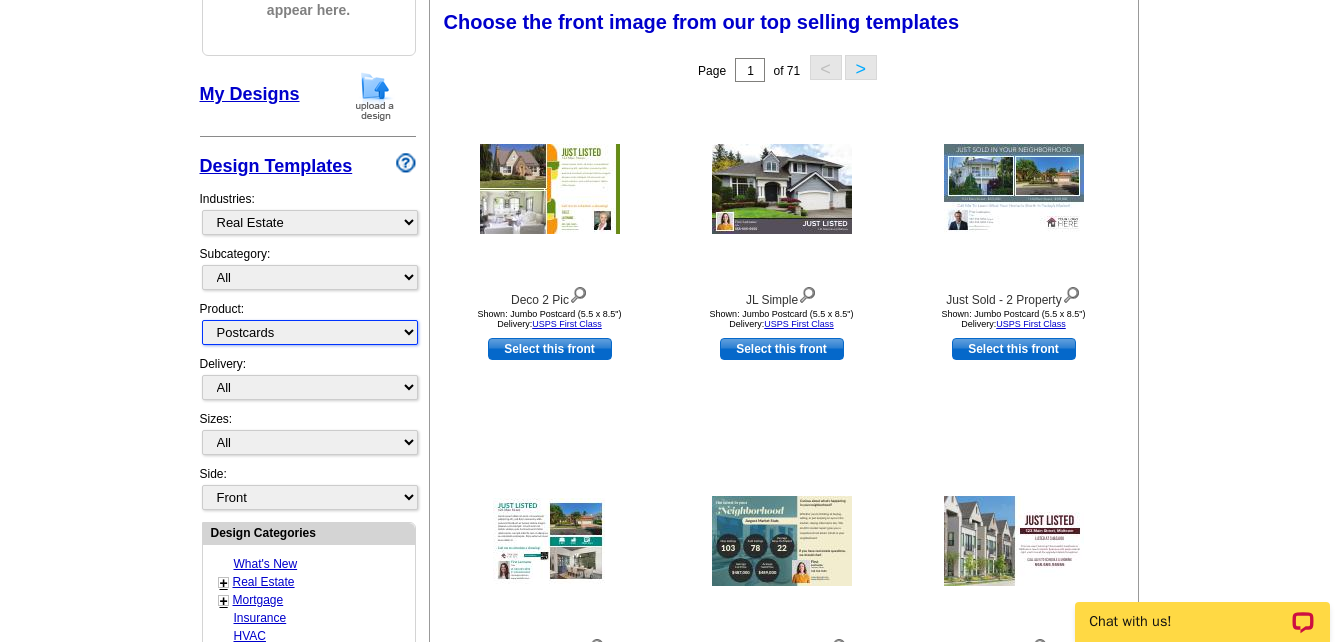 click on "All
Postcards
Letters and flyers
Business Cards
Door Hangers
Greeting Cards" at bounding box center [310, 332] 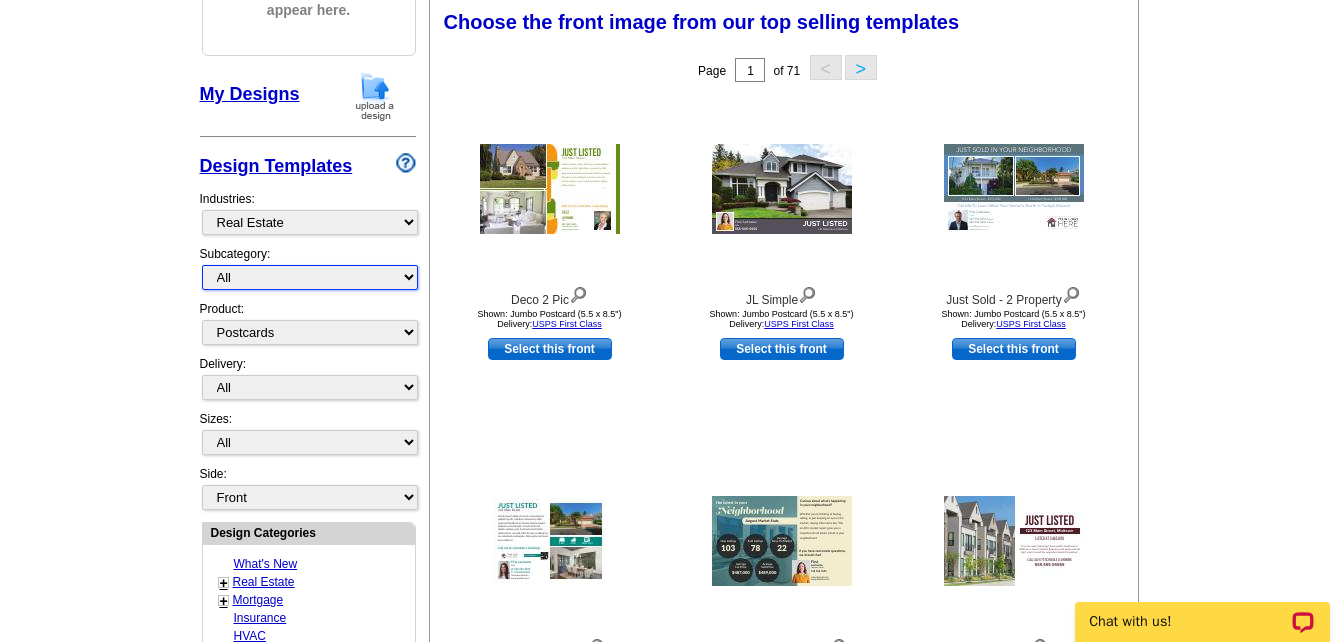 click on "All RE/MAX® Referrals Keller Williams® Berkshire Hathaway Home Services Century 21 Commercial Real Estate QR Code Cards 1st Time Home Buyer Distressed Homeowners Social Networking Farming Just Listed Just Sold Open House Market Report" at bounding box center [310, 277] 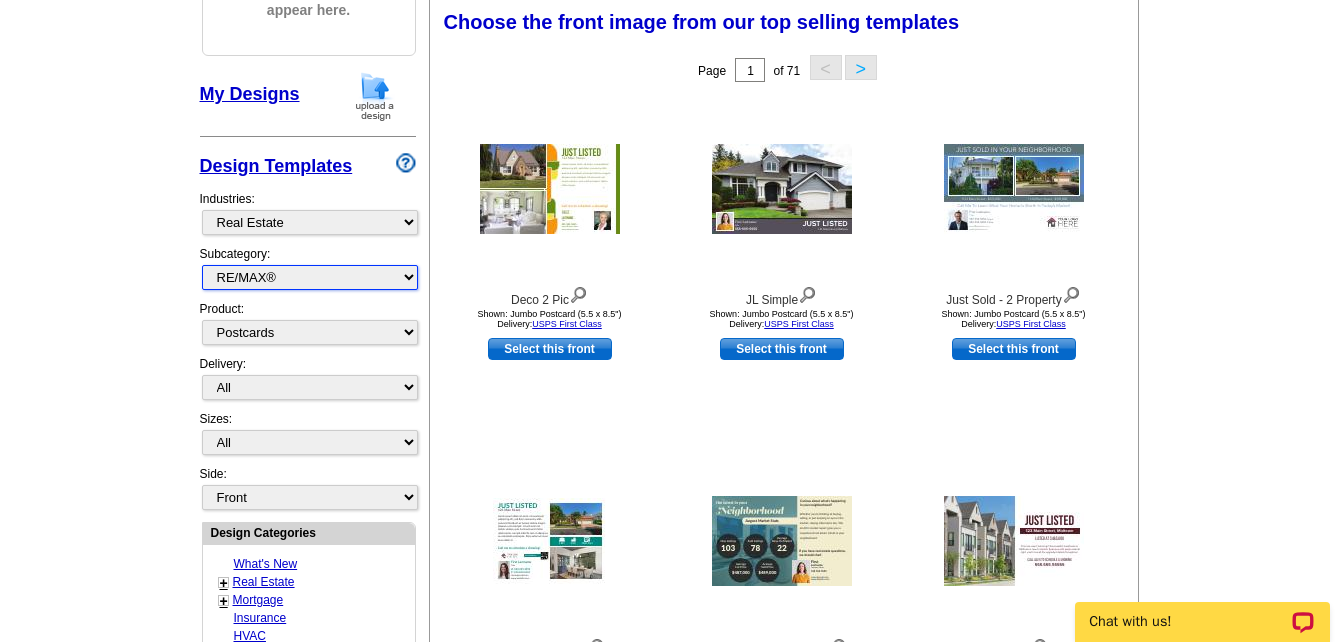click on "All RE/MAX® Referrals Keller Williams® Berkshire Hathaway Home Services Century 21 Commercial Real Estate QR Code Cards 1st Time Home Buyer Distressed Homeowners Social Networking Farming Just Listed Just Sold Open House Market Report" at bounding box center [310, 277] 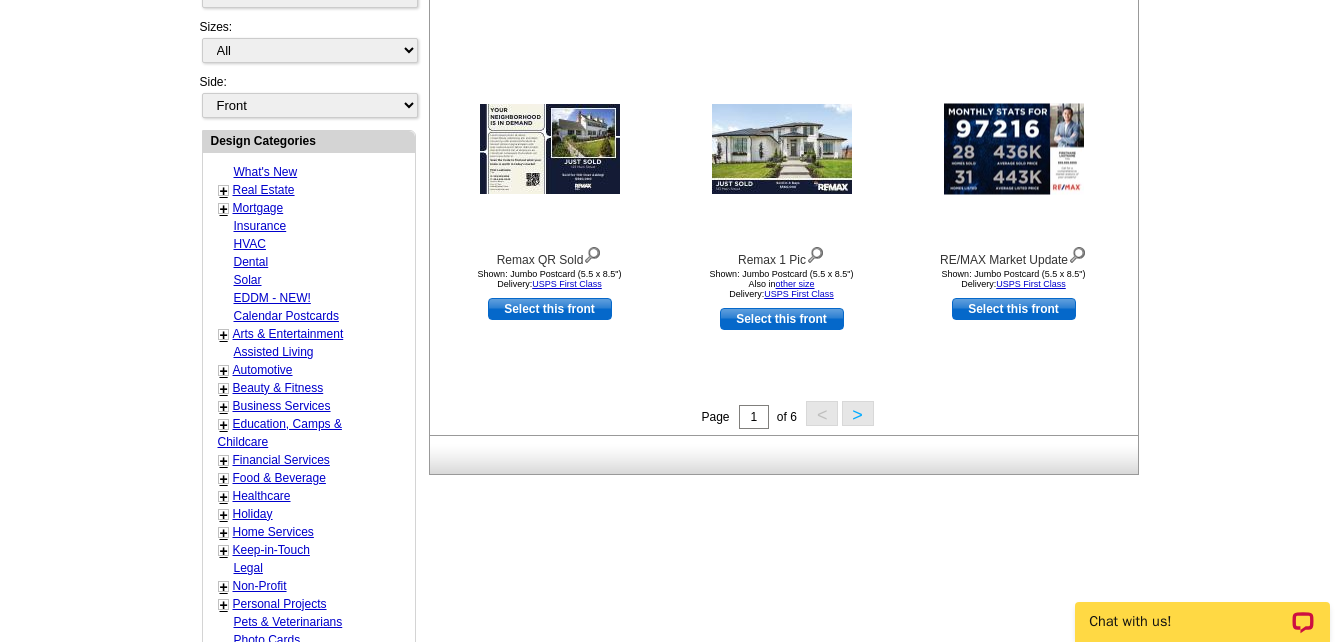 scroll, scrollTop: 685, scrollLeft: 0, axis: vertical 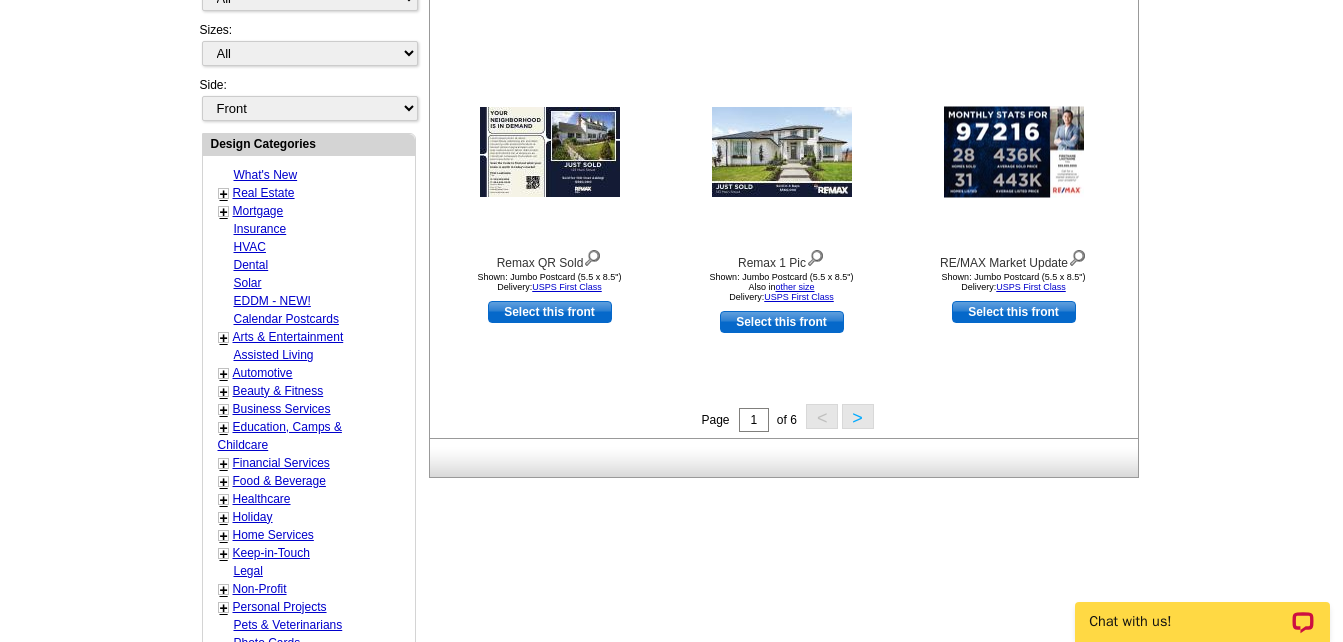 click on ">" at bounding box center [858, 416] 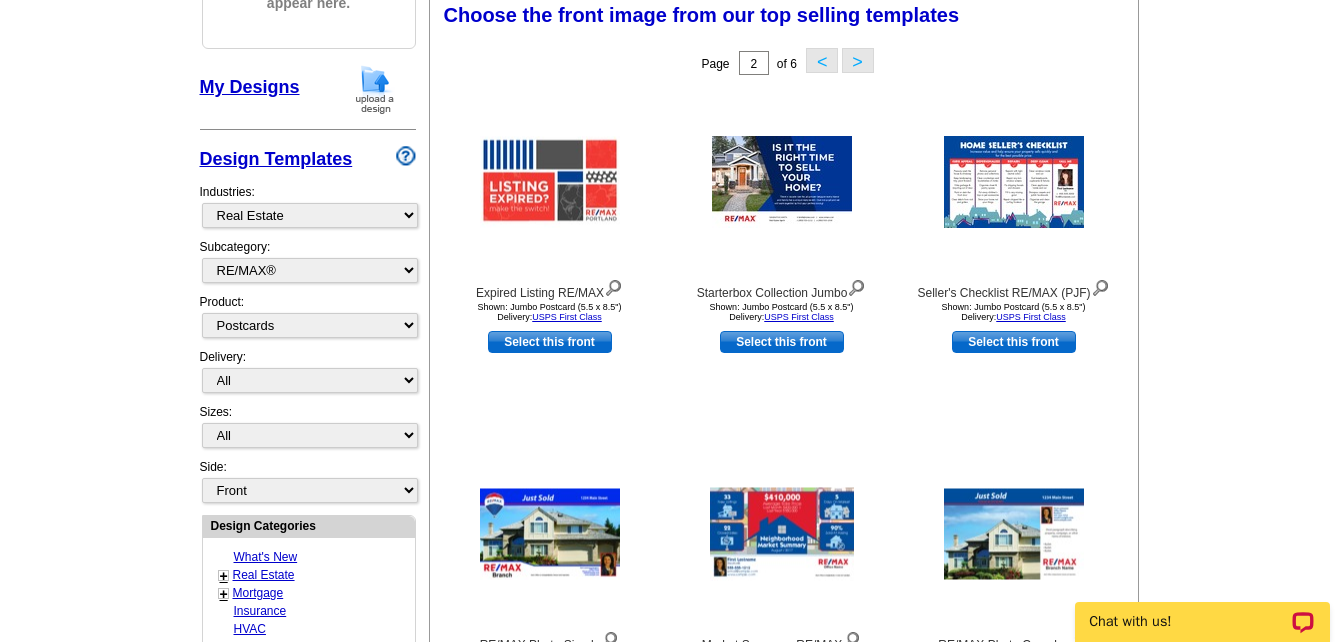 scroll, scrollTop: 296, scrollLeft: 0, axis: vertical 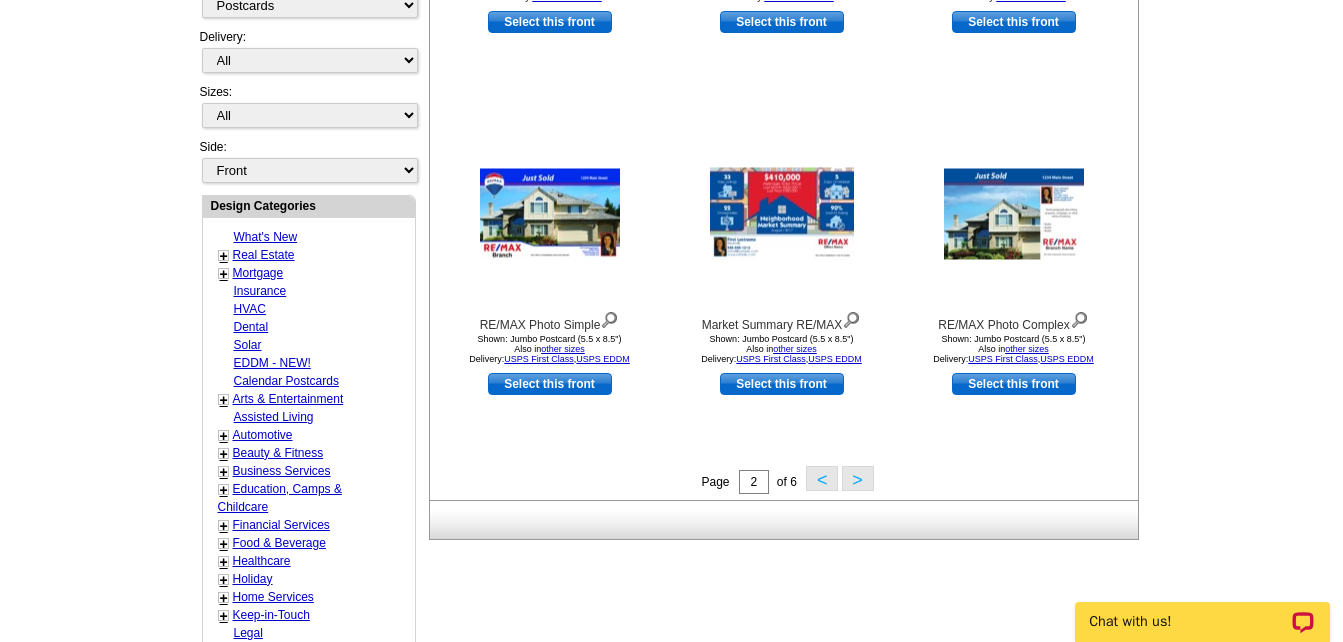 click on ">" at bounding box center (858, 478) 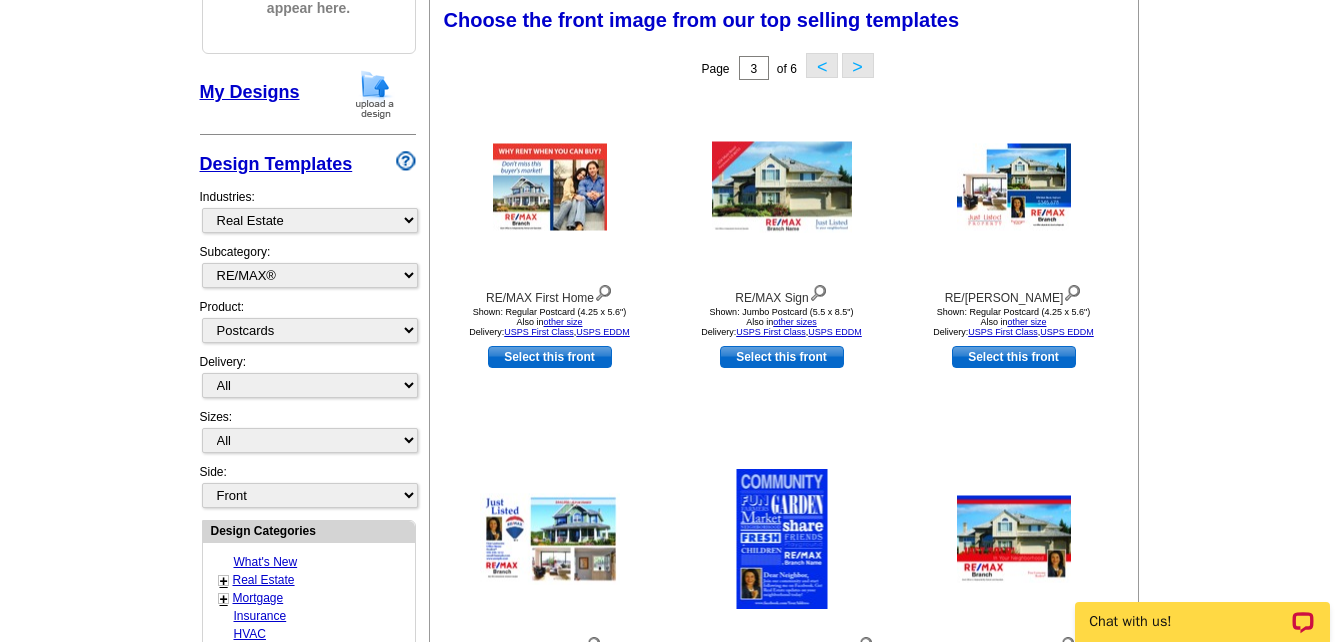 scroll, scrollTop: 296, scrollLeft: 0, axis: vertical 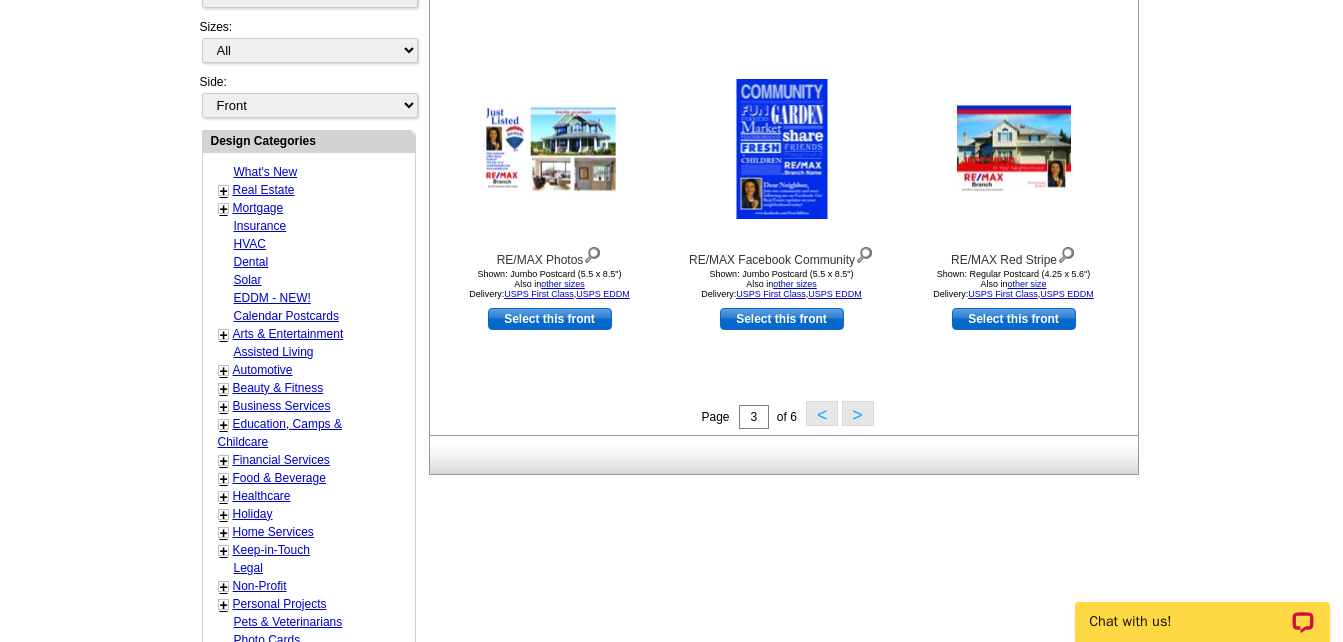 click on ">" at bounding box center [858, 413] 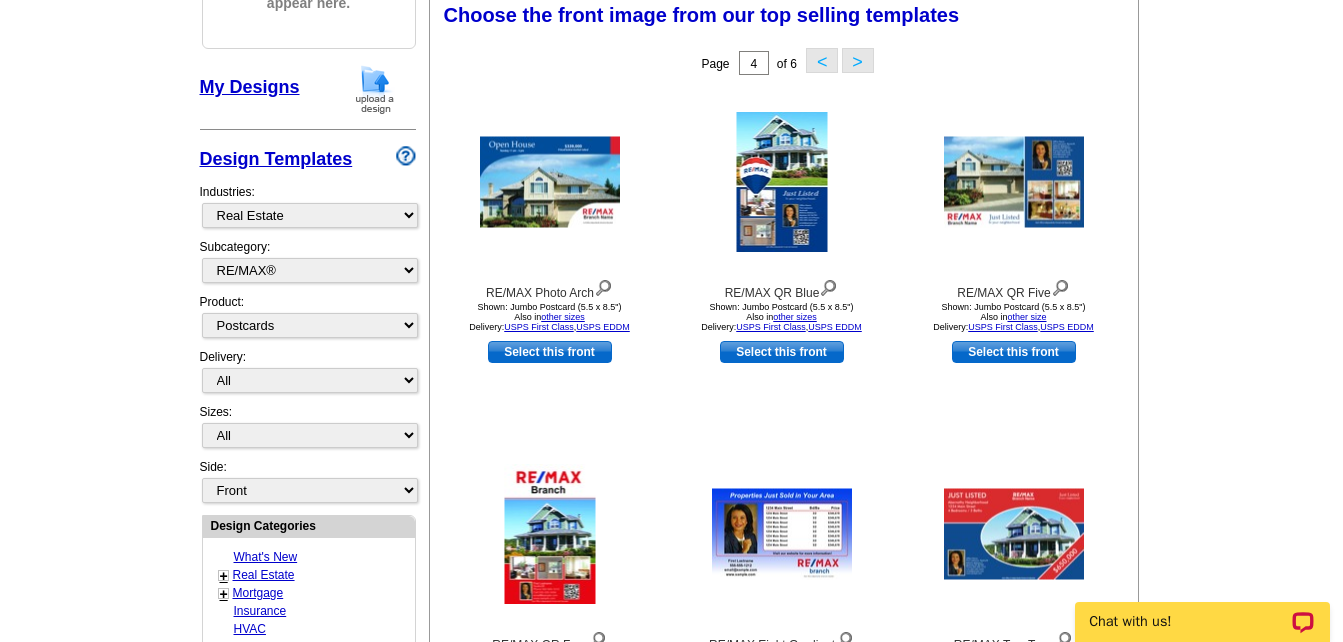 scroll, scrollTop: 296, scrollLeft: 0, axis: vertical 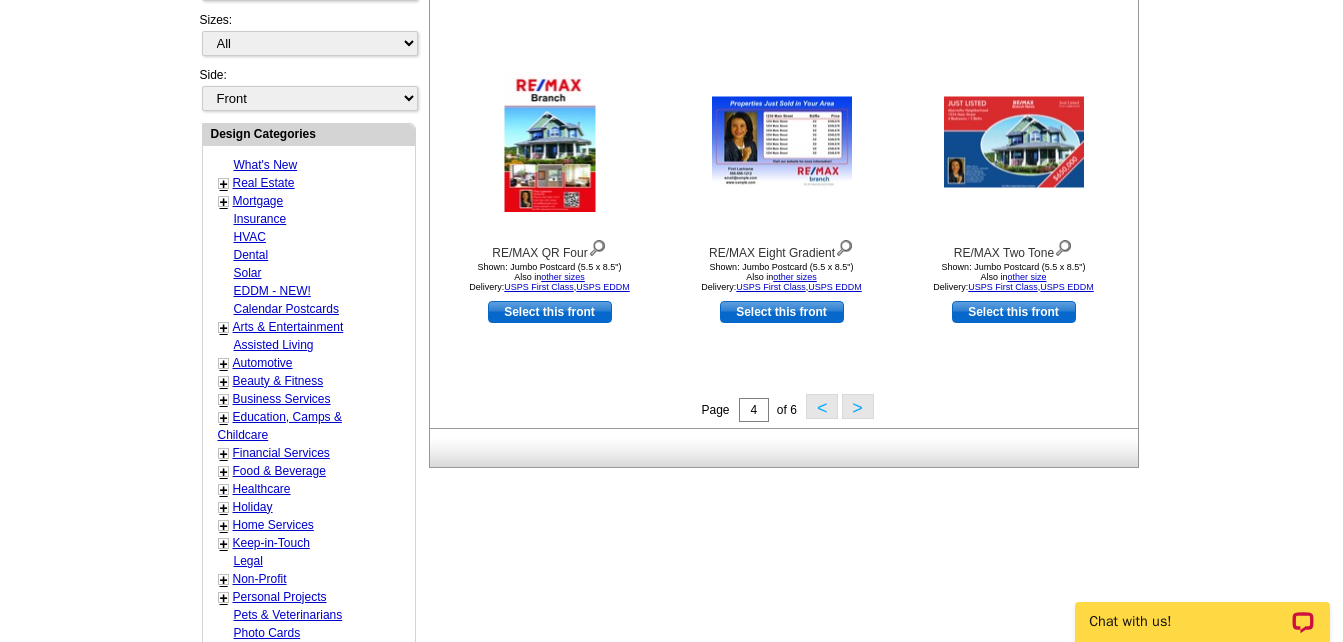 click on ">" at bounding box center [858, 406] 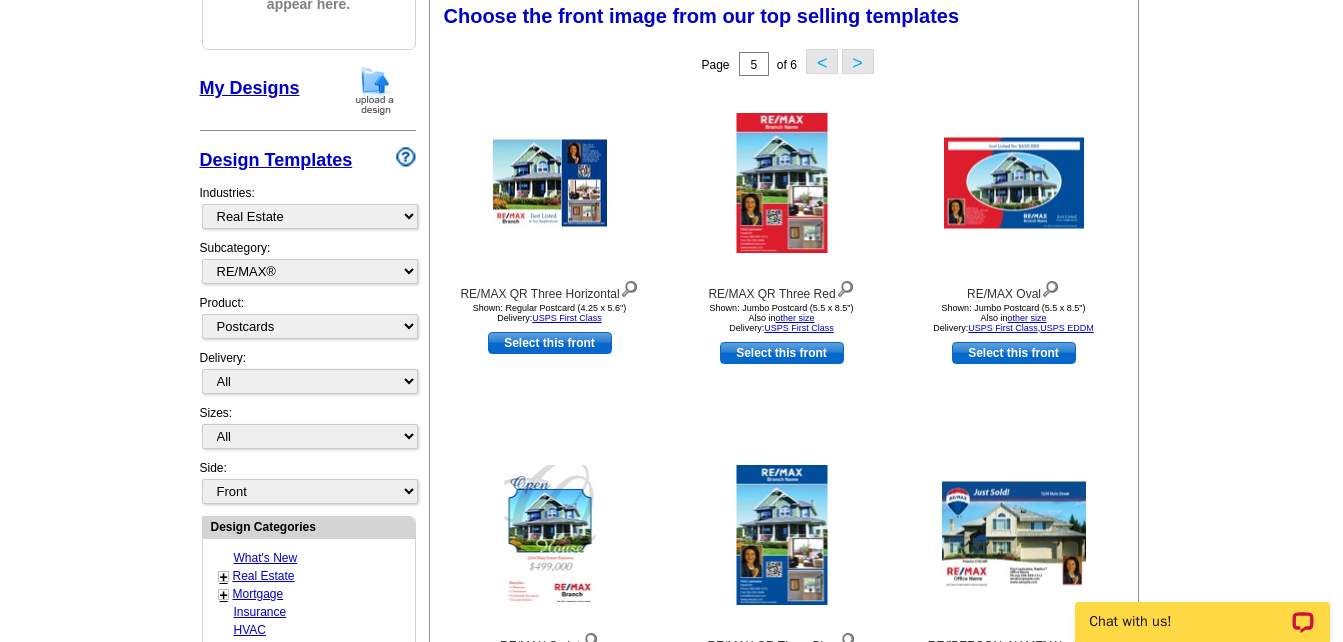 scroll, scrollTop: 296, scrollLeft: 0, axis: vertical 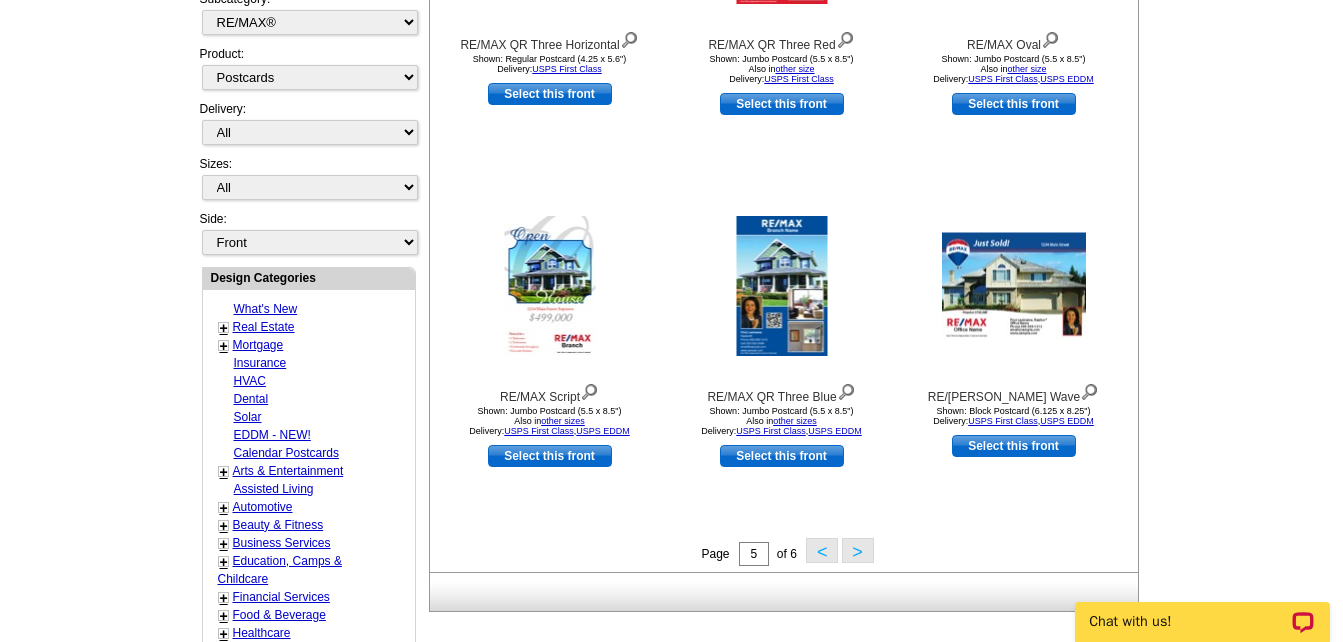click on ">" at bounding box center (858, 550) 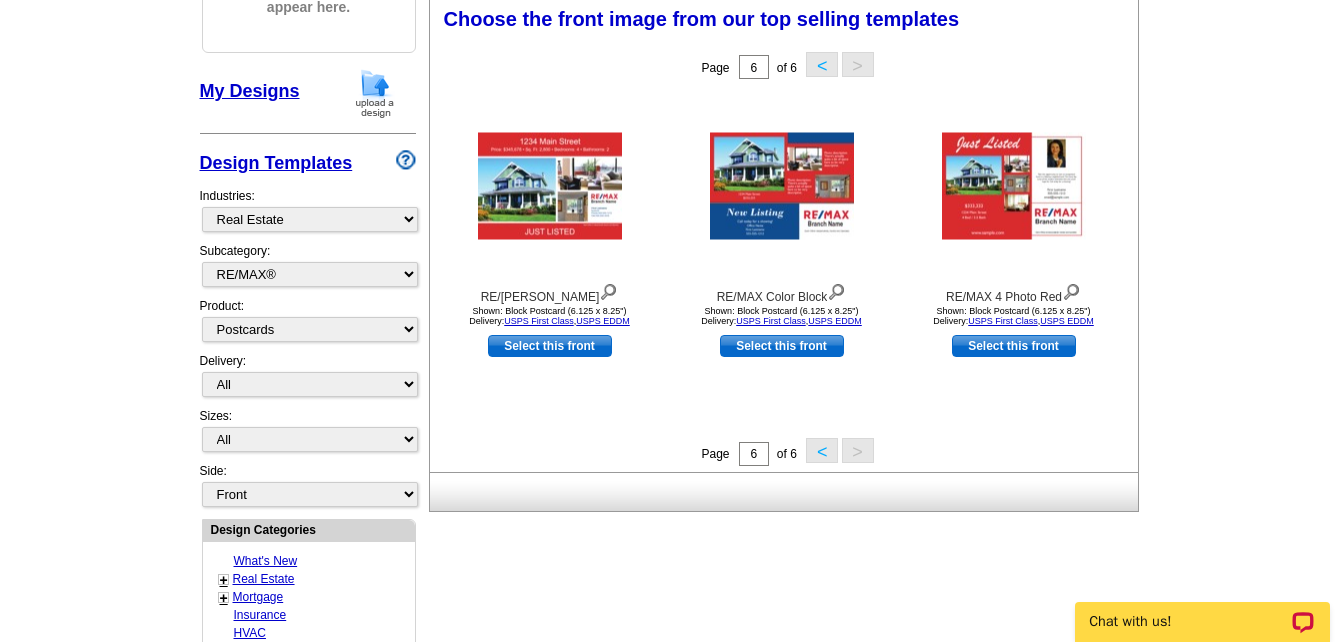 scroll, scrollTop: 296, scrollLeft: 0, axis: vertical 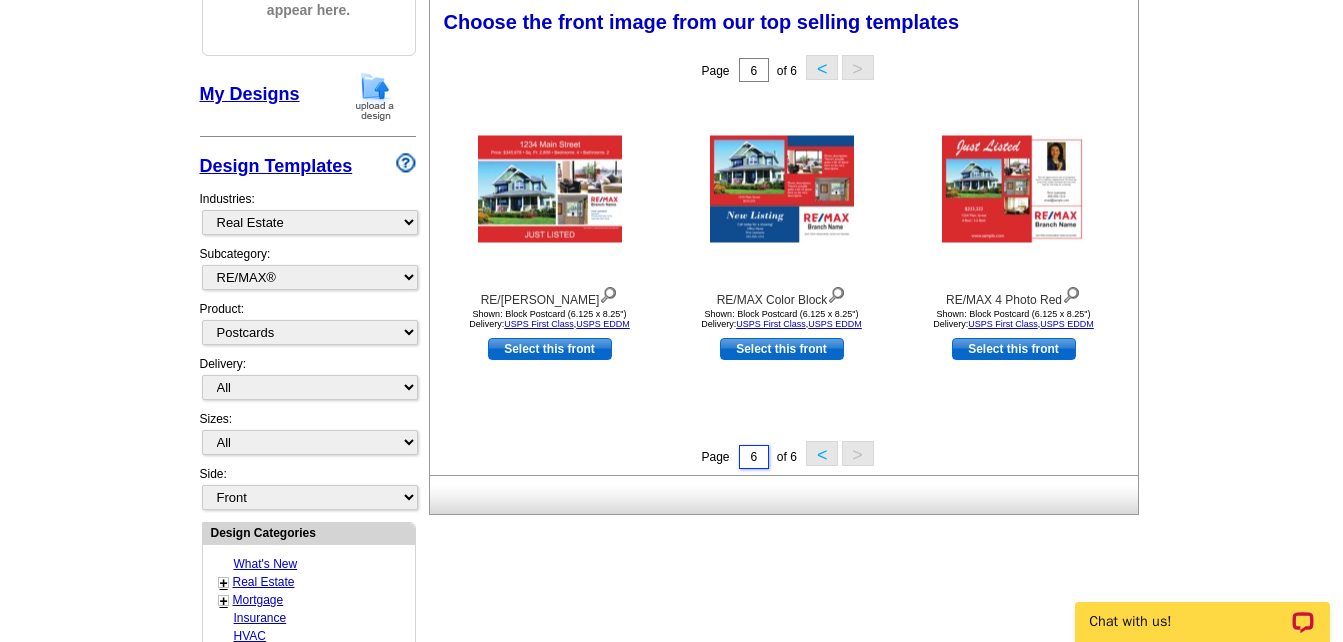 click on "6" at bounding box center [754, 457] 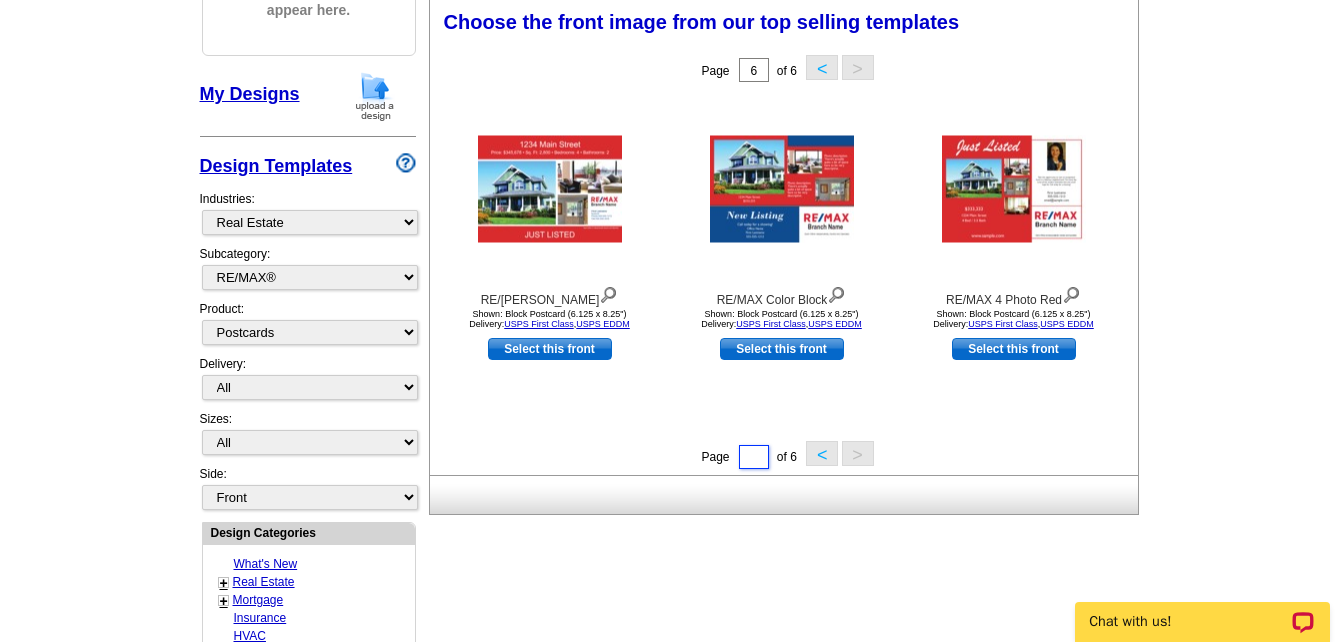 type on "2" 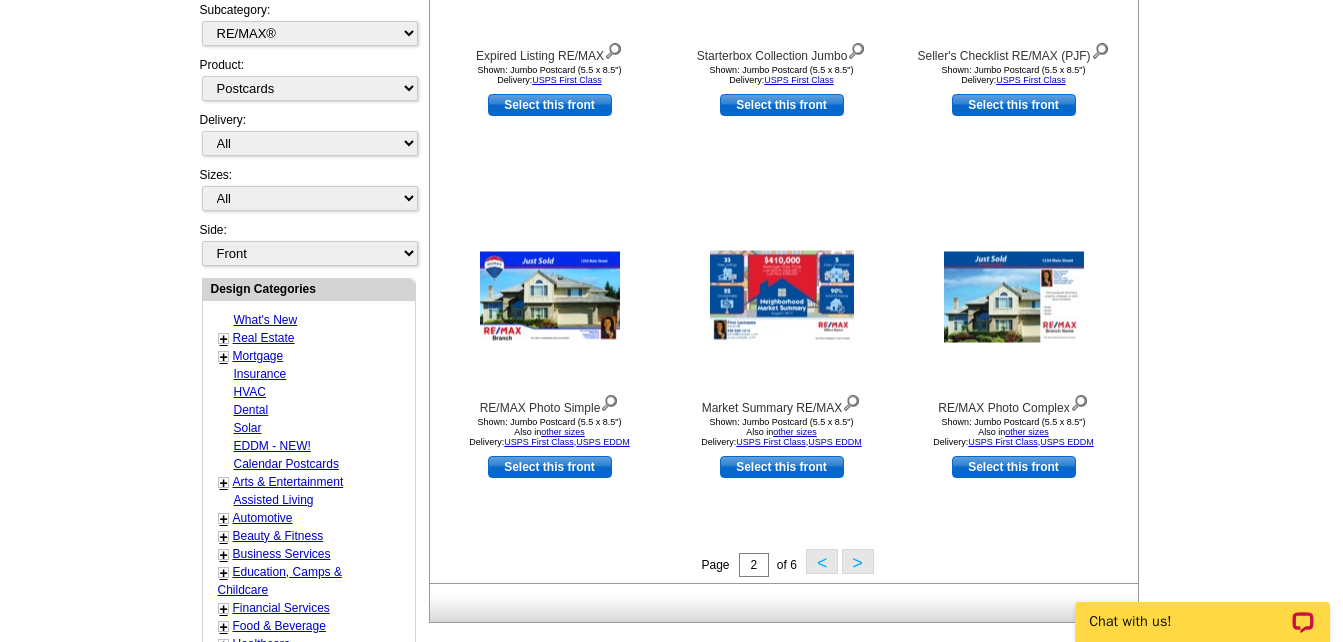 scroll, scrollTop: 550, scrollLeft: 0, axis: vertical 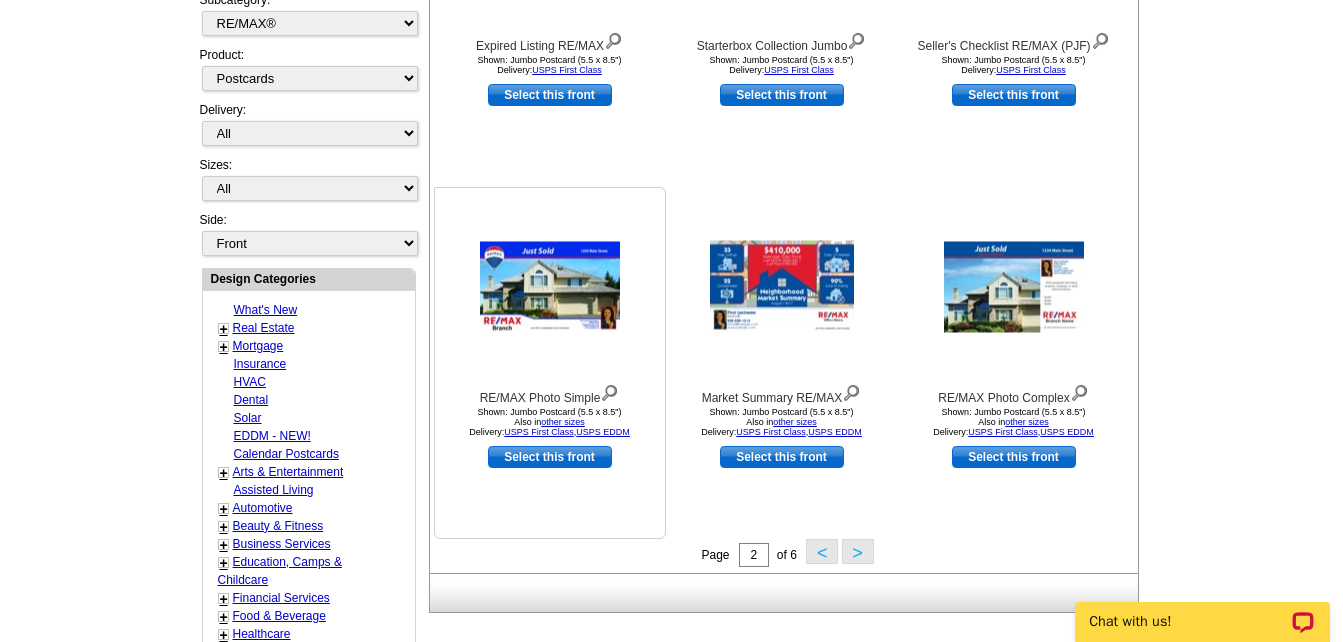 click on "Select this front" at bounding box center [550, 457] 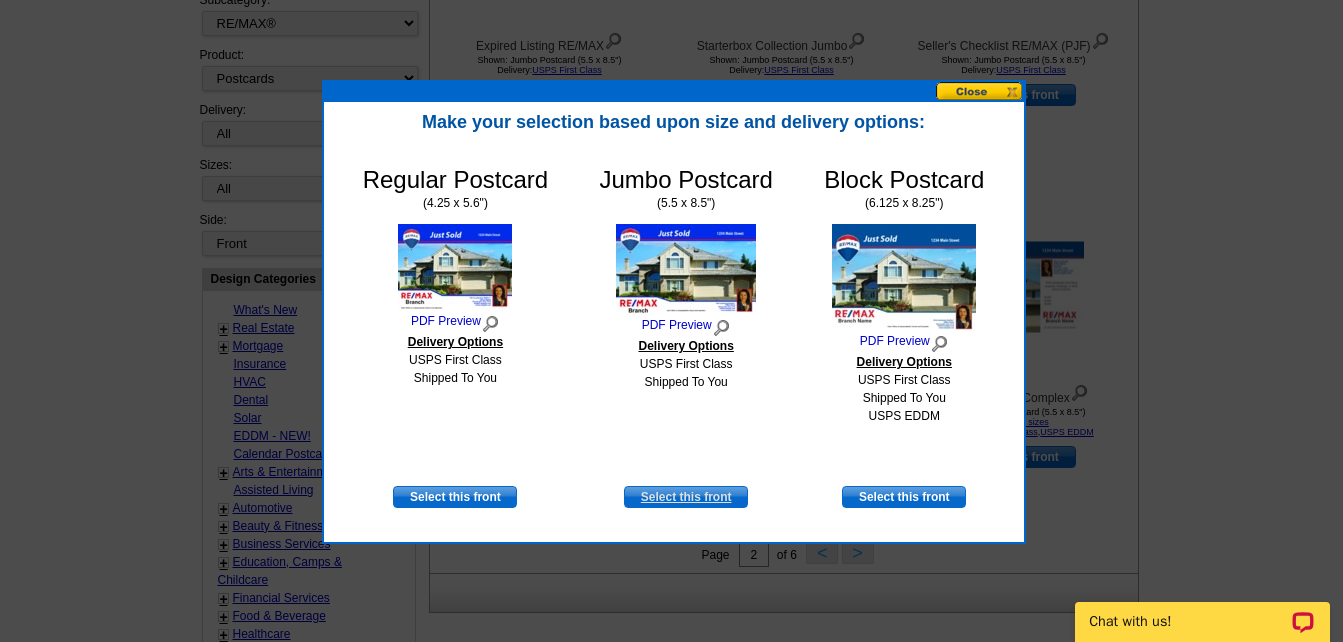 click on "Select this front" at bounding box center (686, 497) 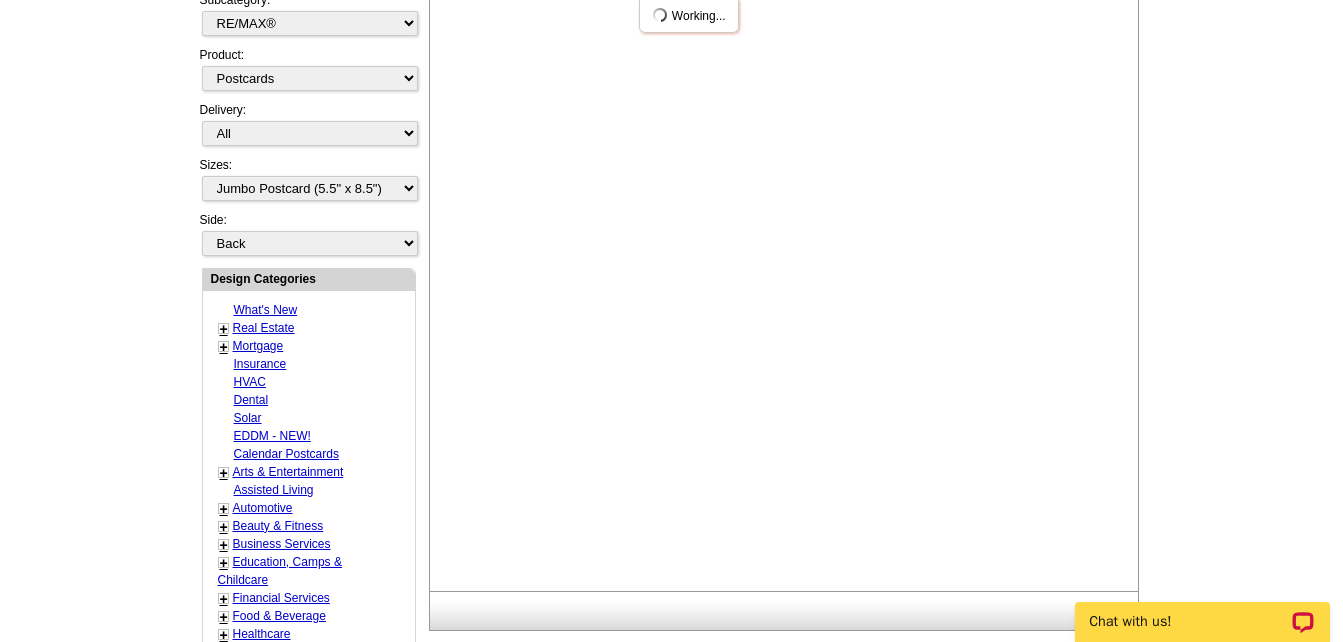 scroll, scrollTop: 0, scrollLeft: 0, axis: both 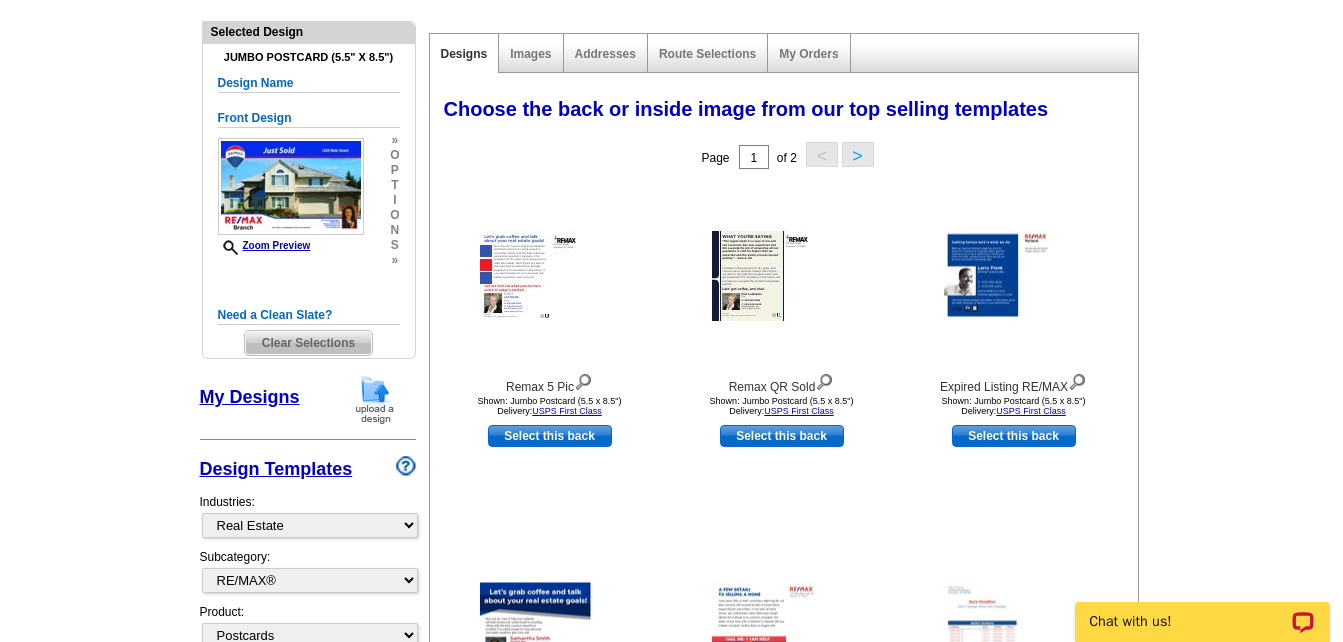 click on ">" at bounding box center [858, 154] 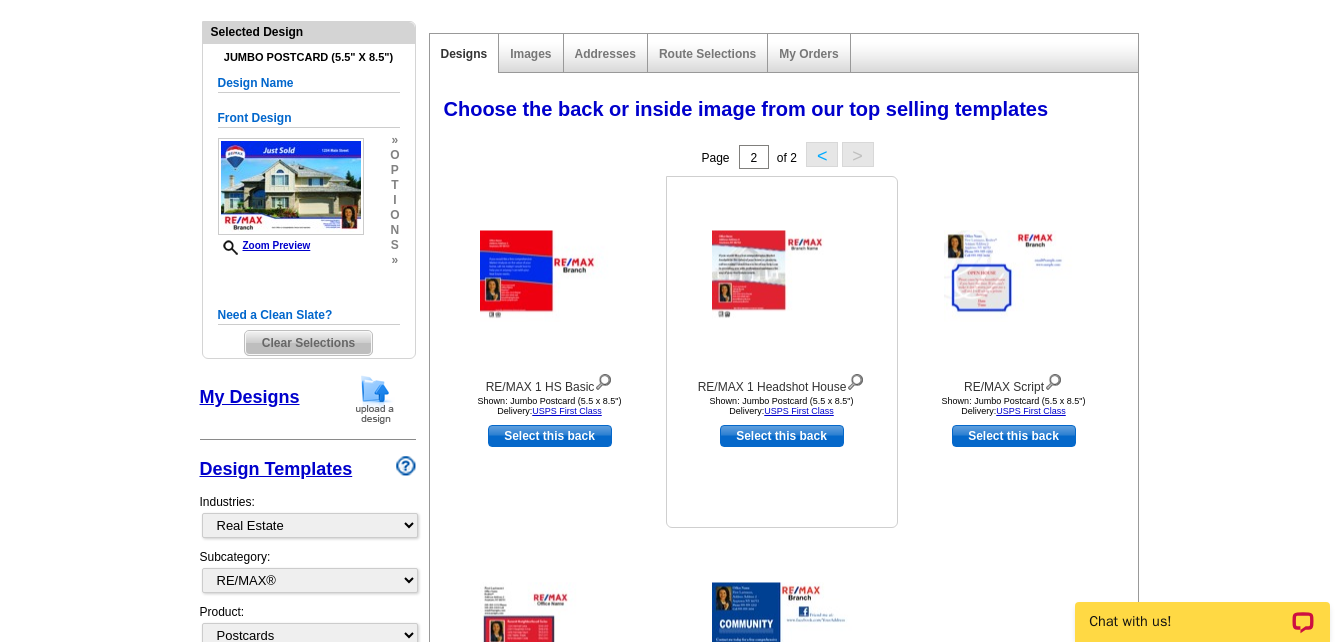 click on "Select this back" at bounding box center (782, 436) 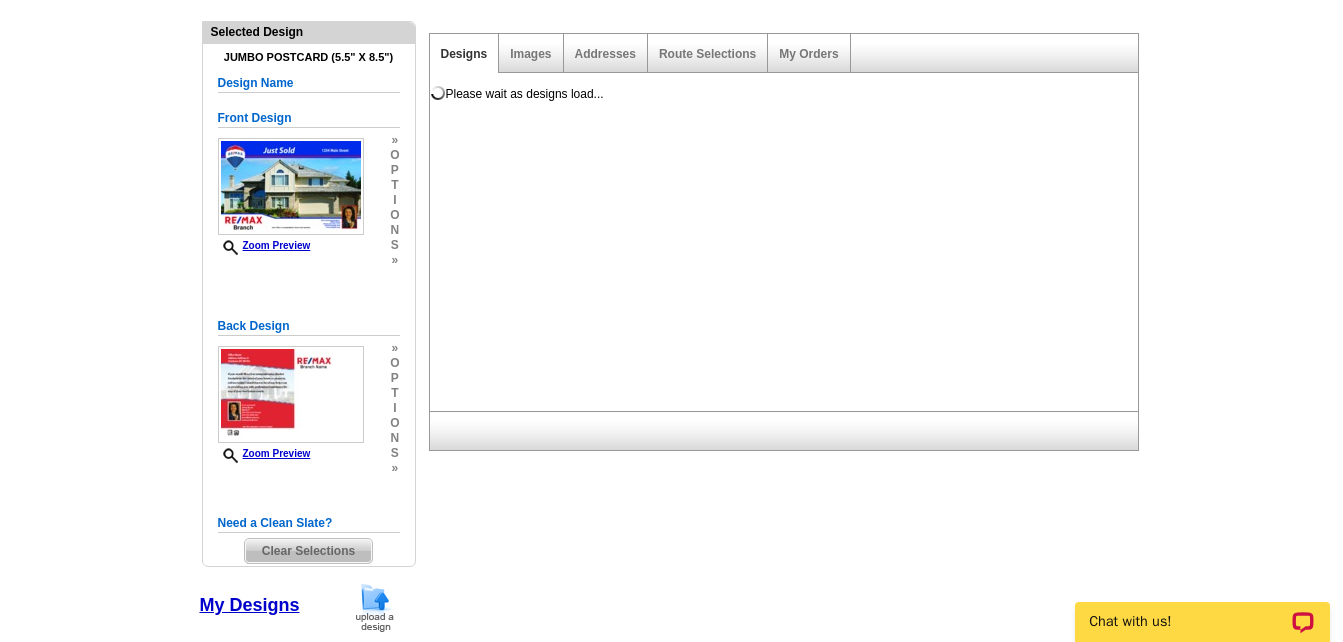 scroll, scrollTop: 0, scrollLeft: 0, axis: both 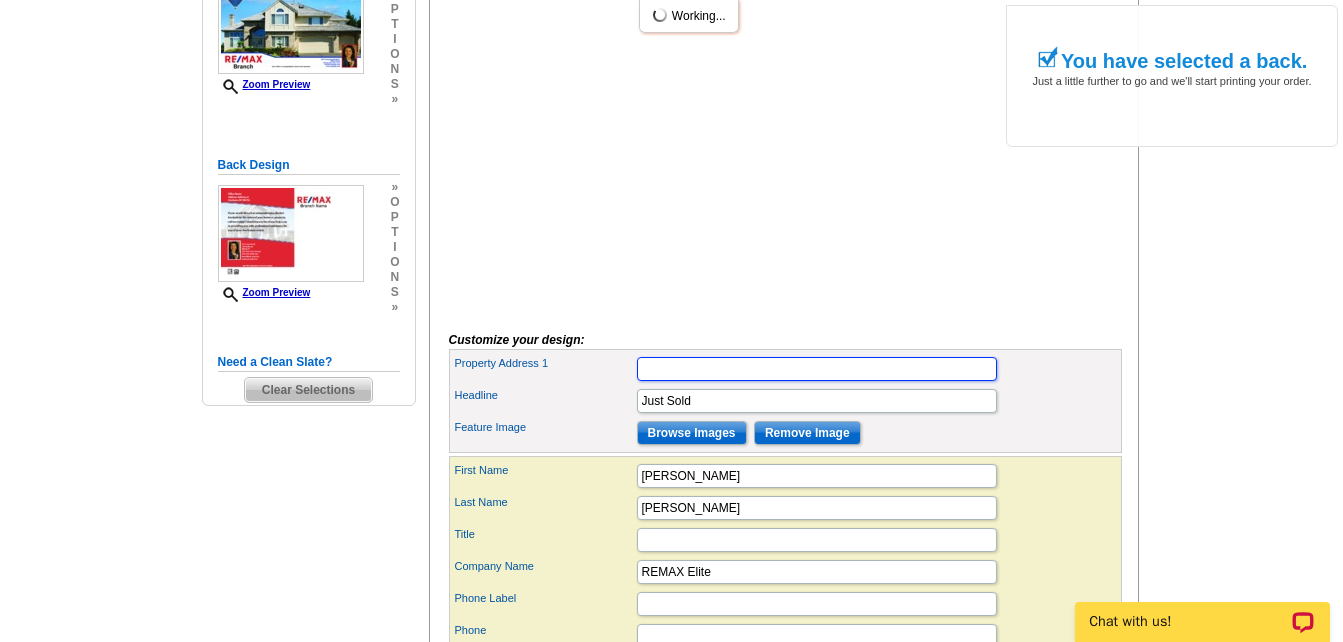 click on "Property Address 1" at bounding box center [817, 369] 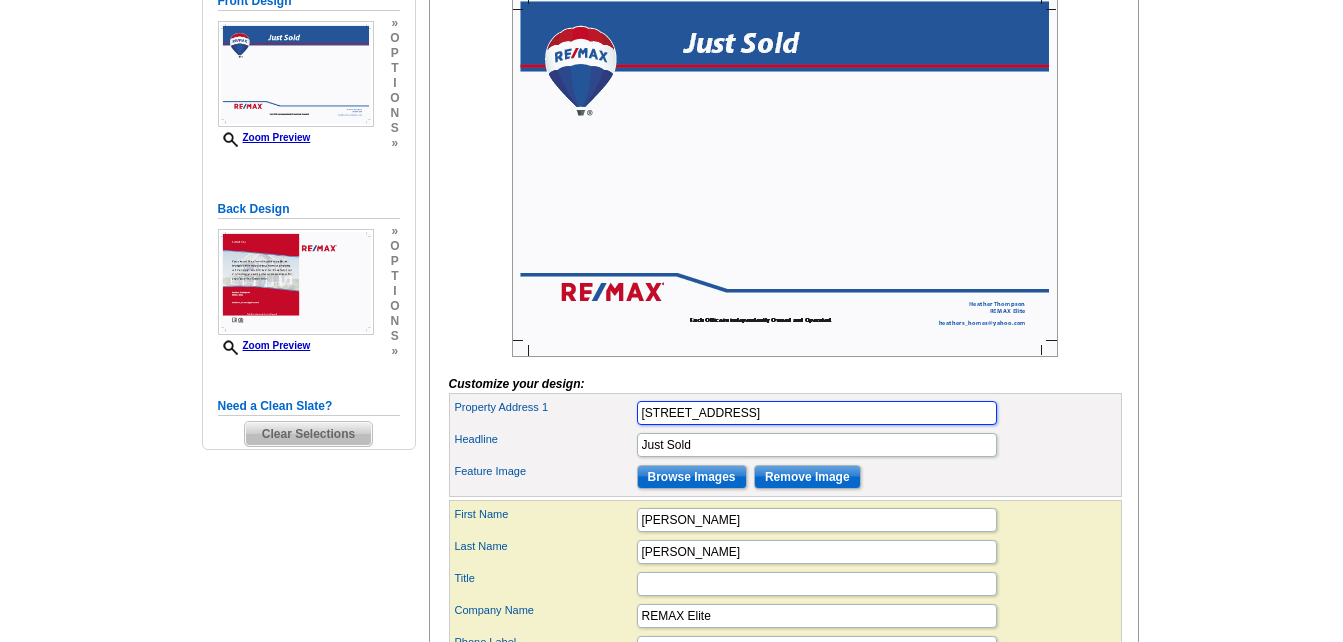 scroll, scrollTop: 348, scrollLeft: 0, axis: vertical 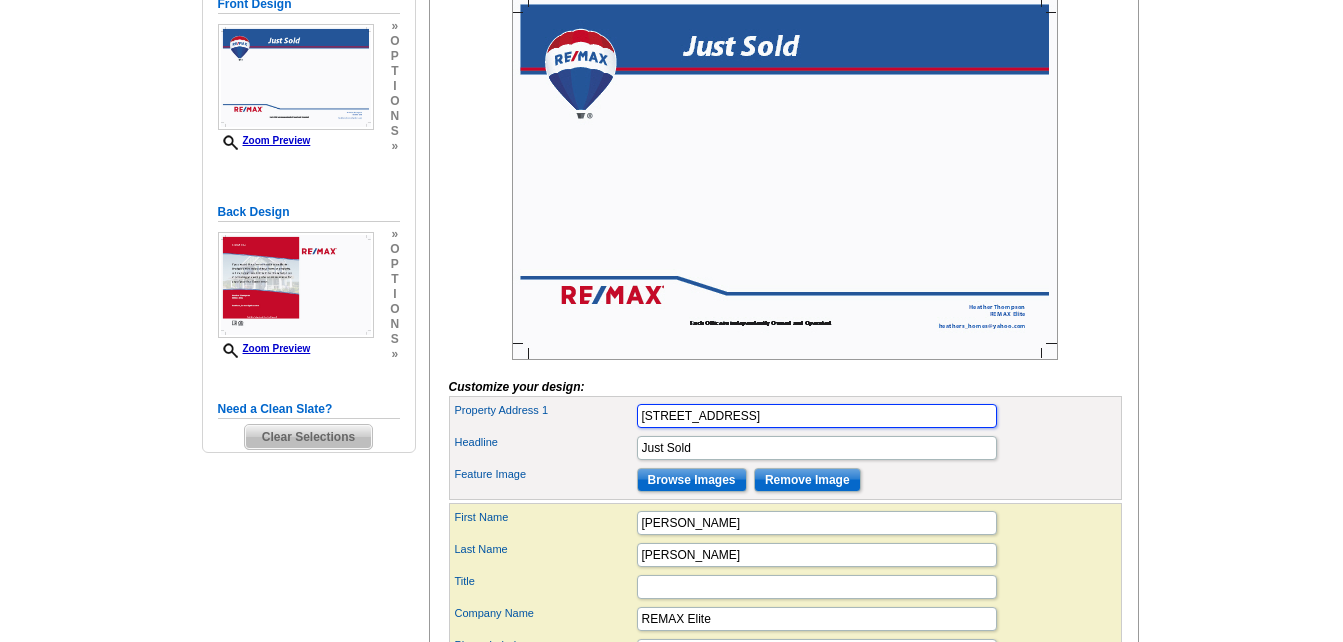 type on "3637 121st Pl, Pleasant Prairie WI 53158" 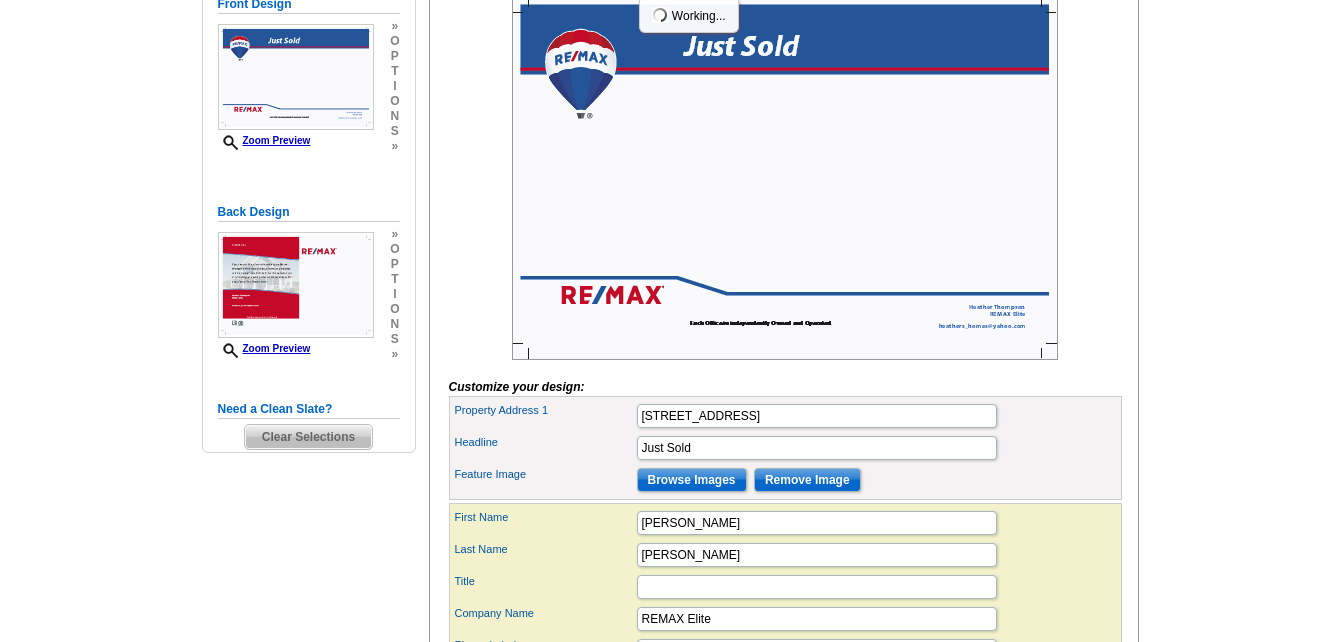 scroll, scrollTop: 0, scrollLeft: 0, axis: both 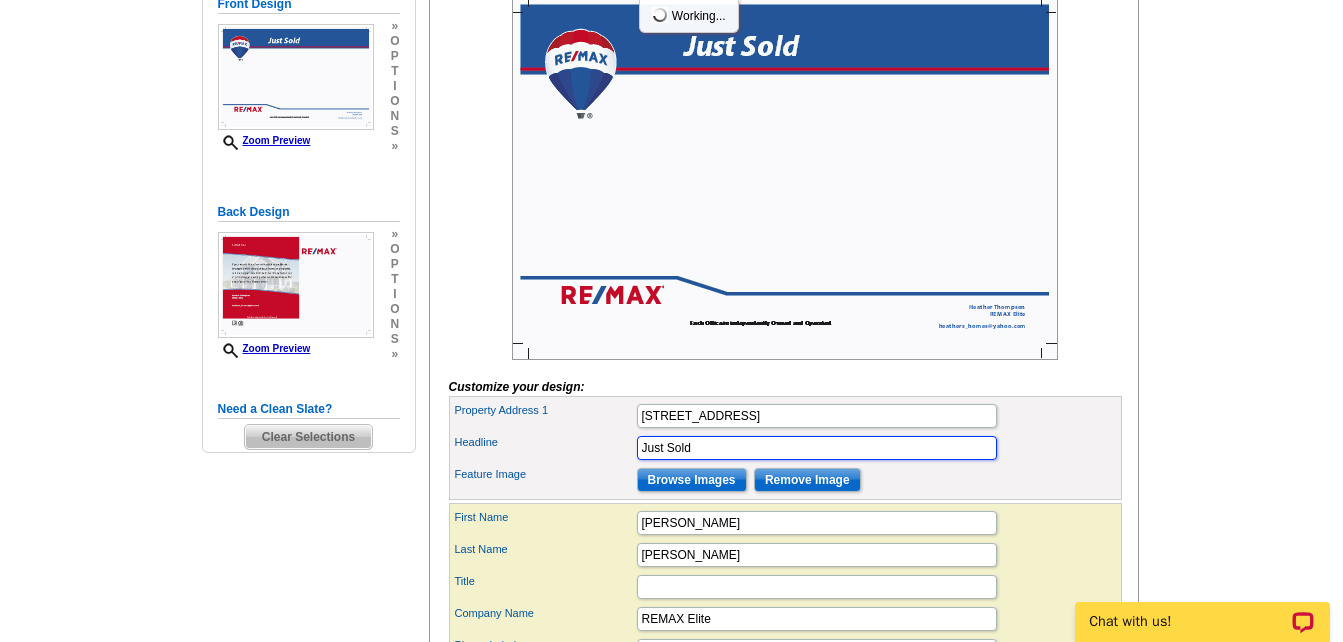 click on "Just Sold" at bounding box center [817, 448] 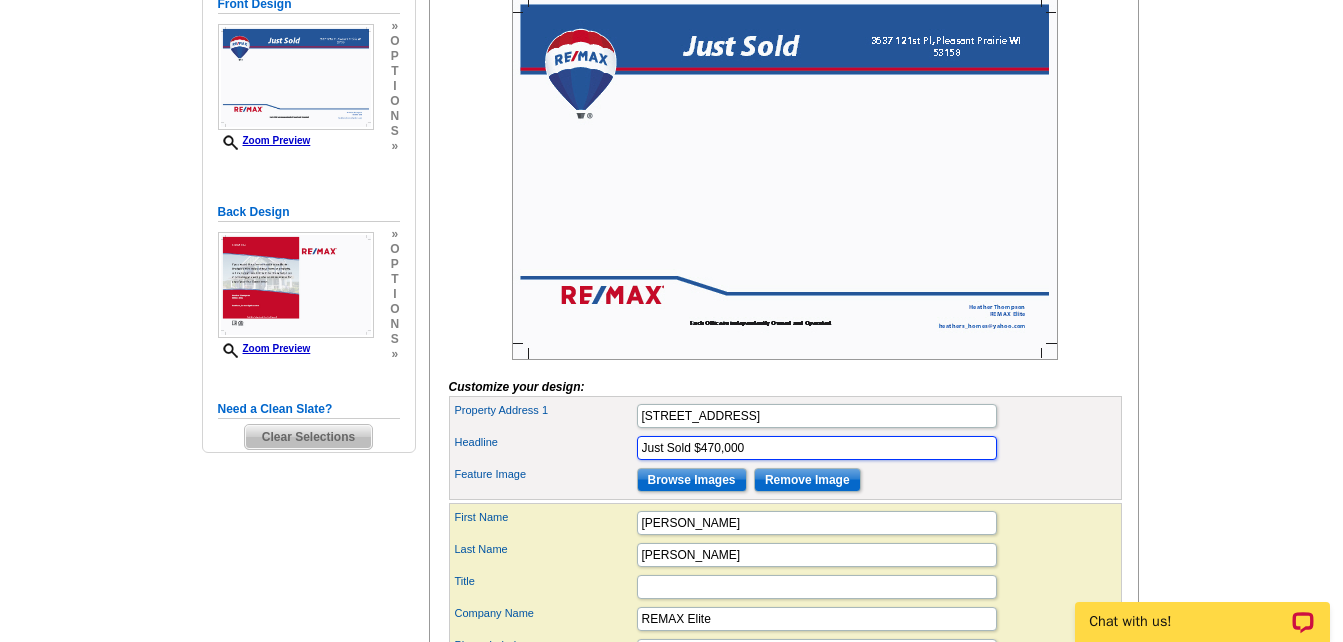 type on "Just Sold $470,000" 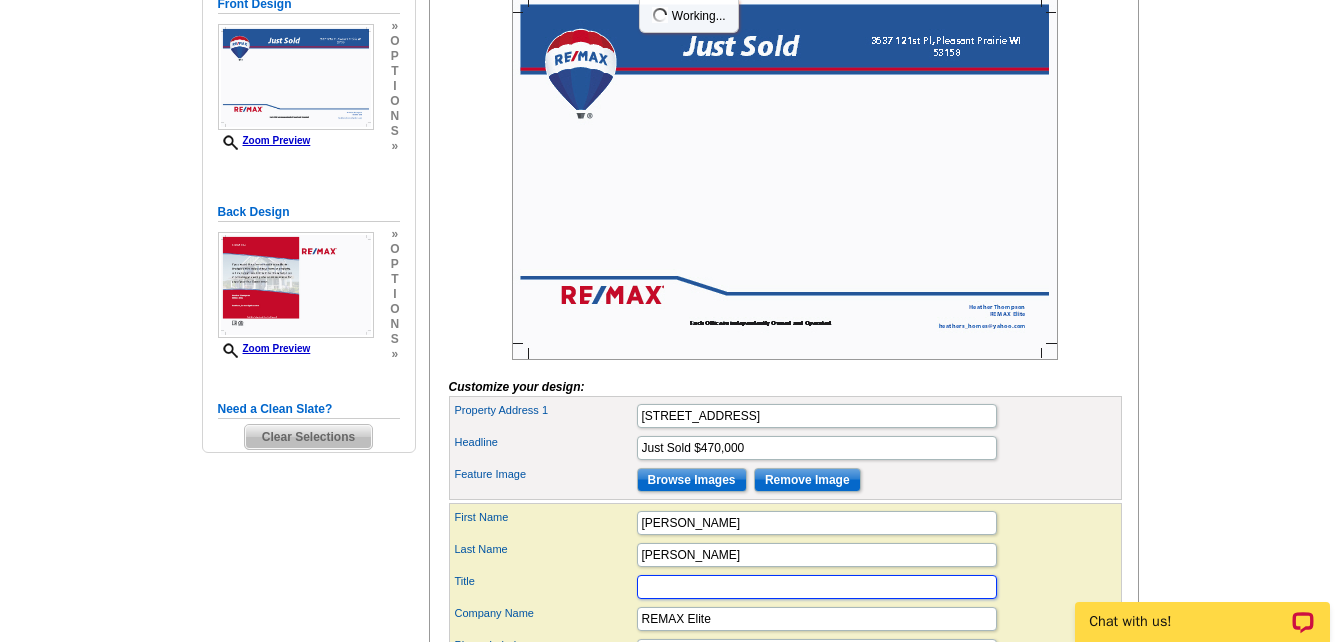 click on "Title" at bounding box center [817, 587] 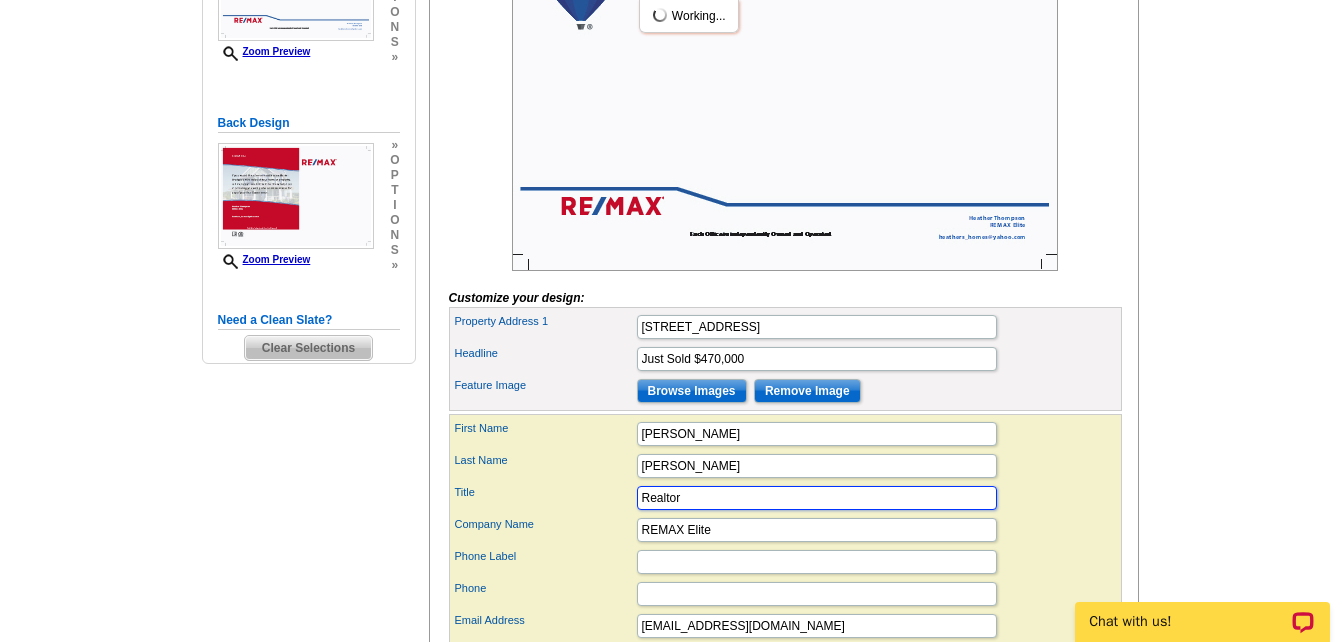 scroll, scrollTop: 447, scrollLeft: 0, axis: vertical 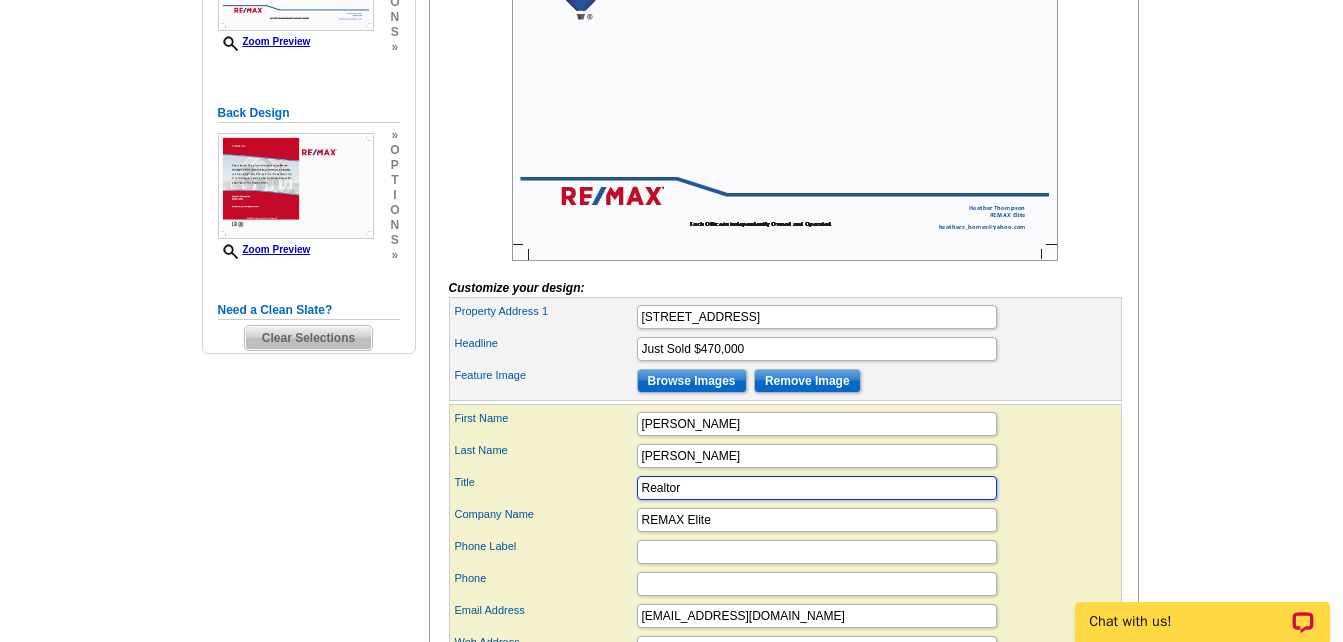 click on "Realtor" at bounding box center [817, 488] 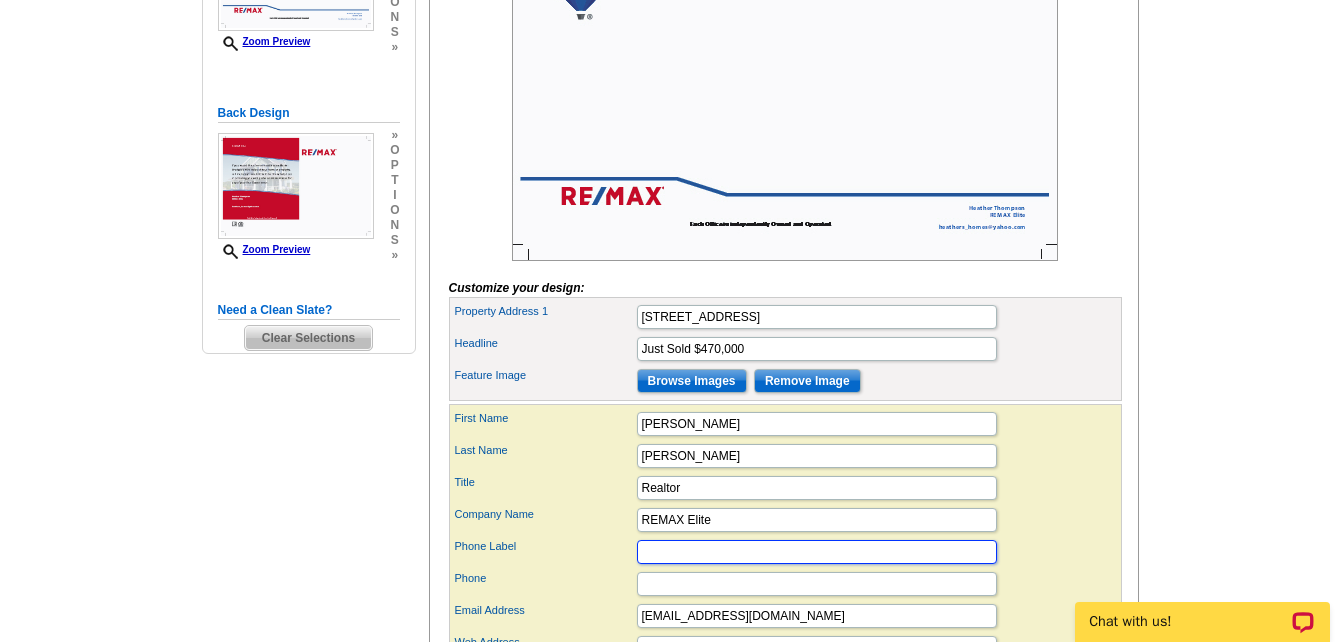 click on "Phone Label" at bounding box center [817, 552] 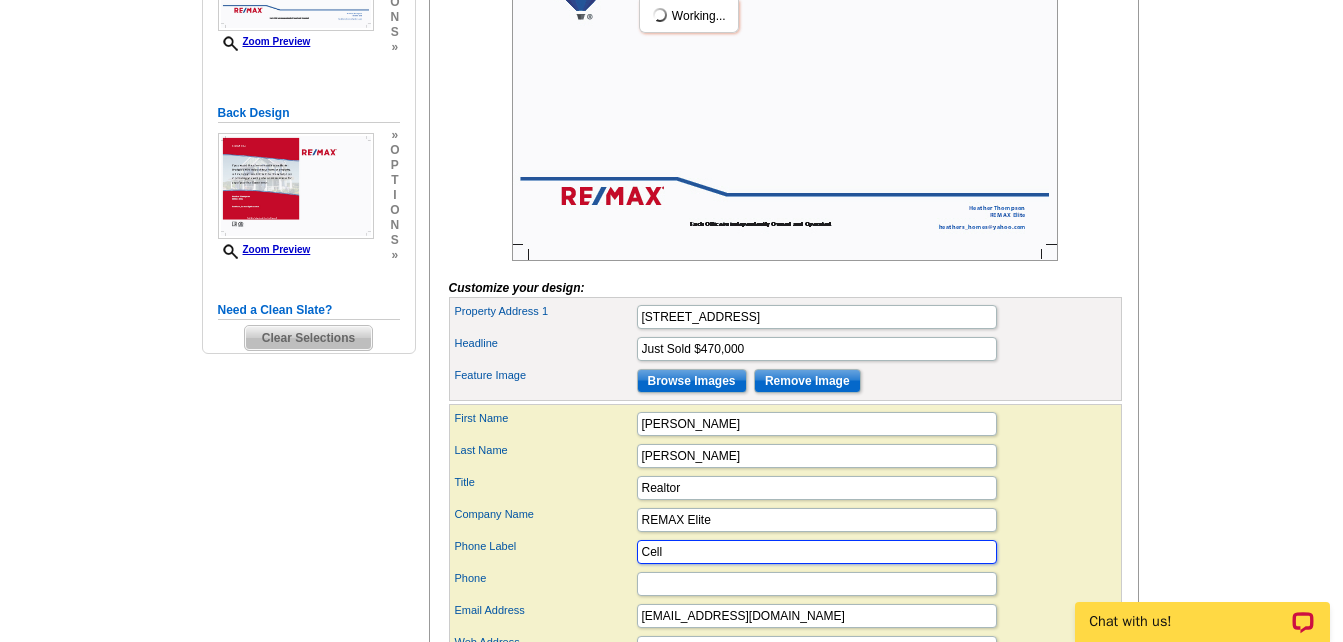 type on "Cell" 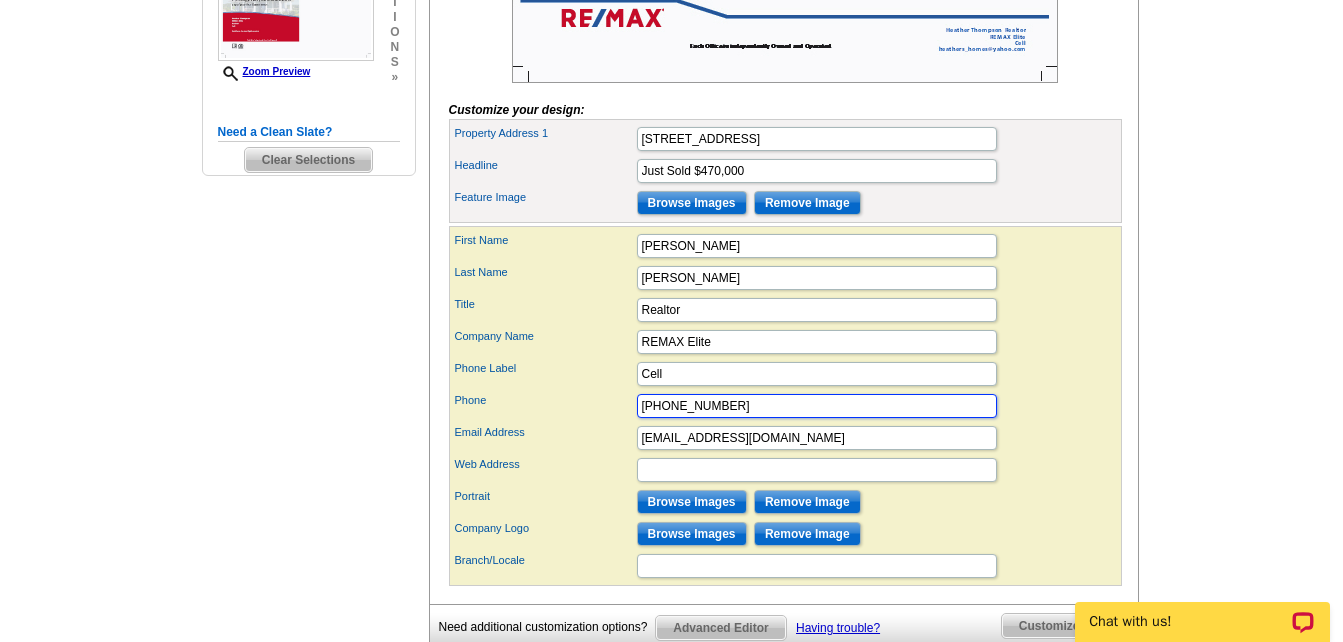 scroll, scrollTop: 632, scrollLeft: 0, axis: vertical 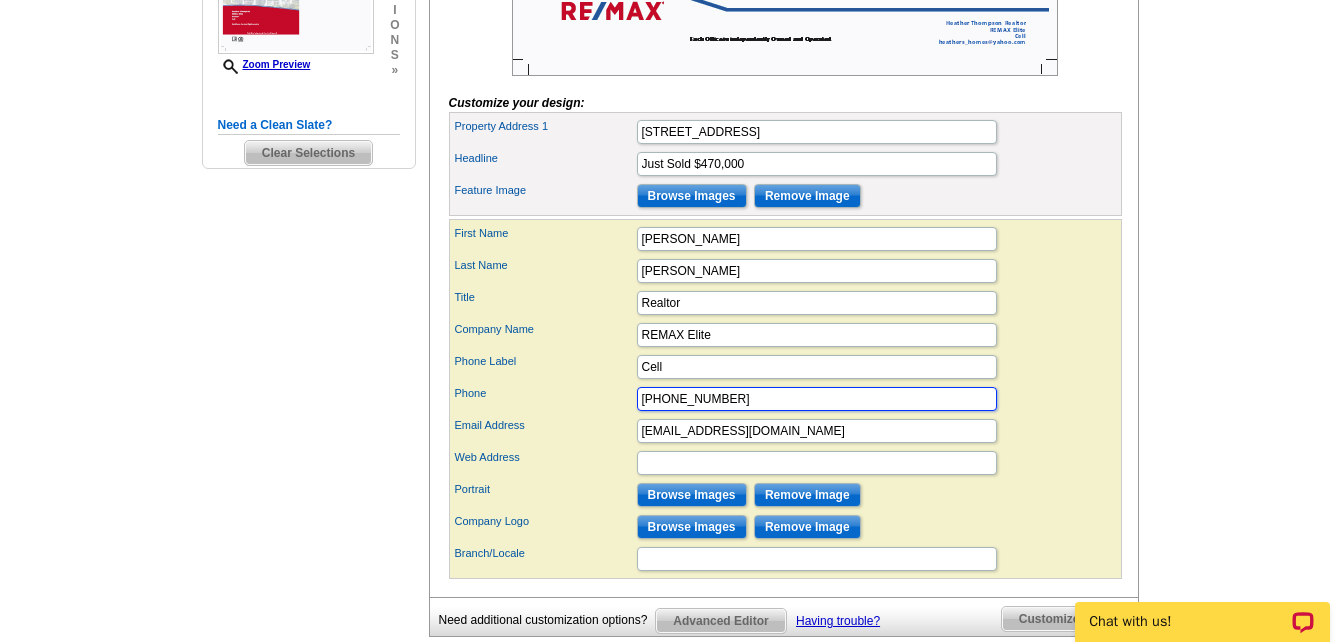 type on "262-206-0494" 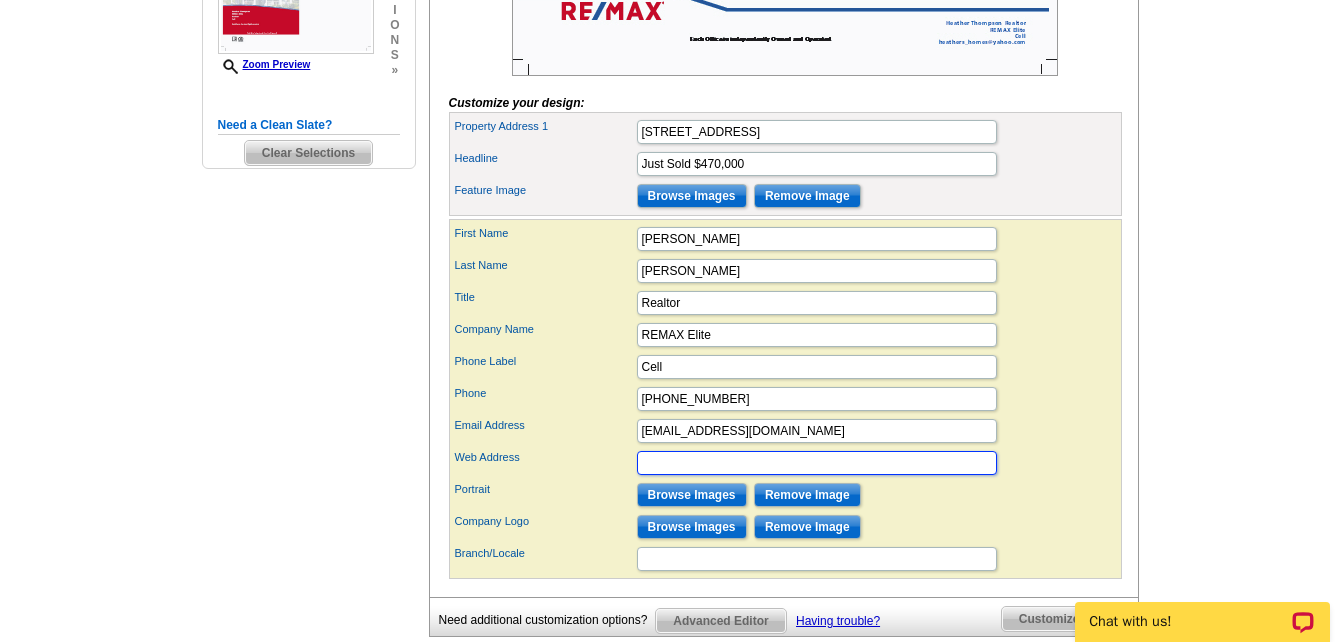 click on "Web Address" at bounding box center (817, 463) 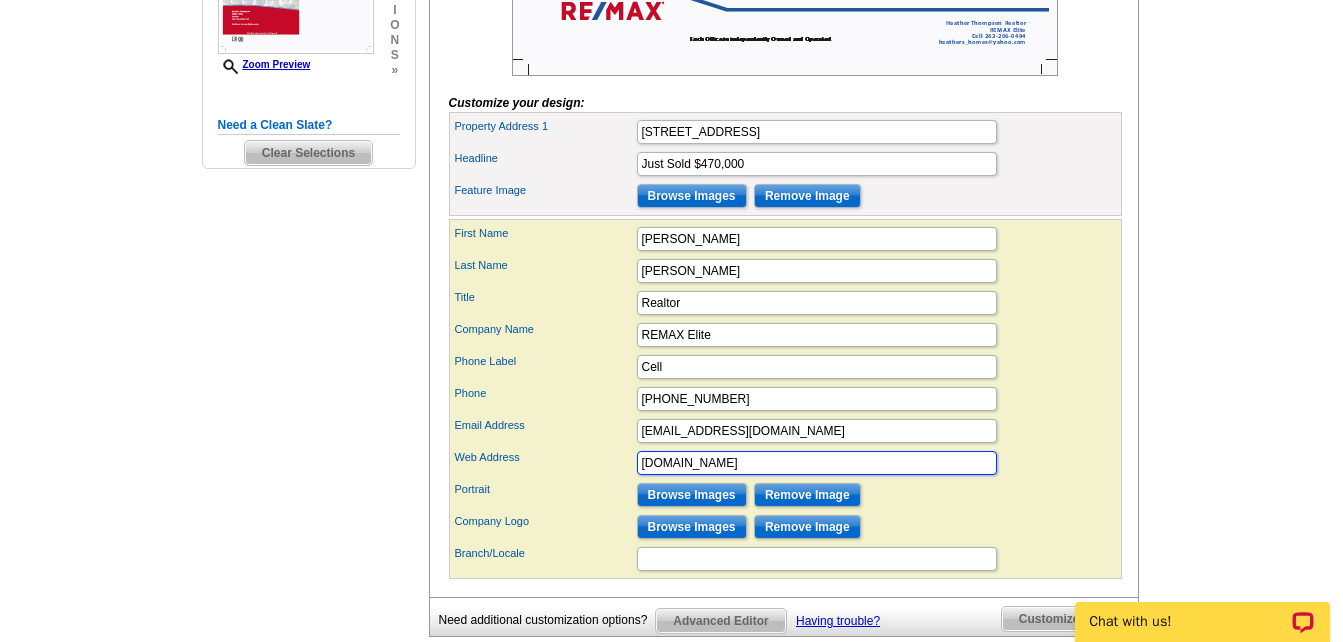 type on "SalesByHeather.com" 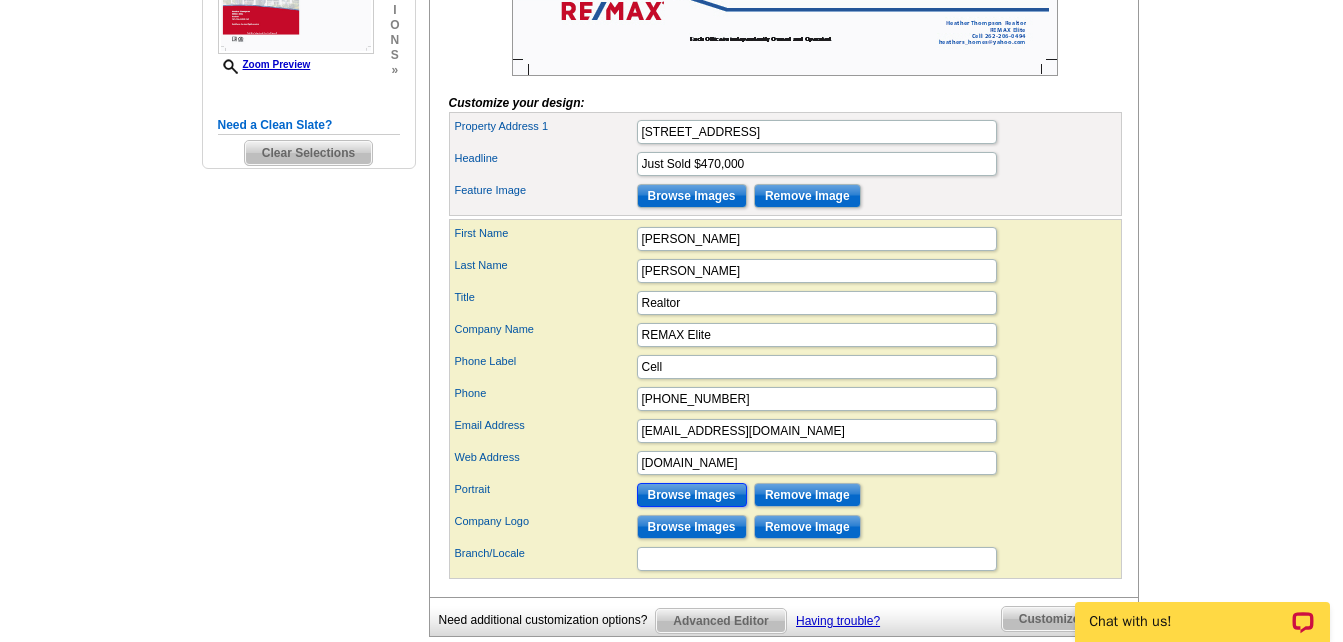 click on "Browse Images" at bounding box center (692, 495) 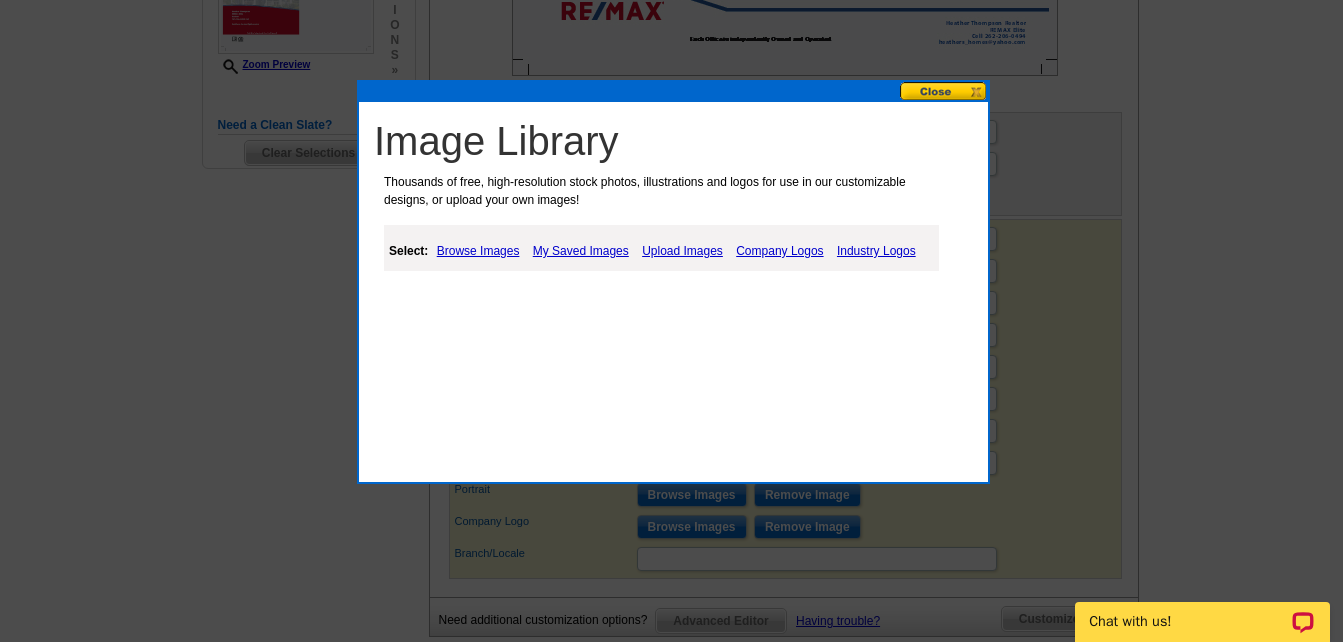 click on "Browse Images" at bounding box center [478, 251] 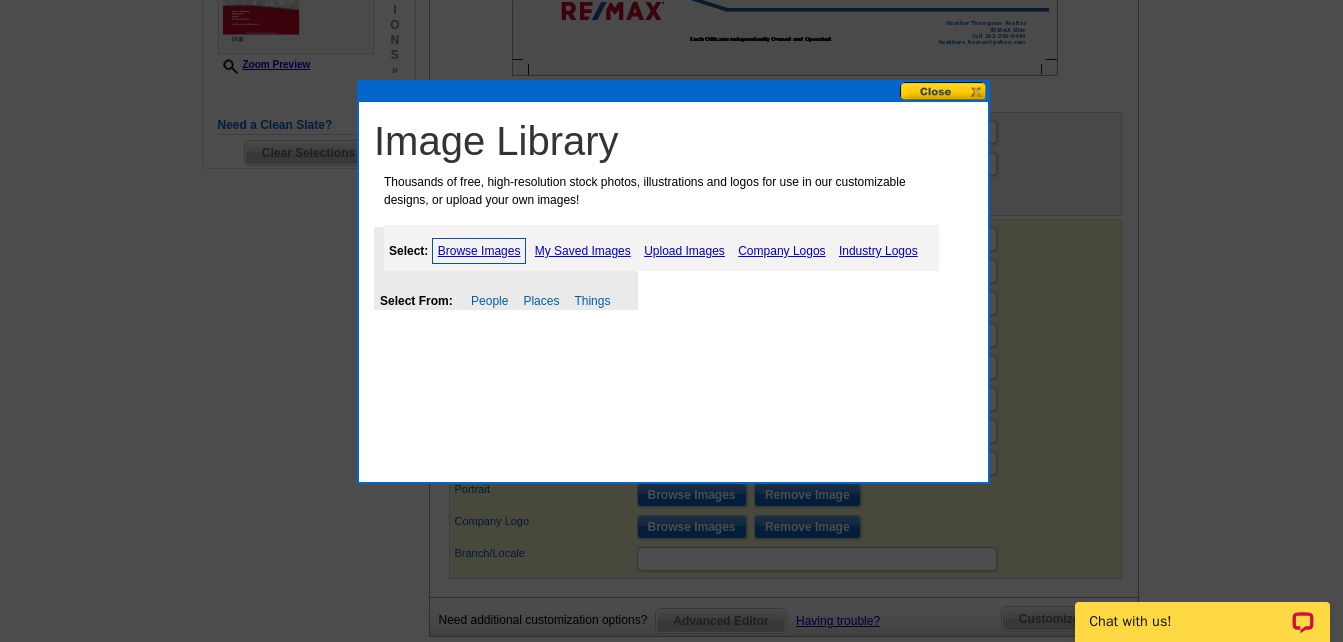 click on "My Saved Images" at bounding box center (583, 251) 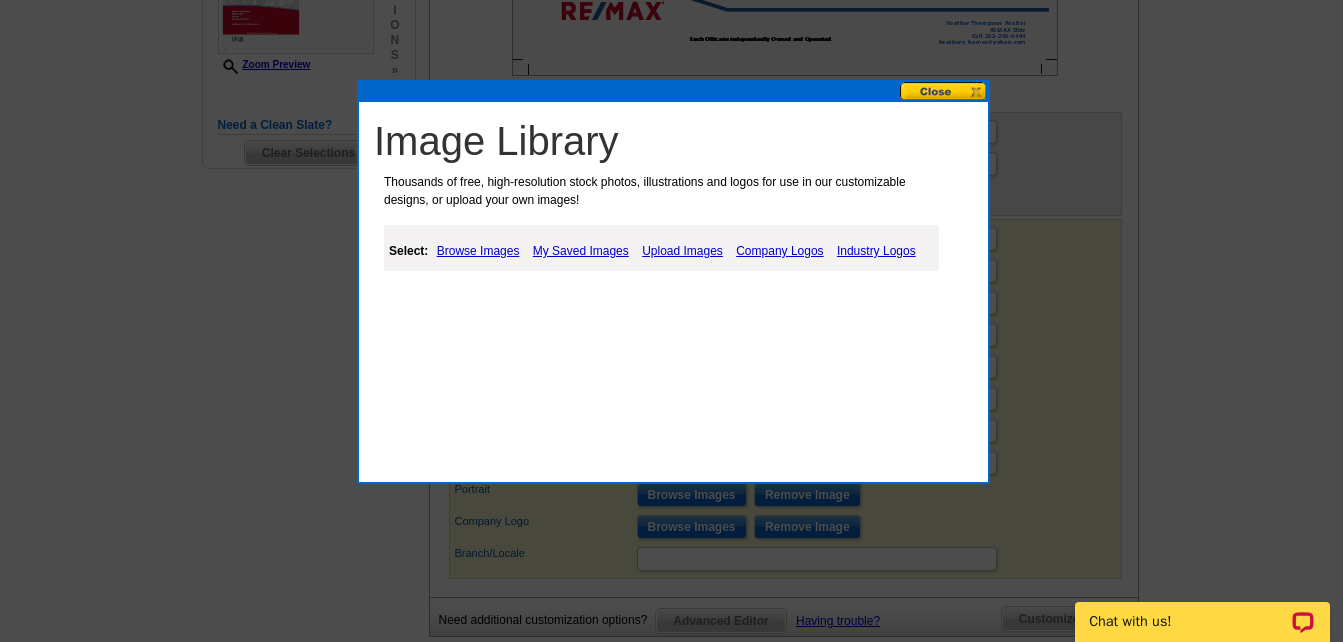 click on "My Saved Images" at bounding box center [581, 251] 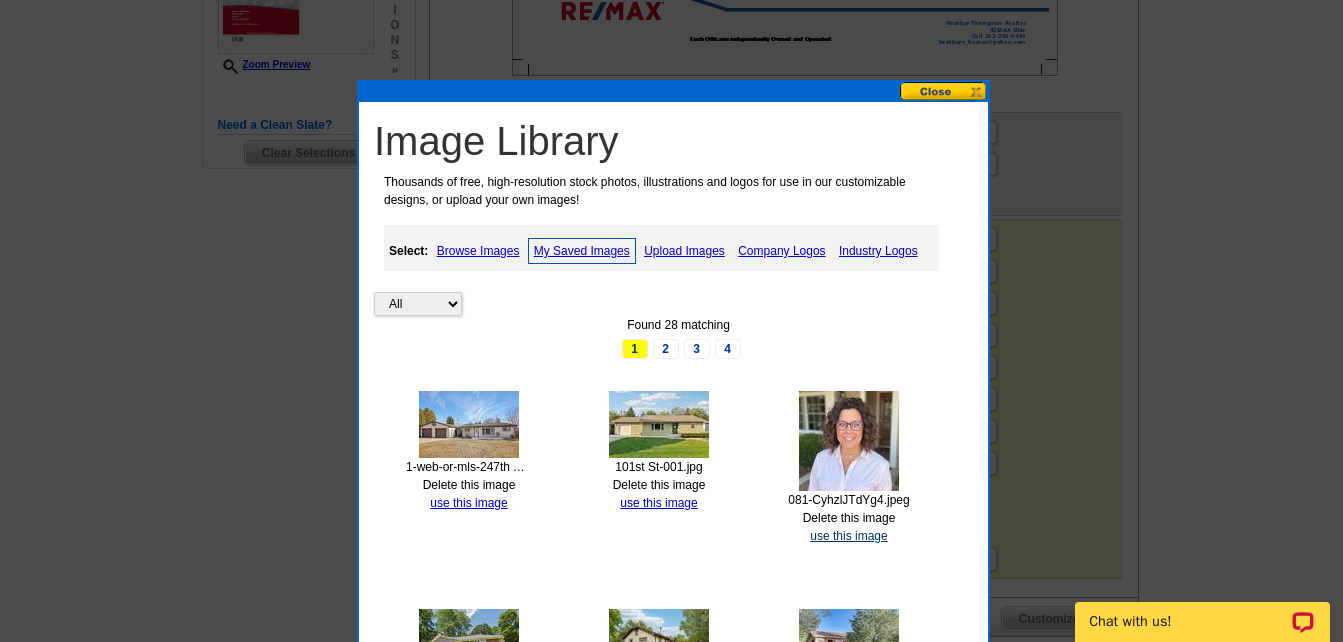 click on "use this image" at bounding box center [848, 536] 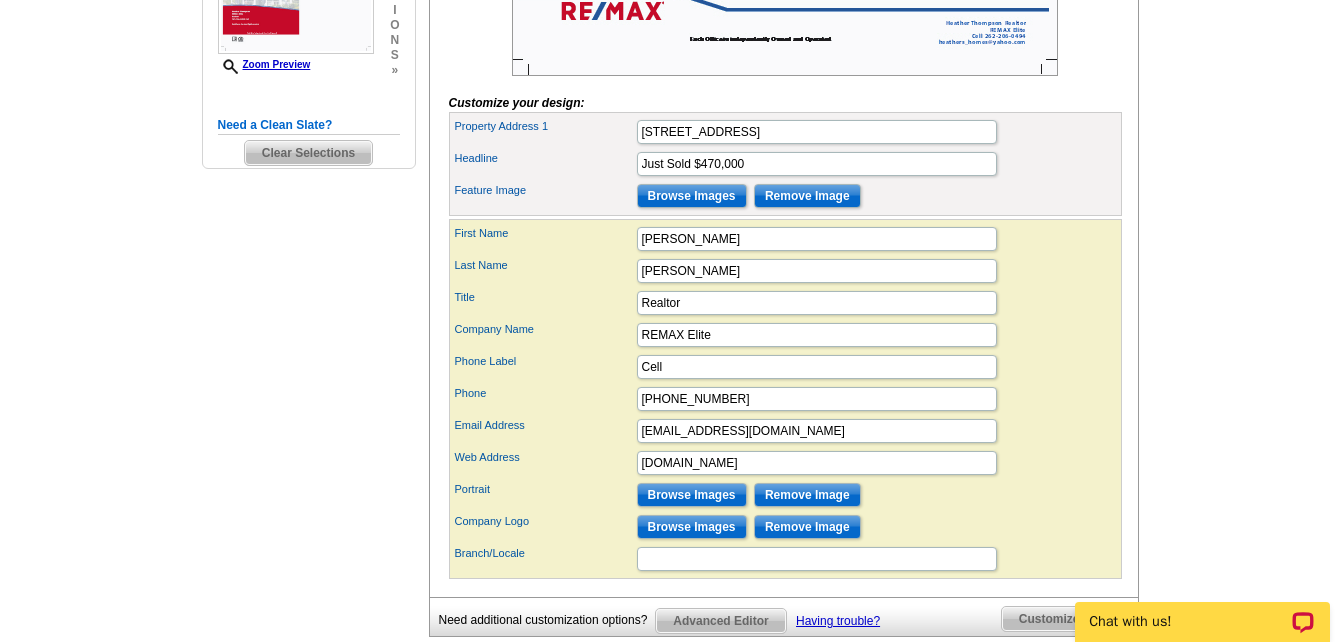 scroll, scrollTop: 0, scrollLeft: 0, axis: both 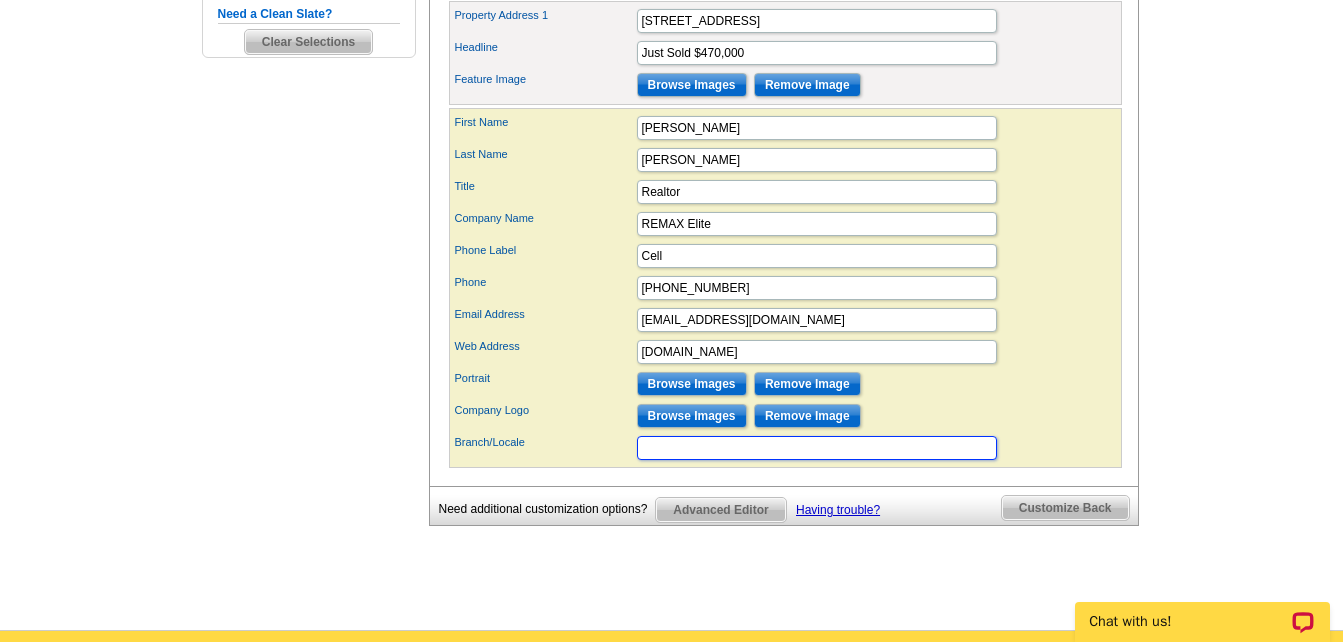 click on "Branch/Locale" at bounding box center (817, 448) 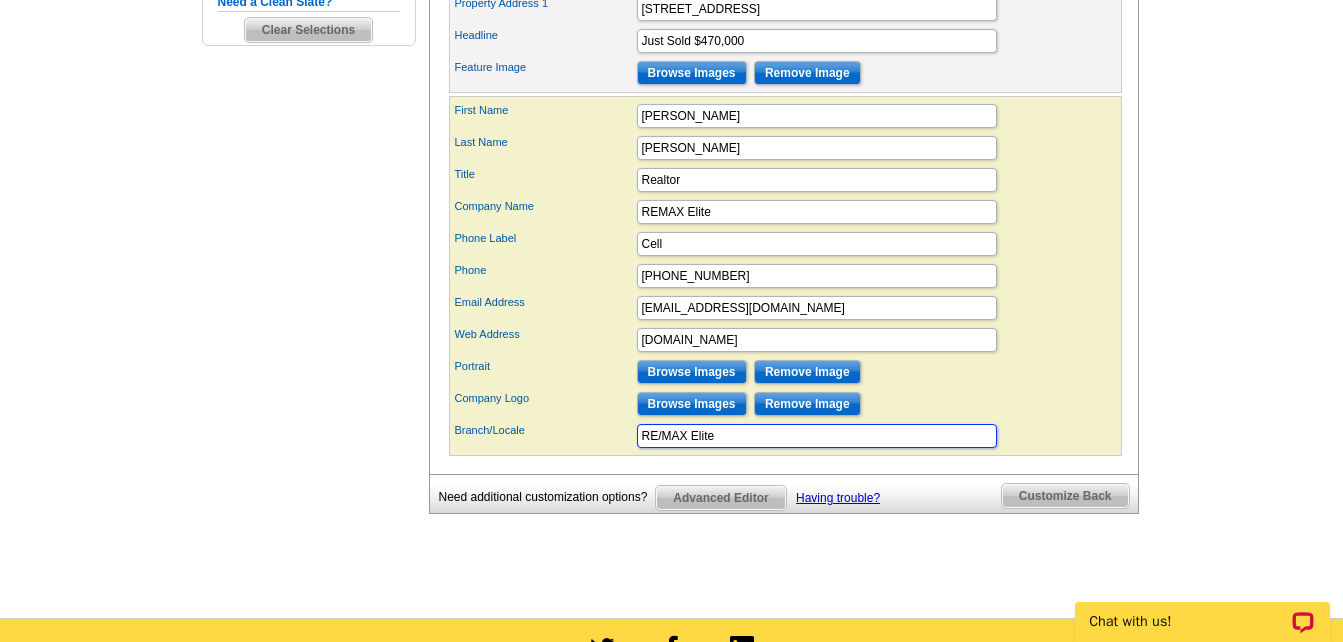 scroll, scrollTop: 774, scrollLeft: 0, axis: vertical 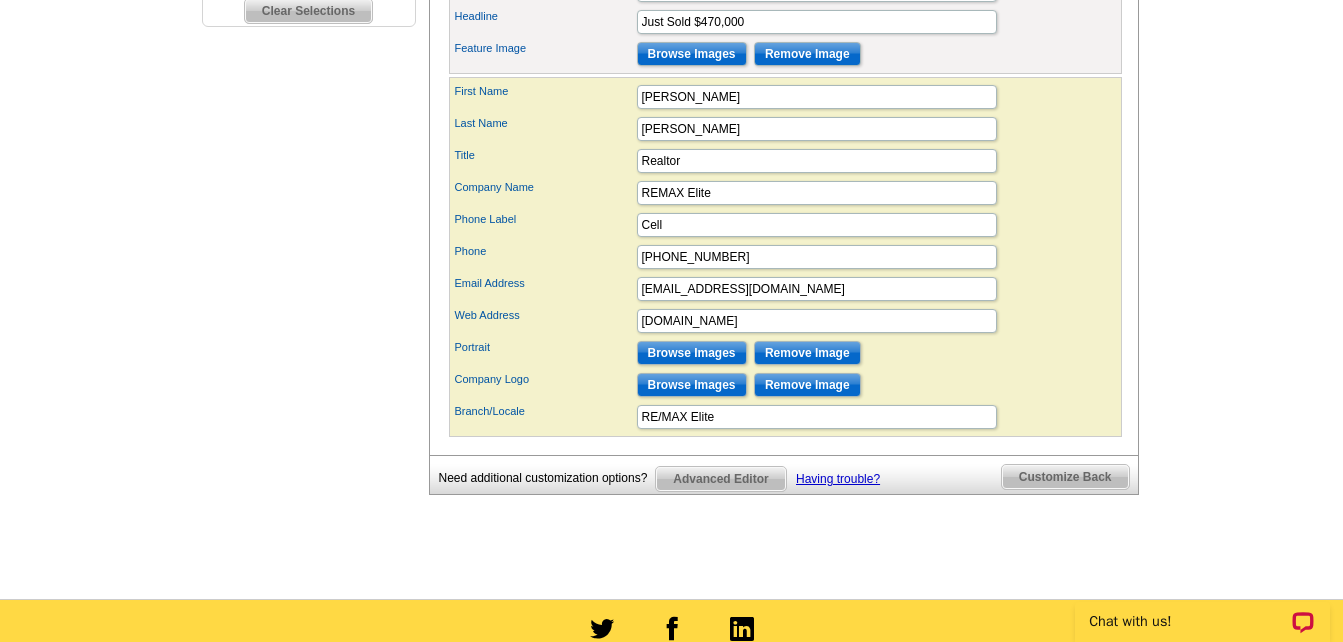 click on "Customize Back" at bounding box center (1065, 477) 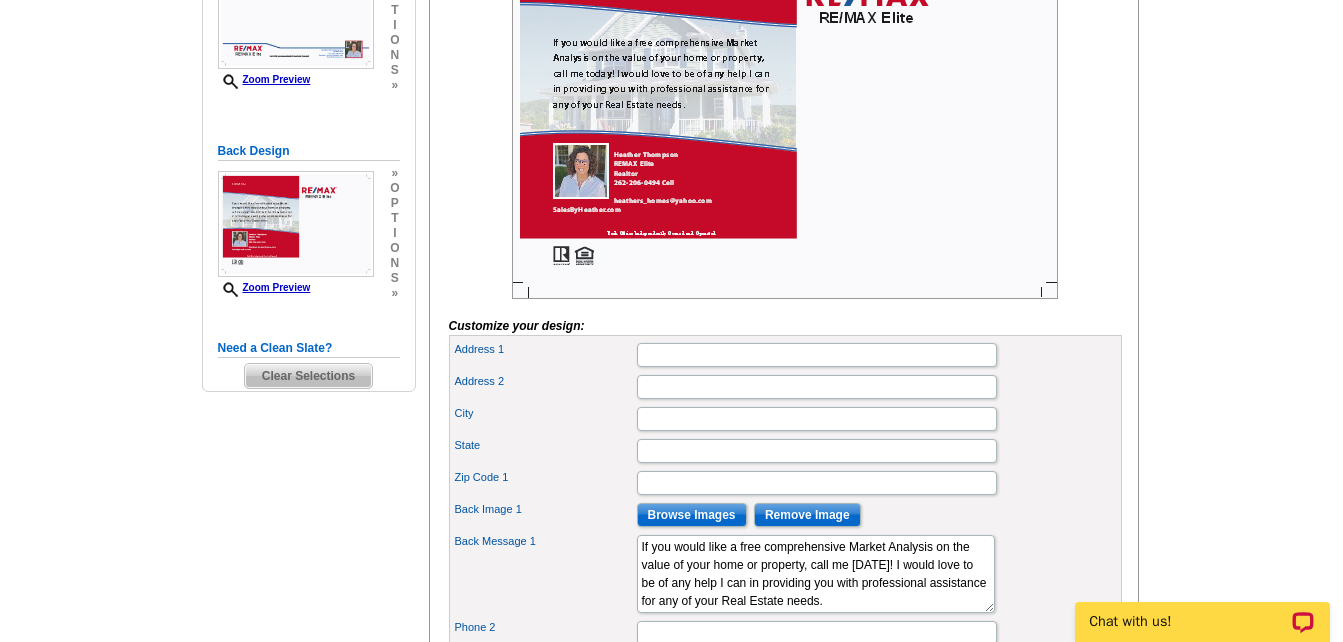scroll, scrollTop: 394, scrollLeft: 0, axis: vertical 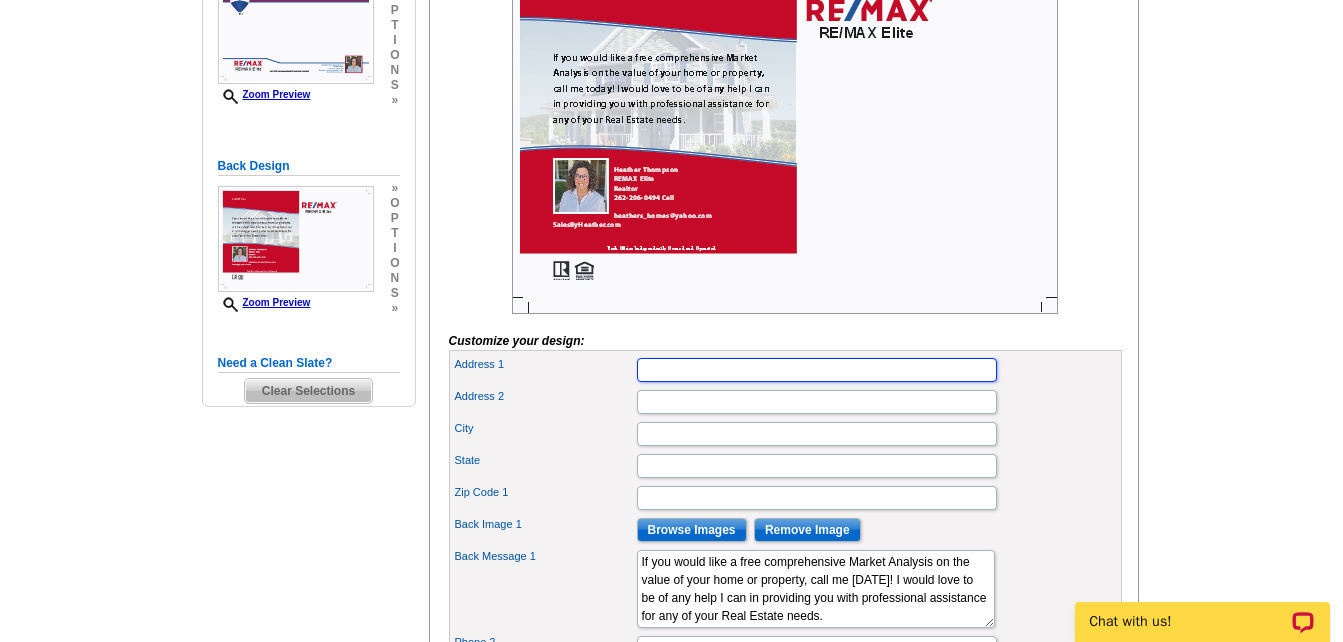 click on "Address 1" at bounding box center [817, 370] 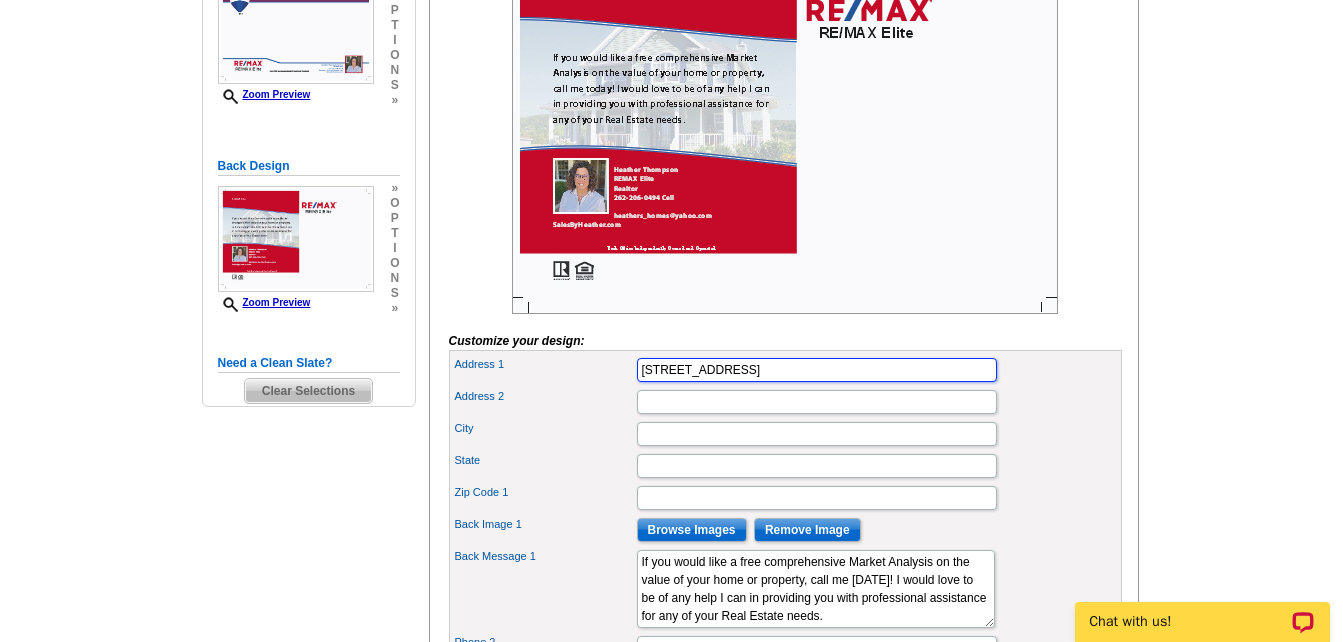 type on "Kenosha" 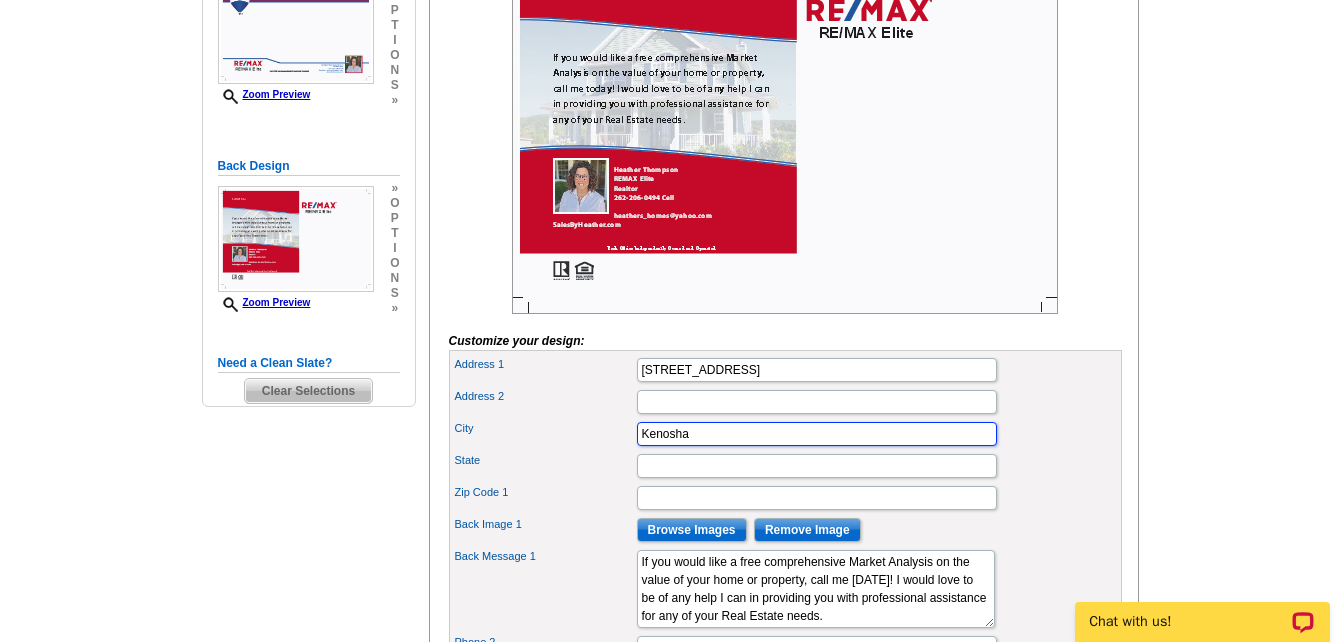 type on "WI" 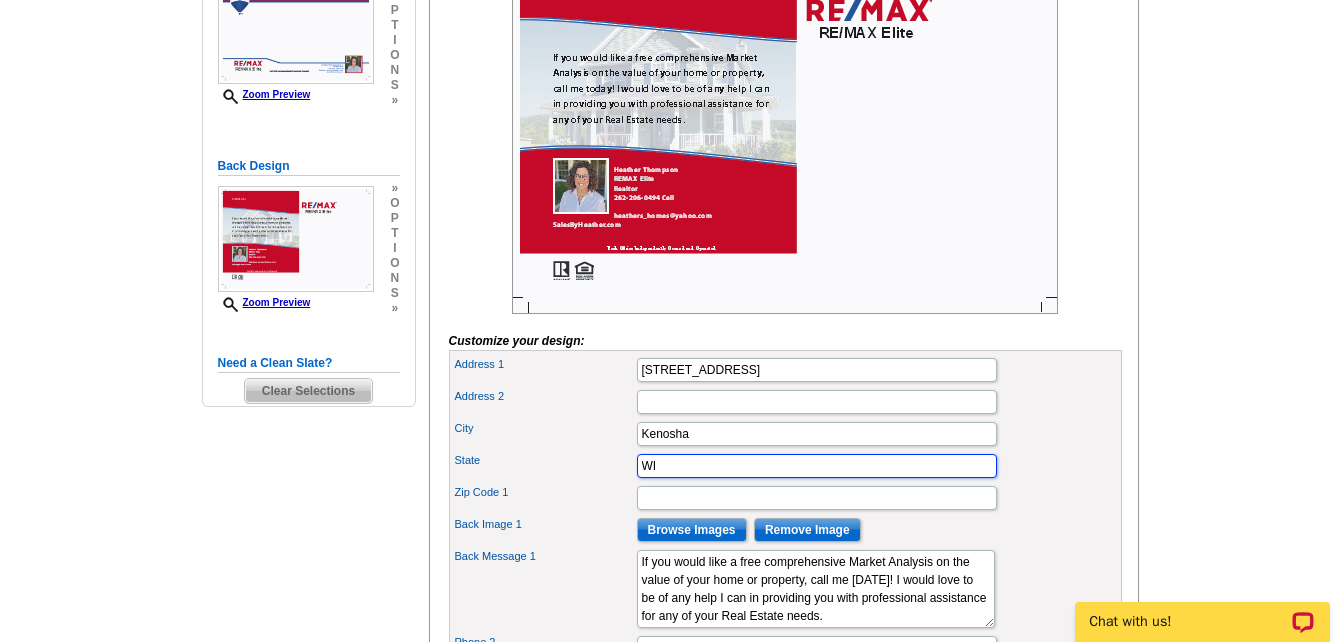 type on "53142" 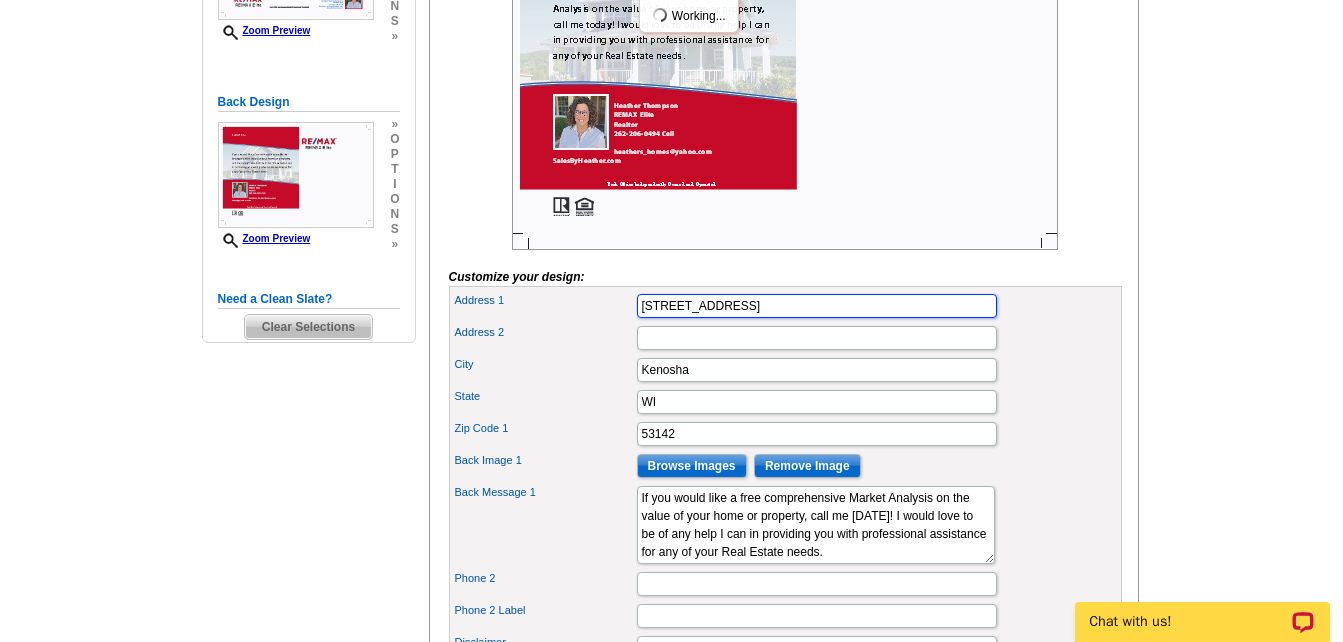 scroll, scrollTop: 455, scrollLeft: 0, axis: vertical 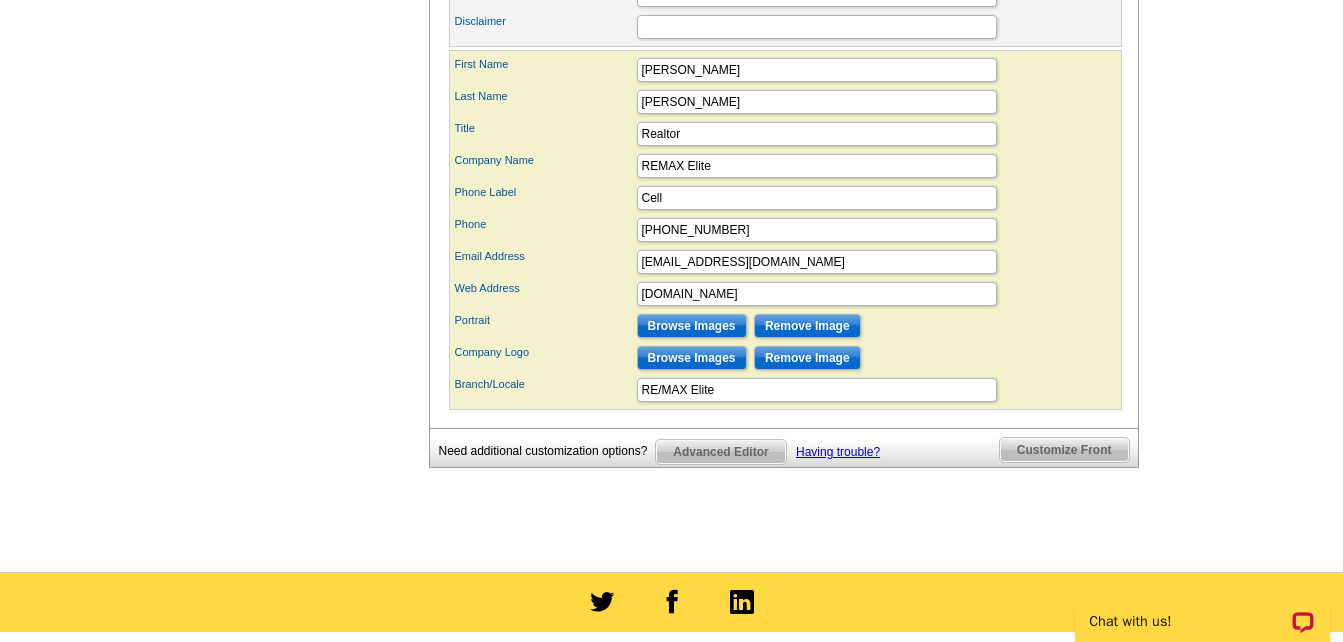 click on "Customize Front" at bounding box center [1064, 450] 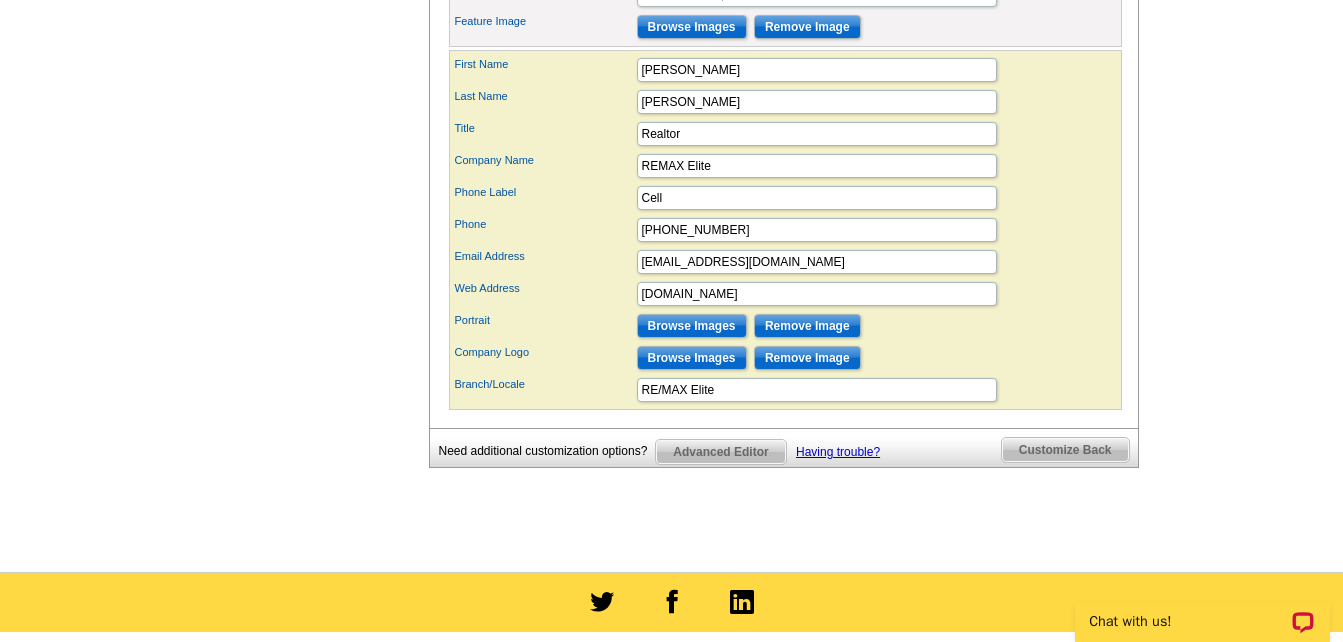 scroll, scrollTop: 240, scrollLeft: 0, axis: vertical 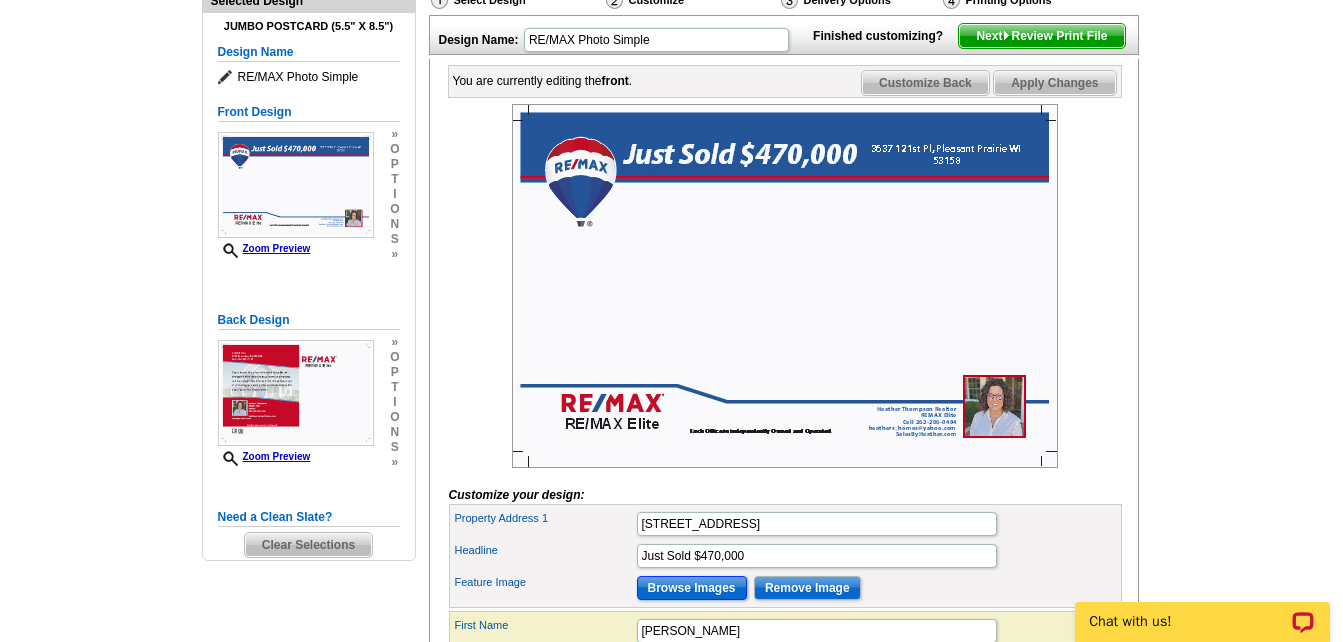 click on "Browse Images" at bounding box center (692, 588) 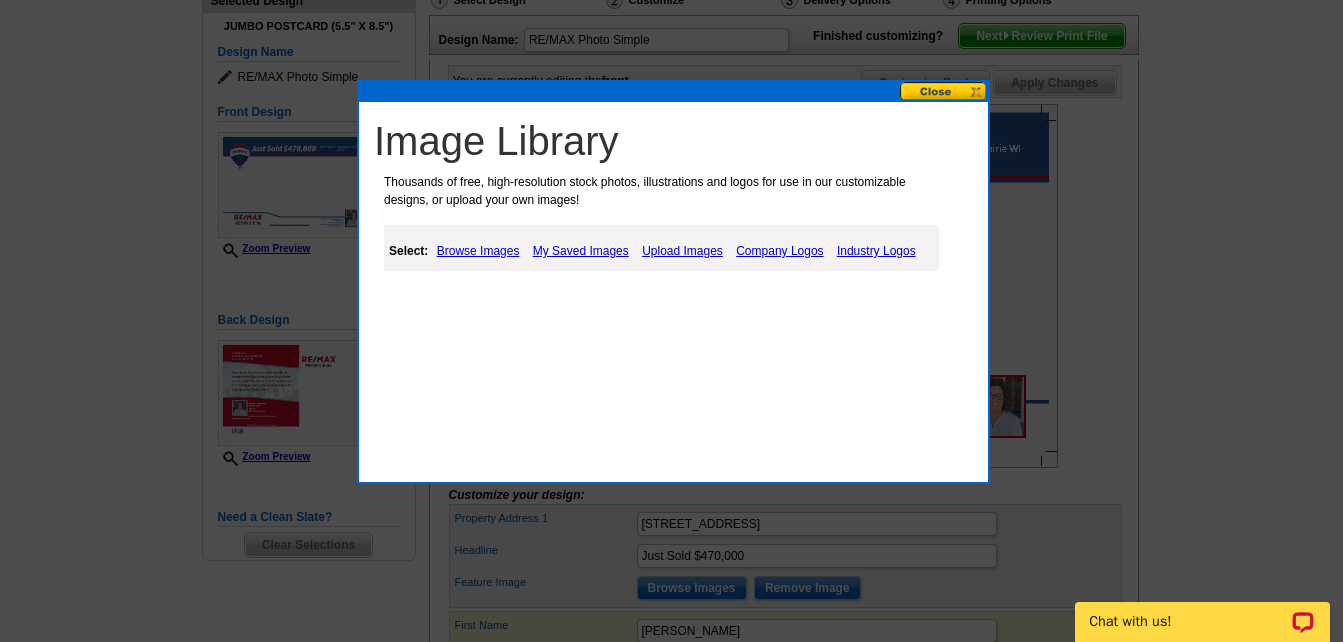 click on "Upload Images" at bounding box center [682, 251] 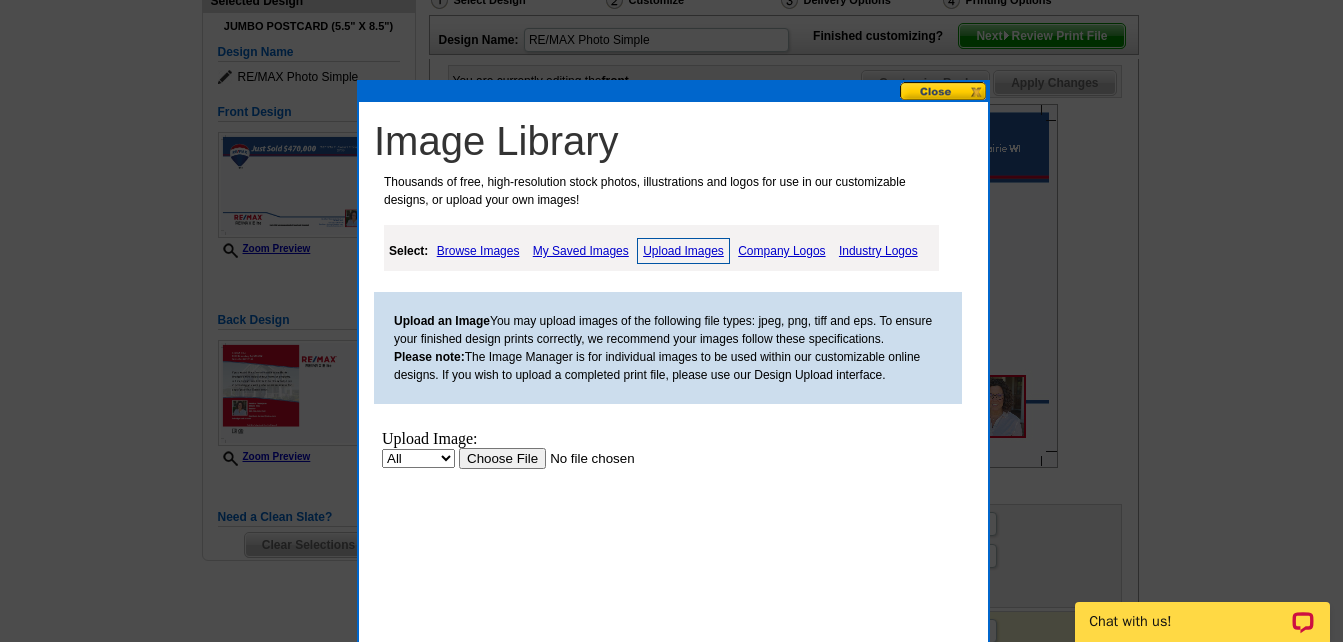 scroll, scrollTop: 0, scrollLeft: 0, axis: both 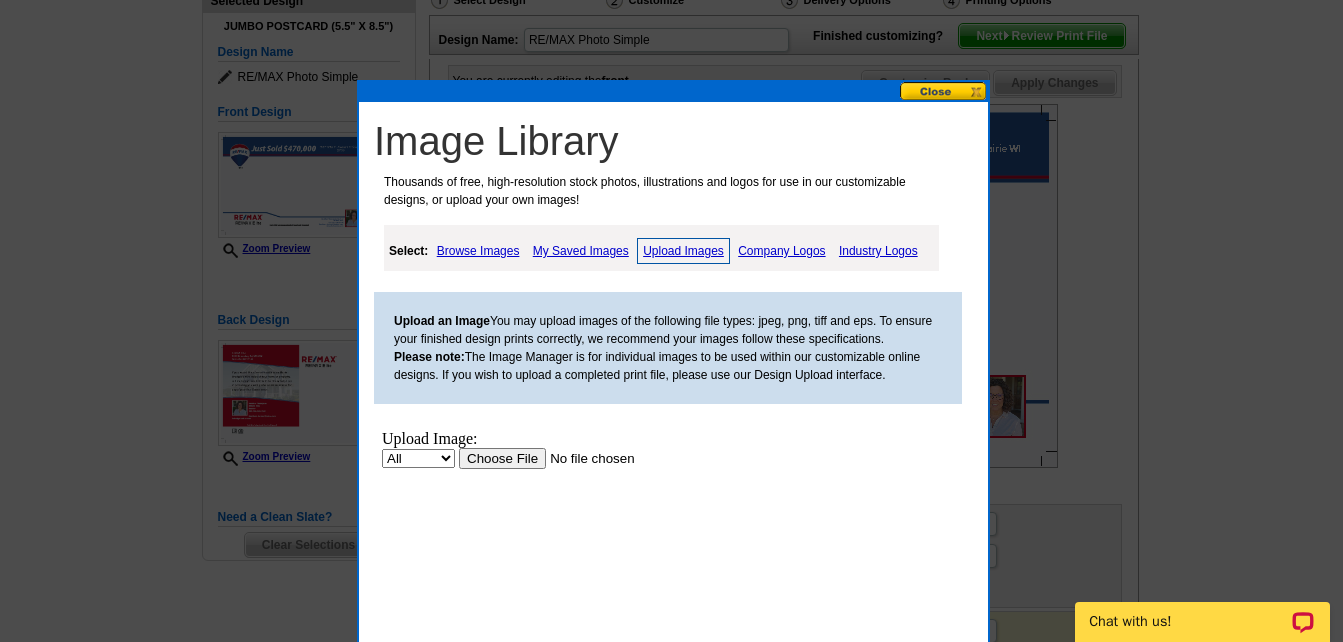 click at bounding box center (585, 458) 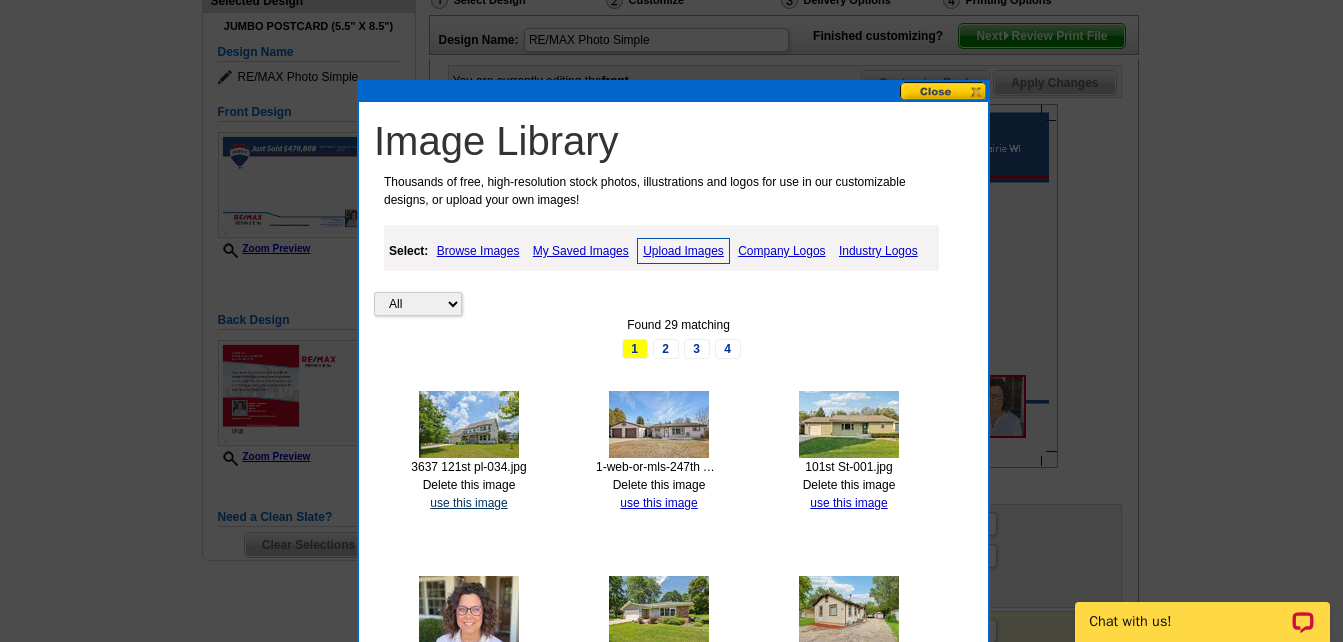click on "use this image" at bounding box center (468, 503) 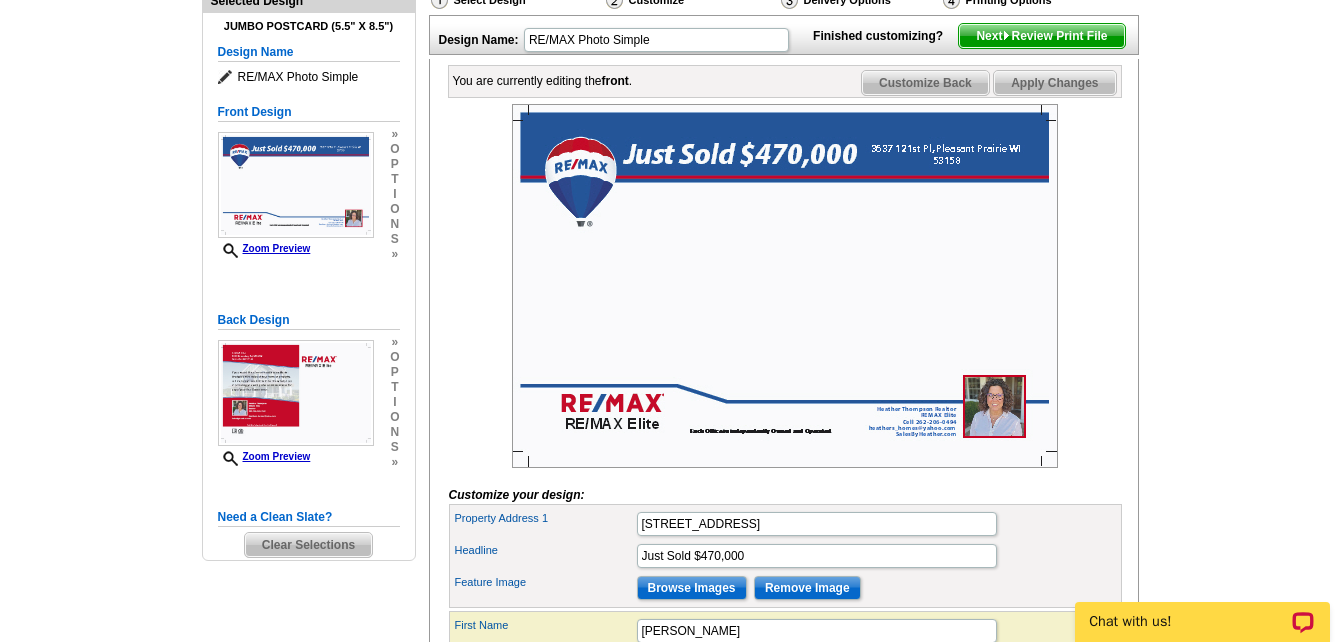 scroll, scrollTop: 0, scrollLeft: 0, axis: both 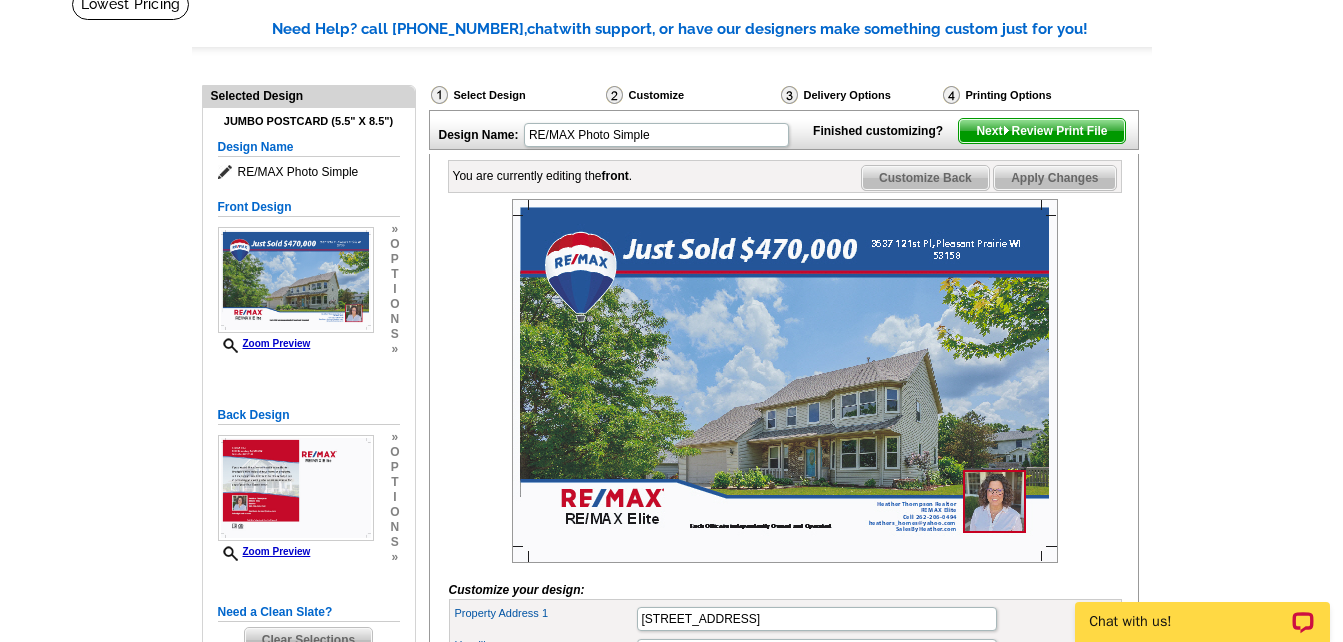 click on "Next   Review Print File" at bounding box center [1041, 131] 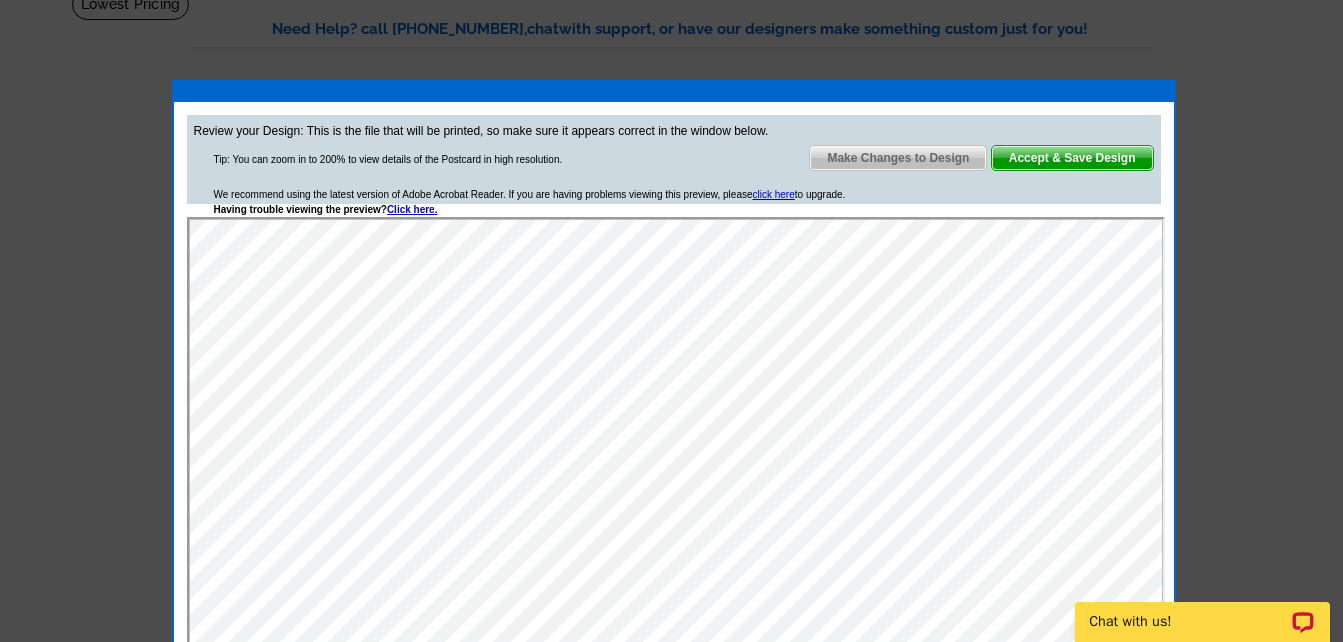 scroll, scrollTop: 0, scrollLeft: 0, axis: both 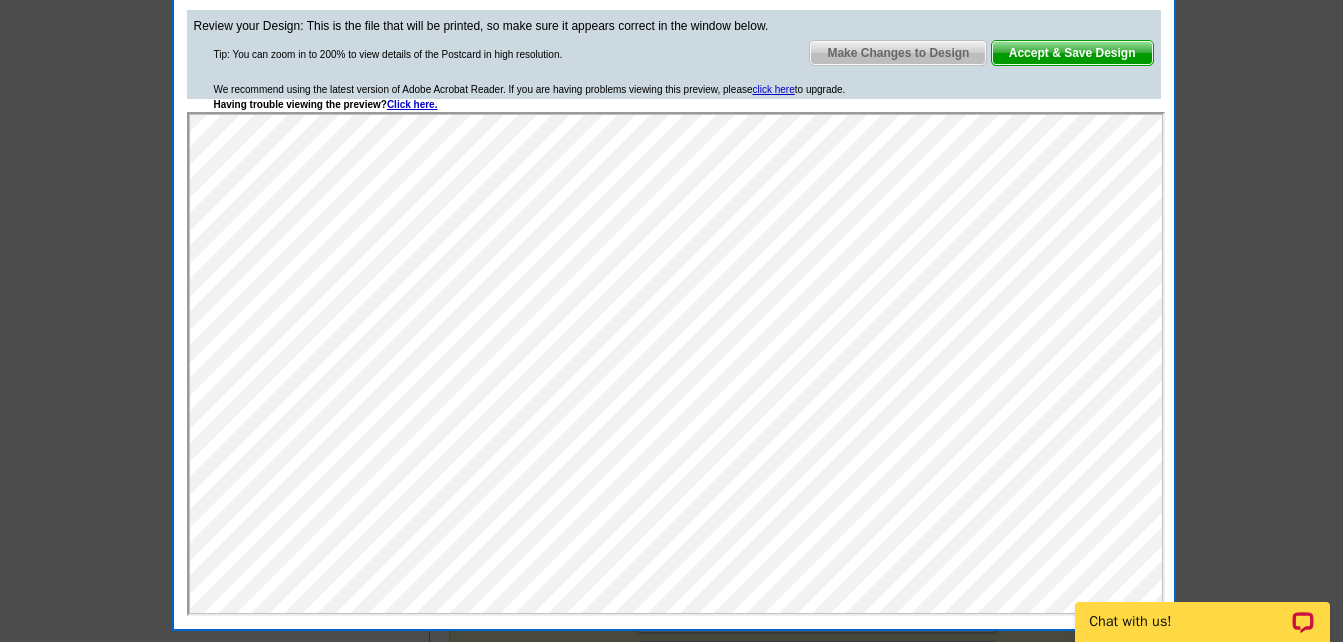 click on "Accept & Save Design" at bounding box center (1072, 53) 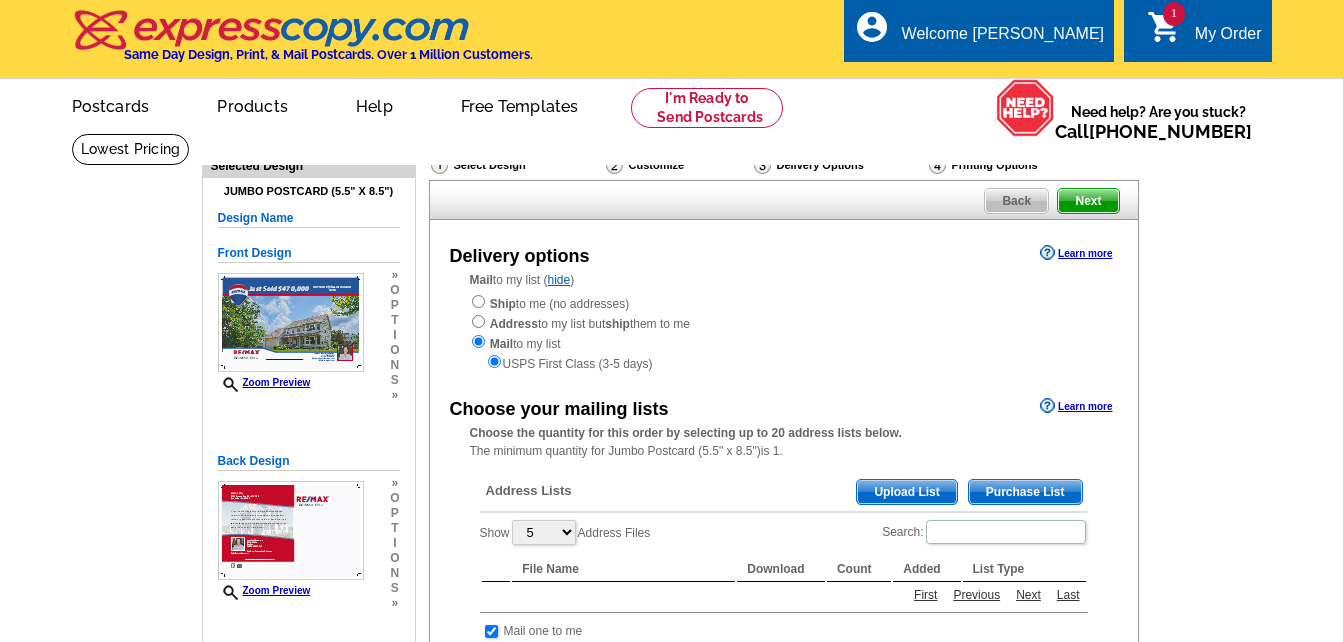 scroll, scrollTop: 0, scrollLeft: 0, axis: both 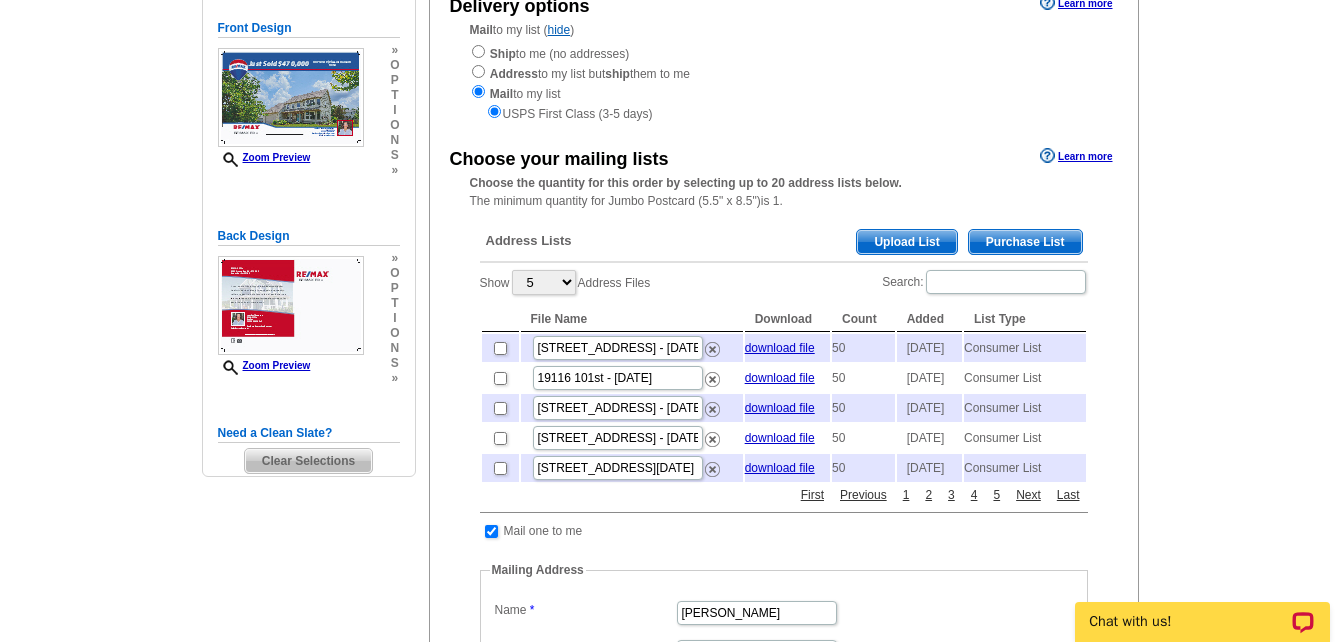 click on "Purchase List" at bounding box center (1025, 242) 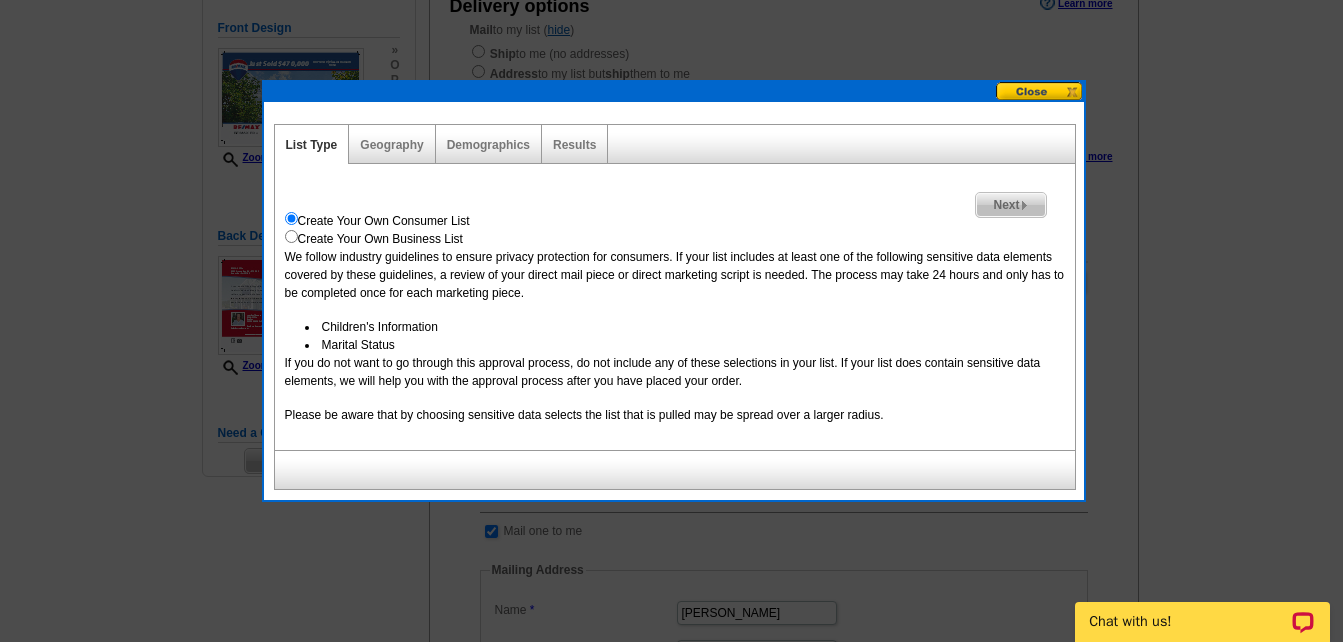 click on "Next" at bounding box center [1010, 205] 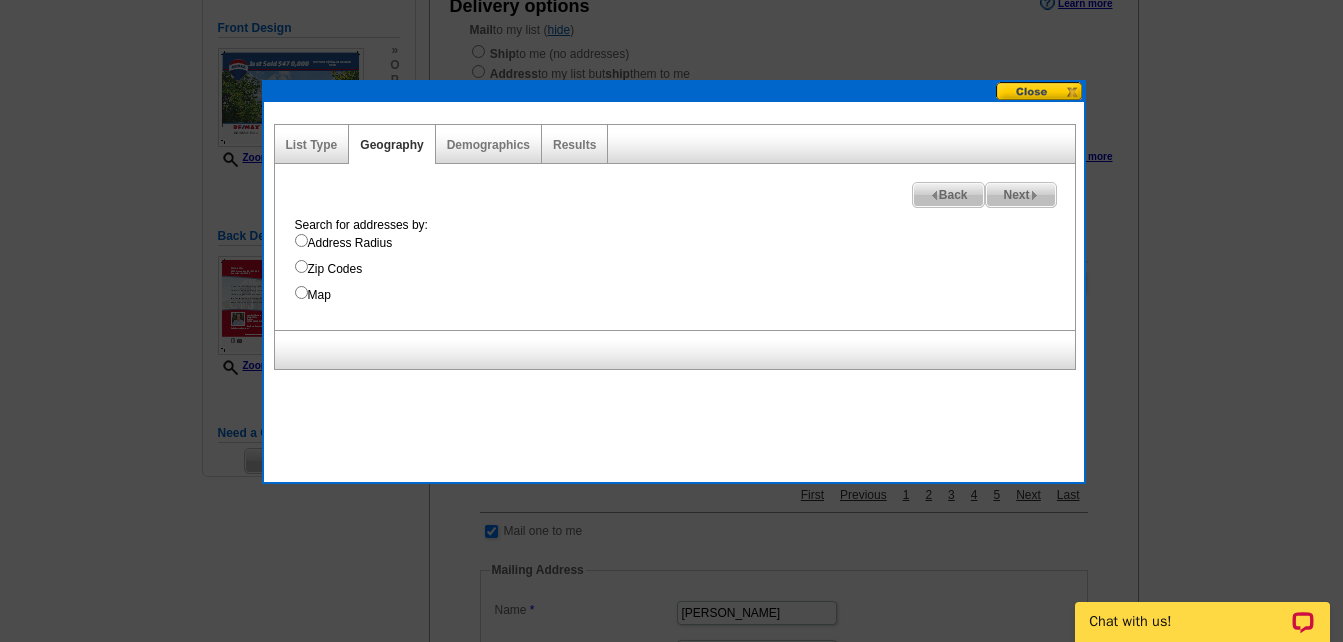 click on "Address Radius" at bounding box center [301, 240] 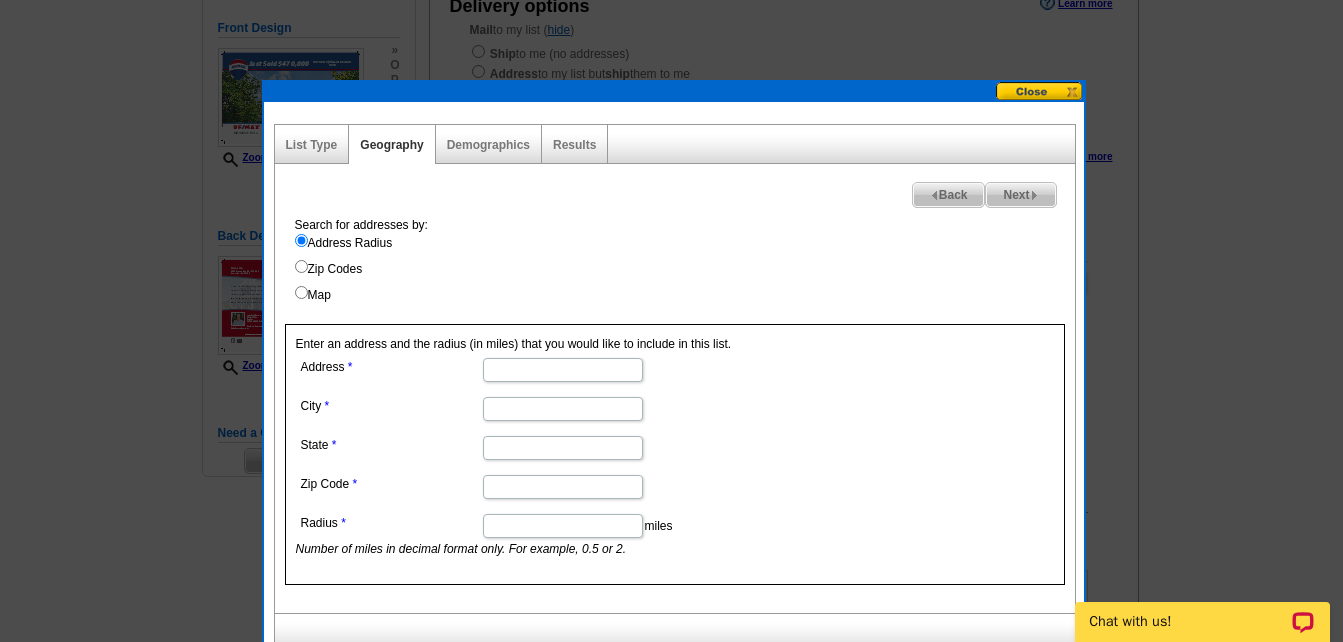 click on "Address" at bounding box center (563, 370) 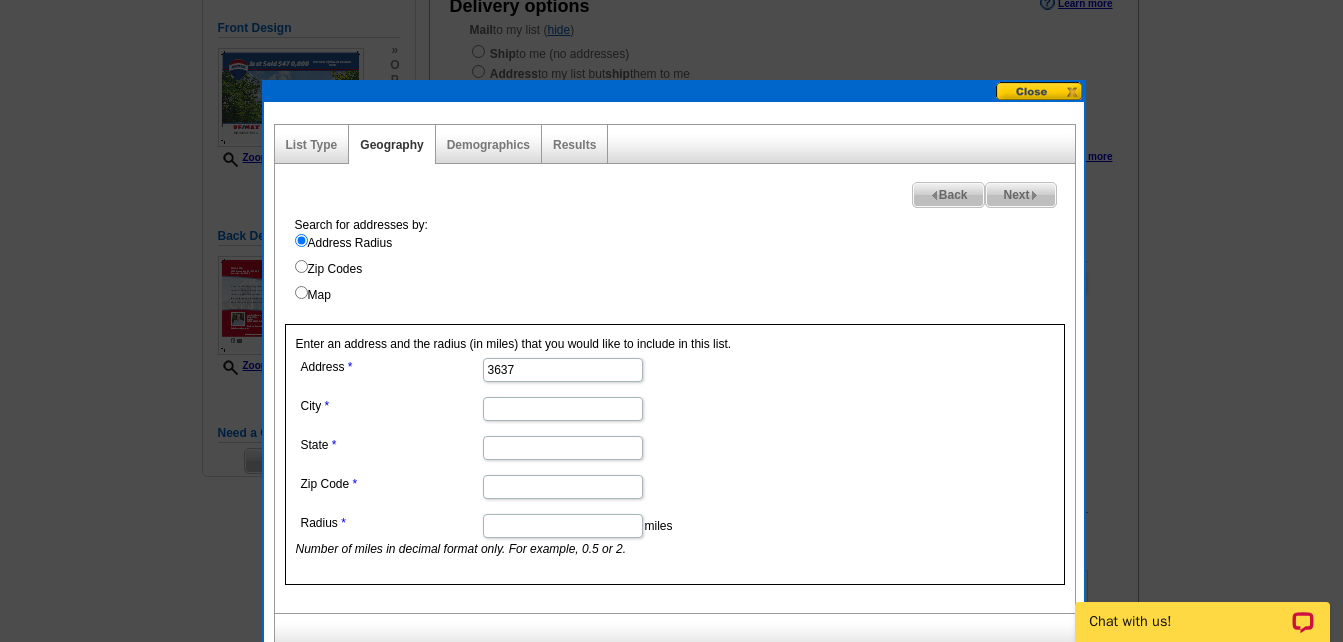 type on "3637 121st pl" 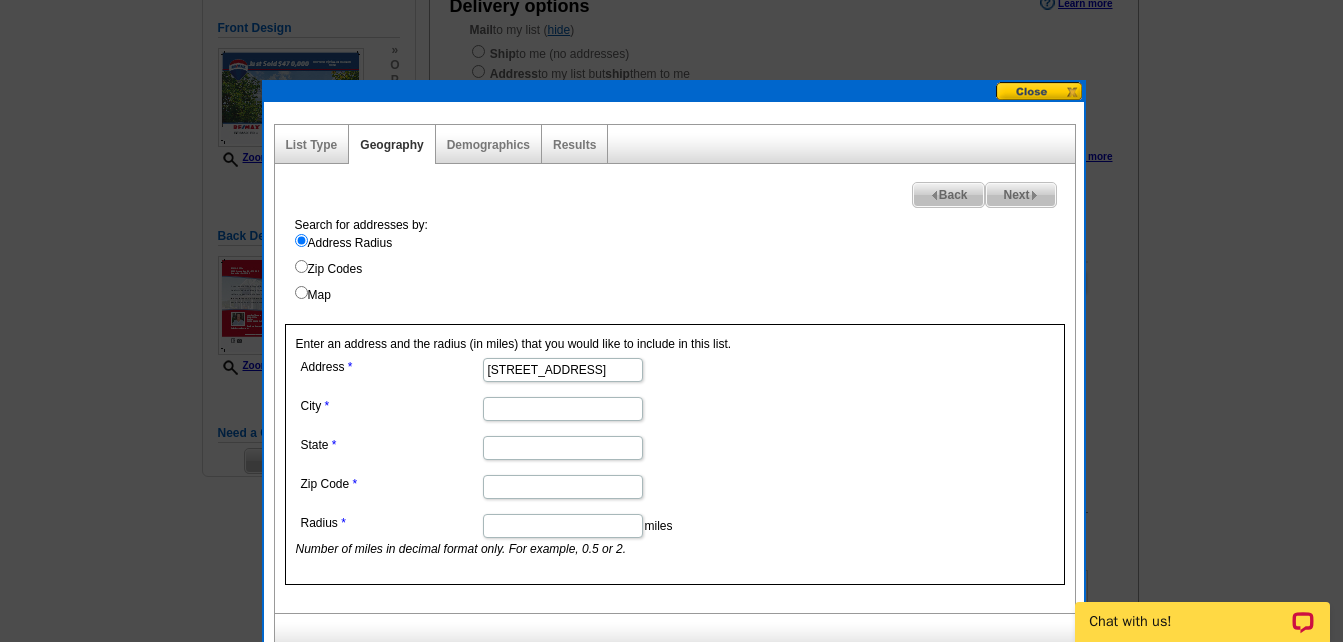 type on "Pleasant Prairie WI 53158" 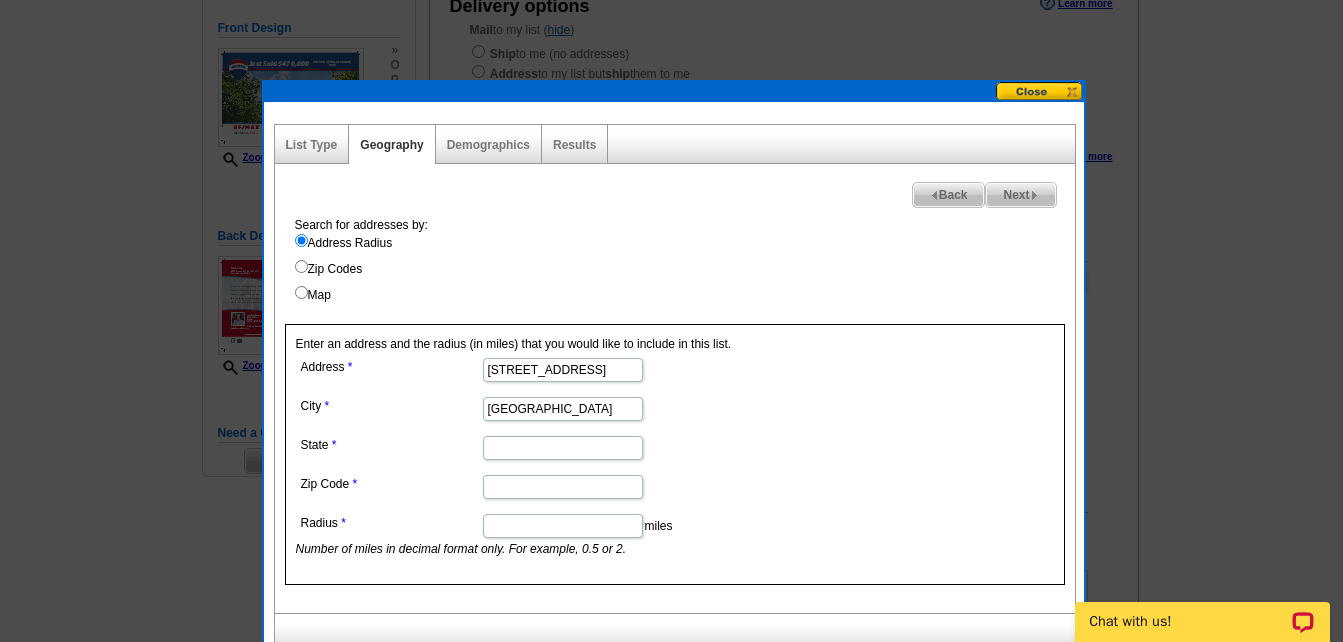 type on "WI" 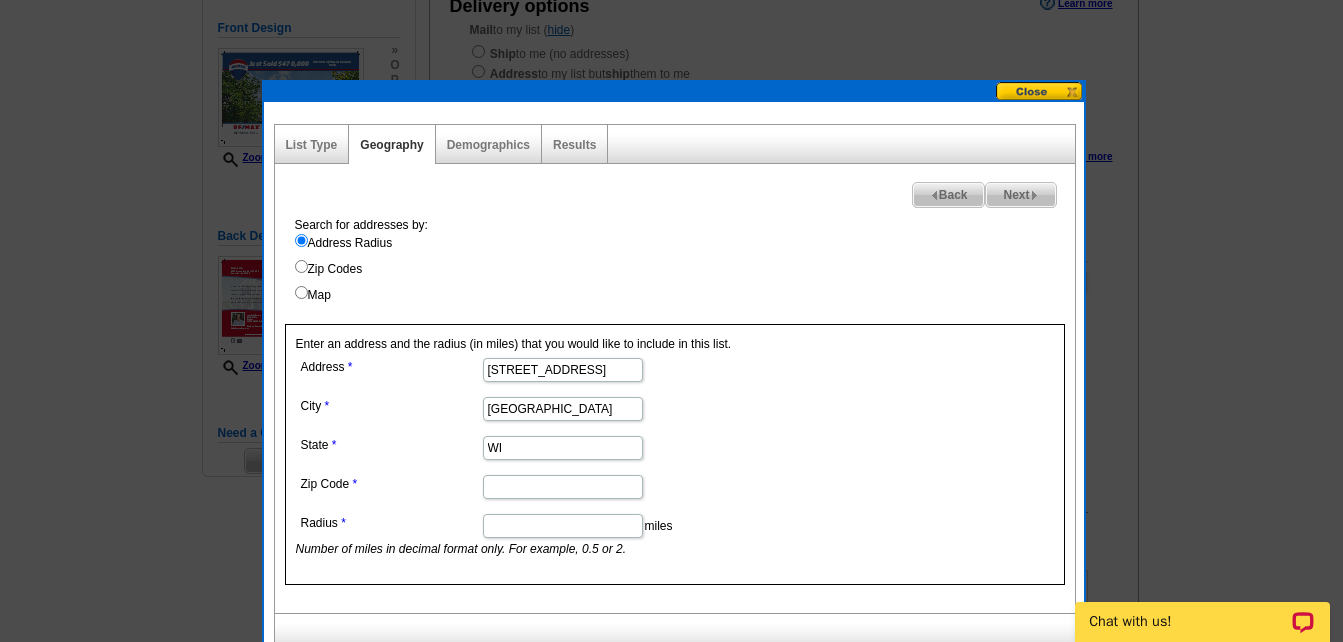 type on "53158" 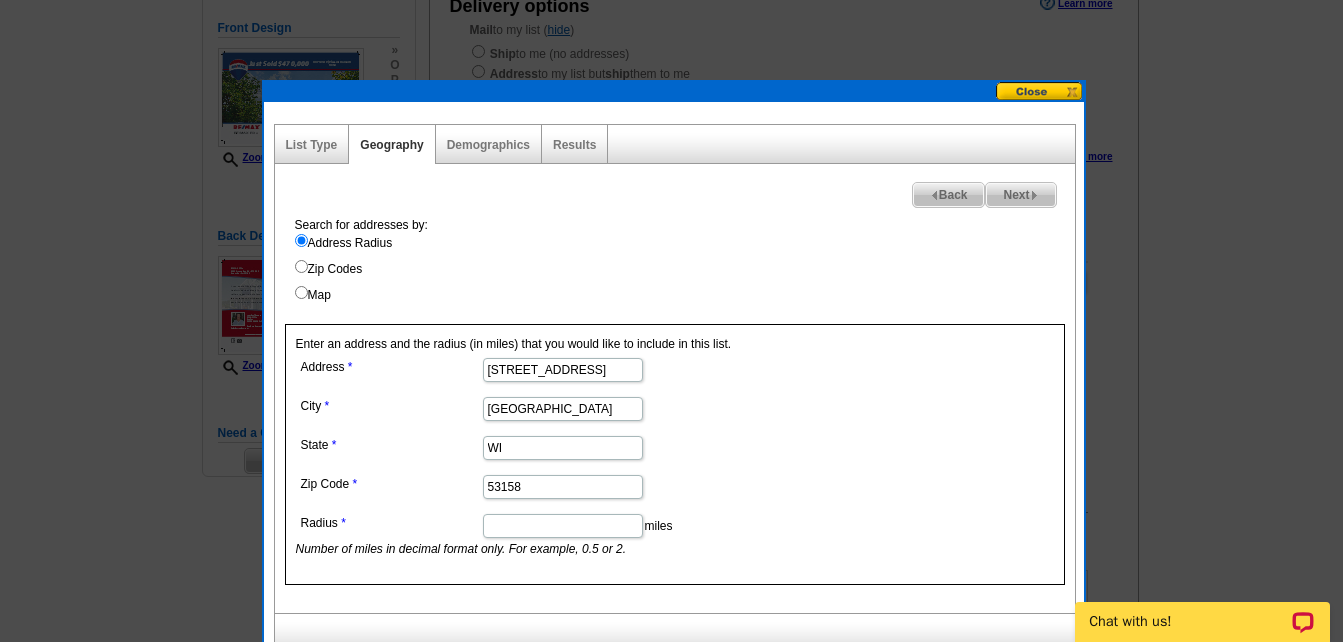 scroll, scrollTop: 0, scrollLeft: 0, axis: both 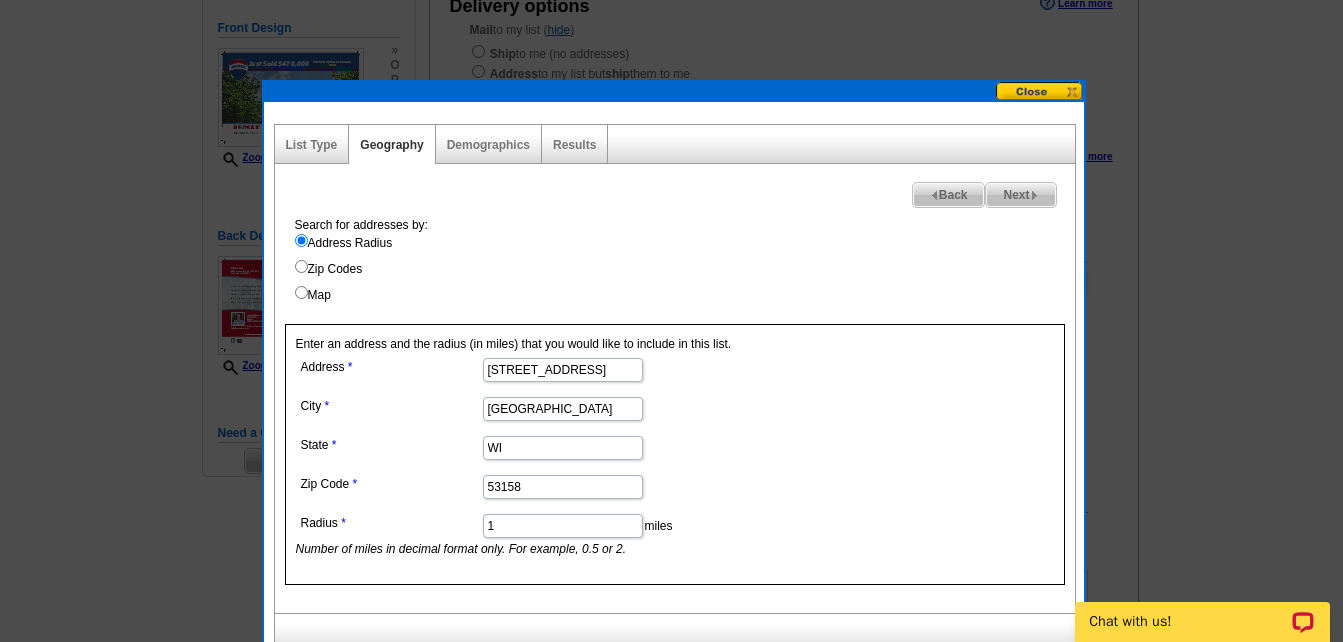 click on "1" at bounding box center [563, 526] 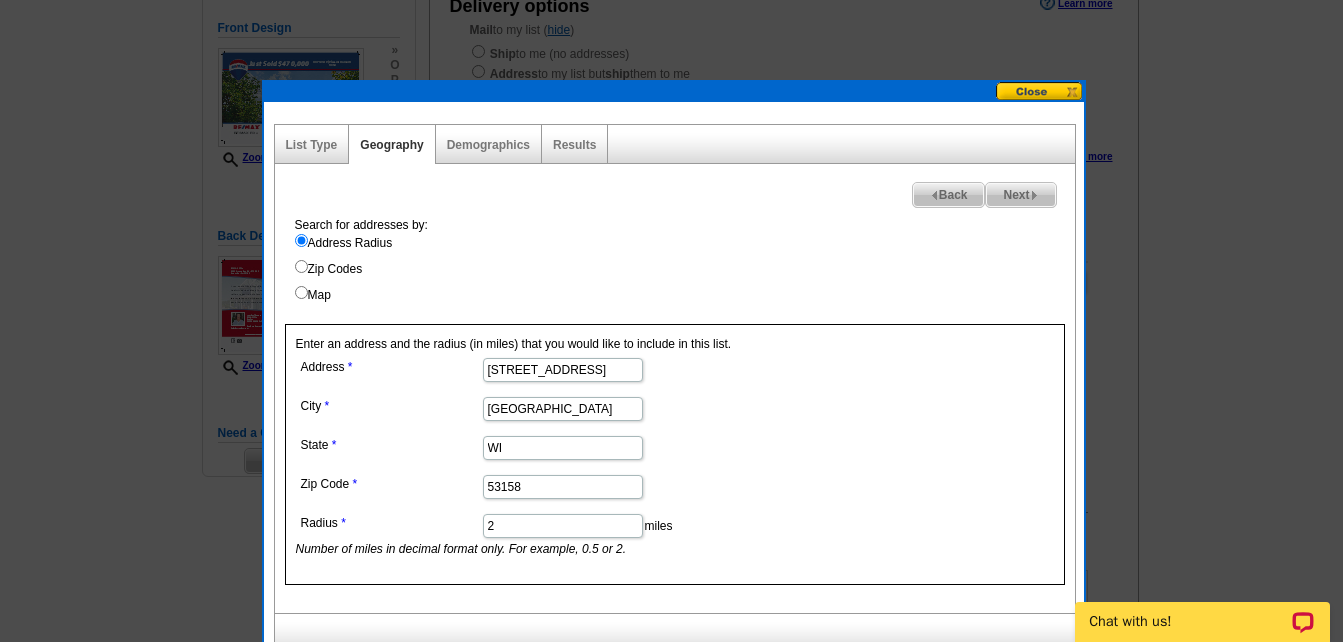type on "2" 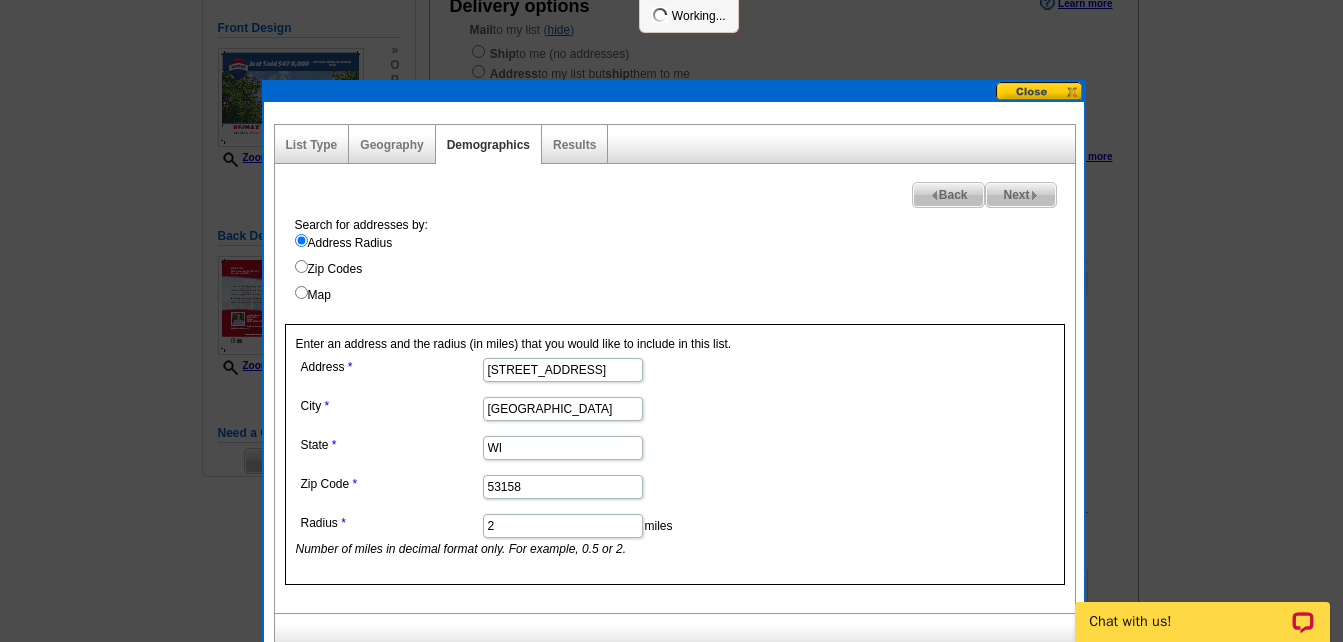 select 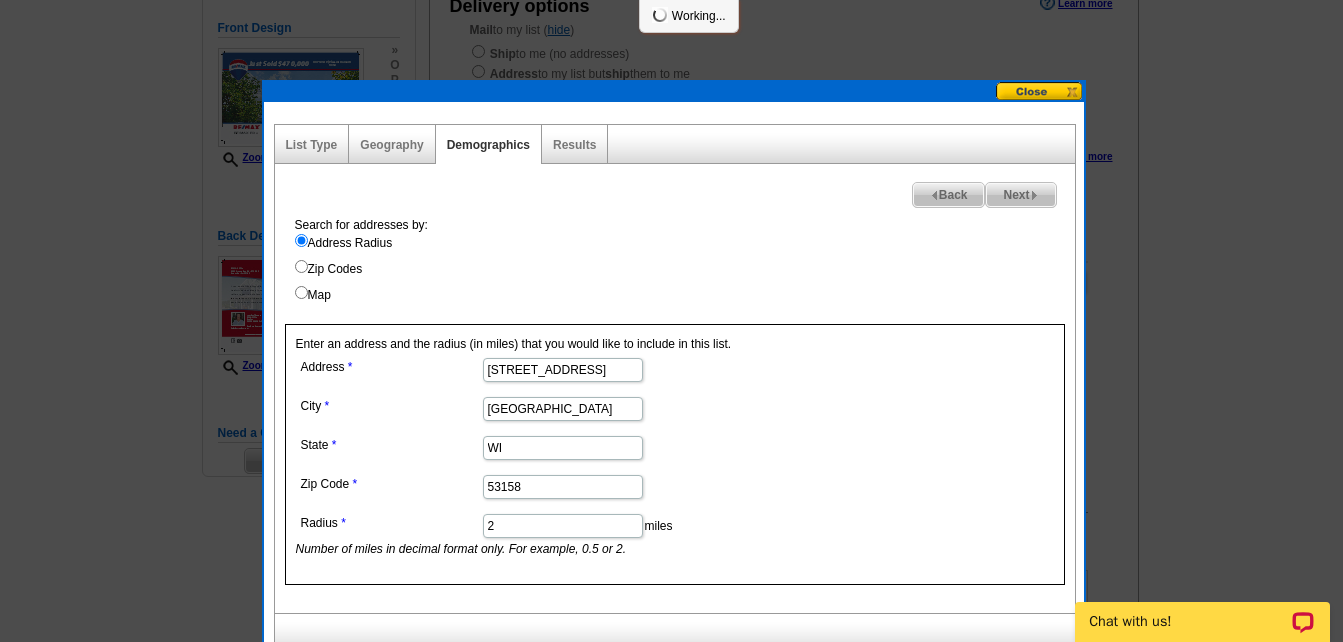 select 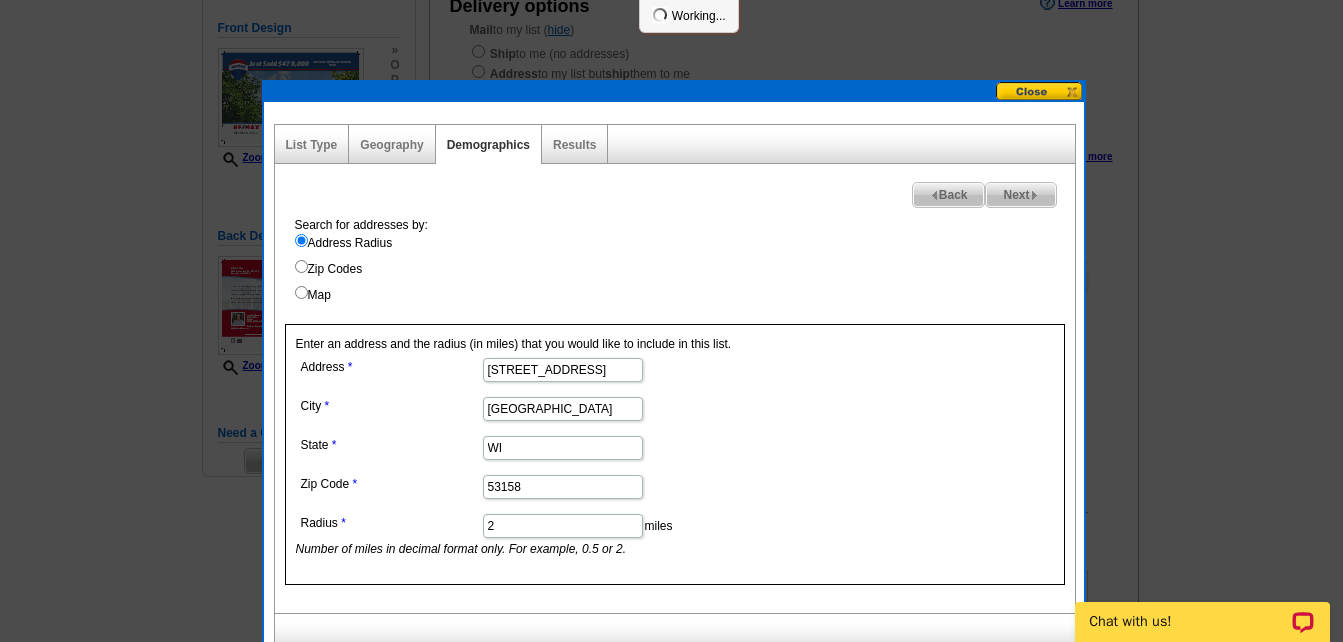 select 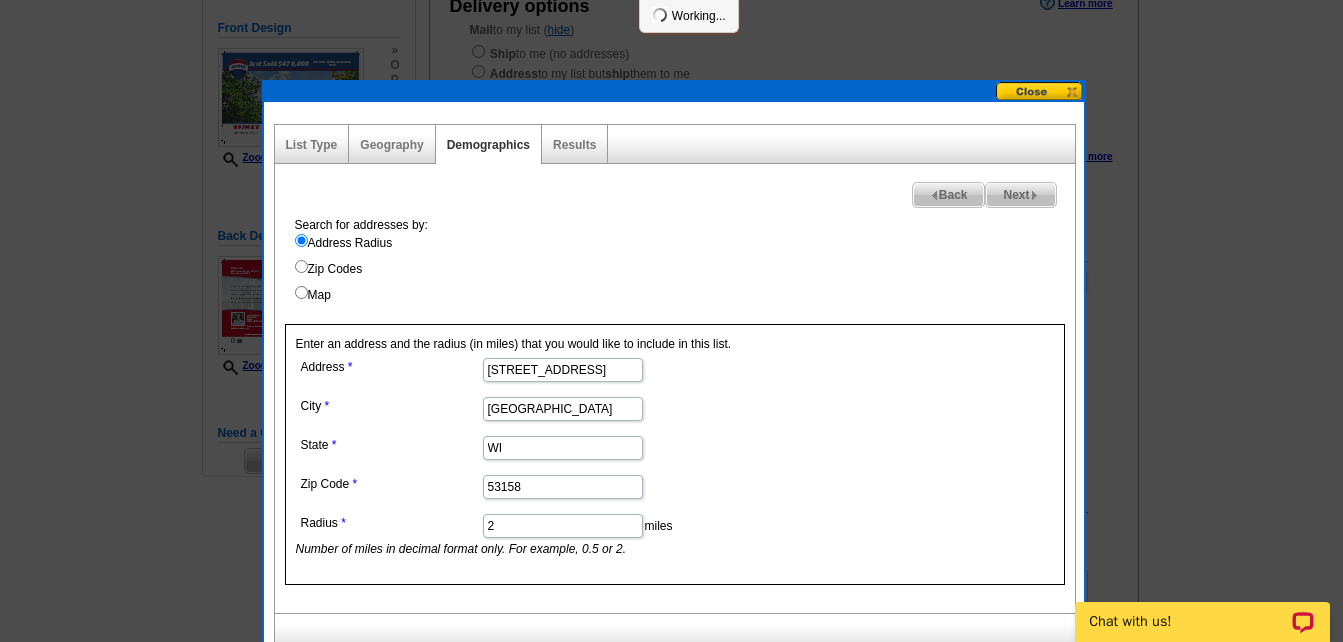 select 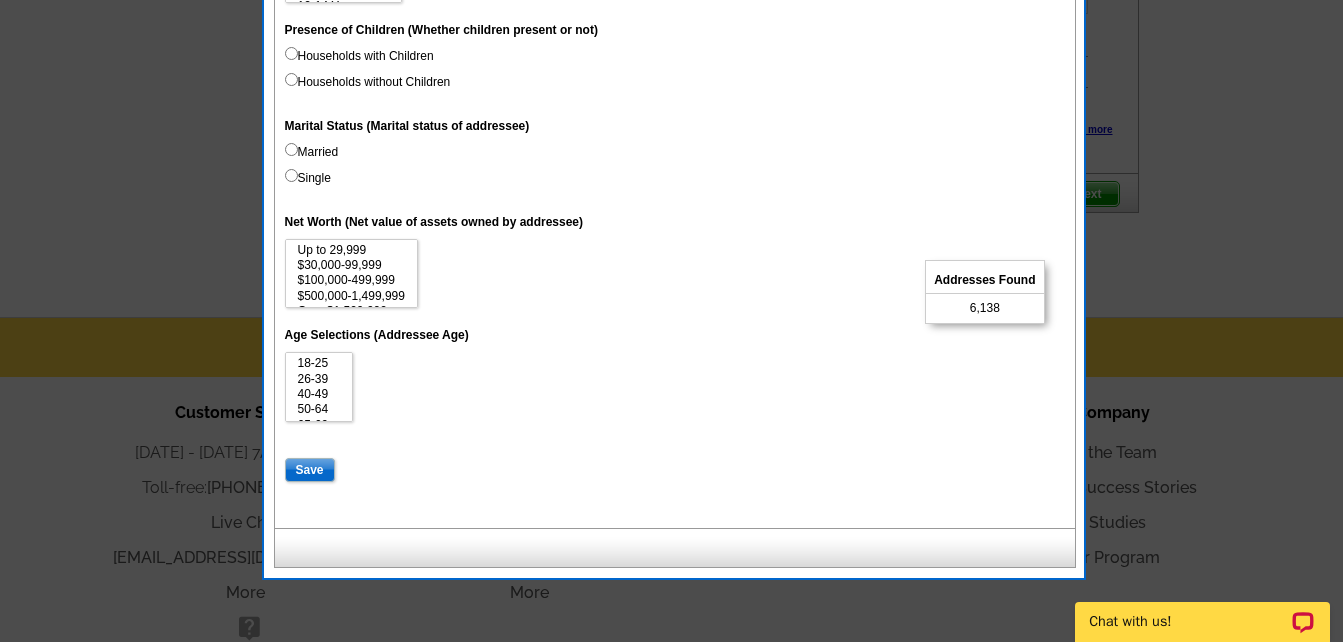 scroll, scrollTop: 1128, scrollLeft: 0, axis: vertical 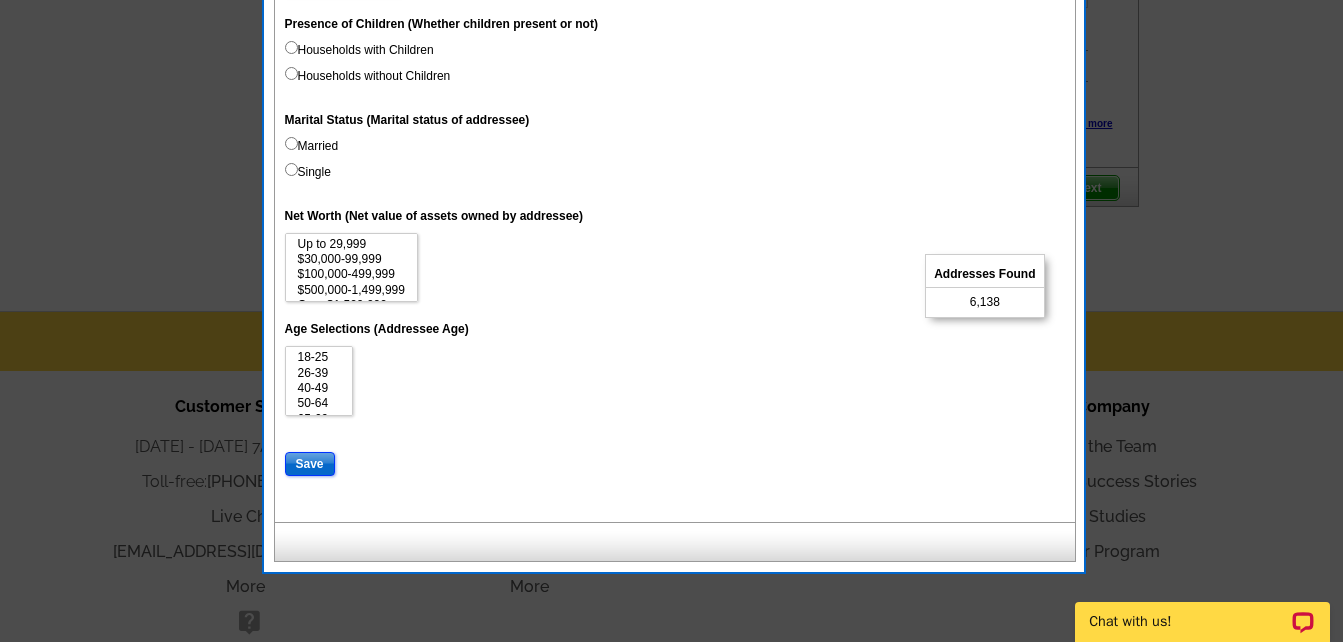 click on "Save" at bounding box center (310, 464) 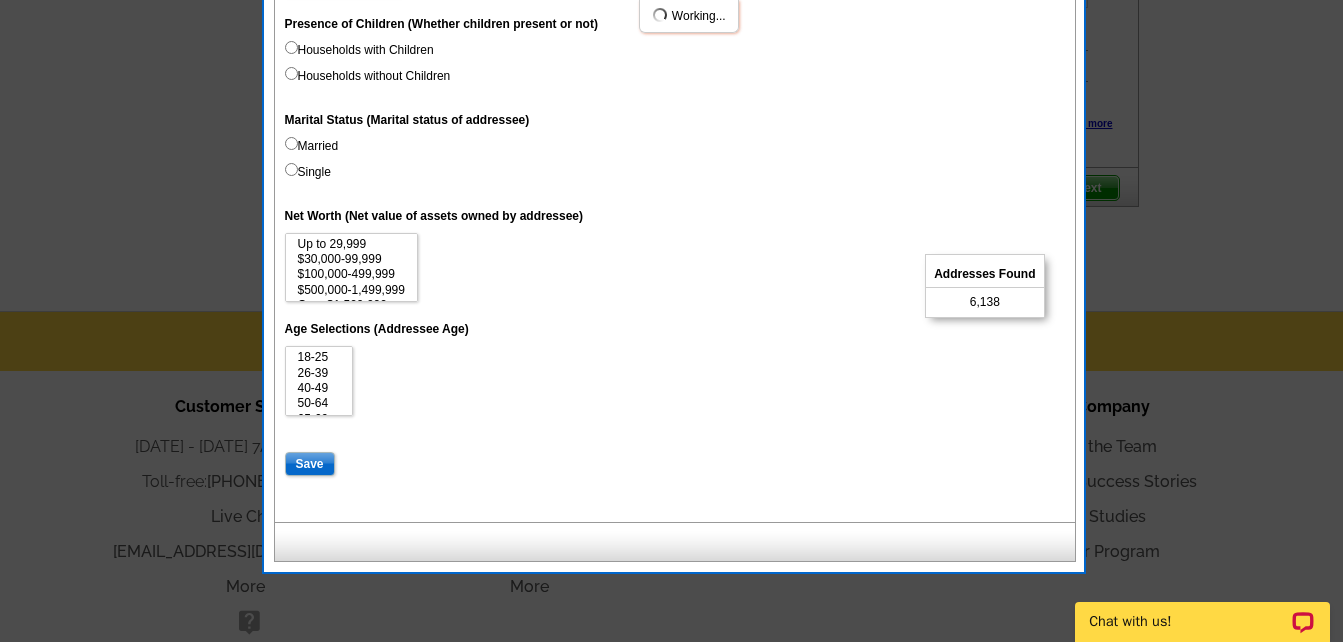 select 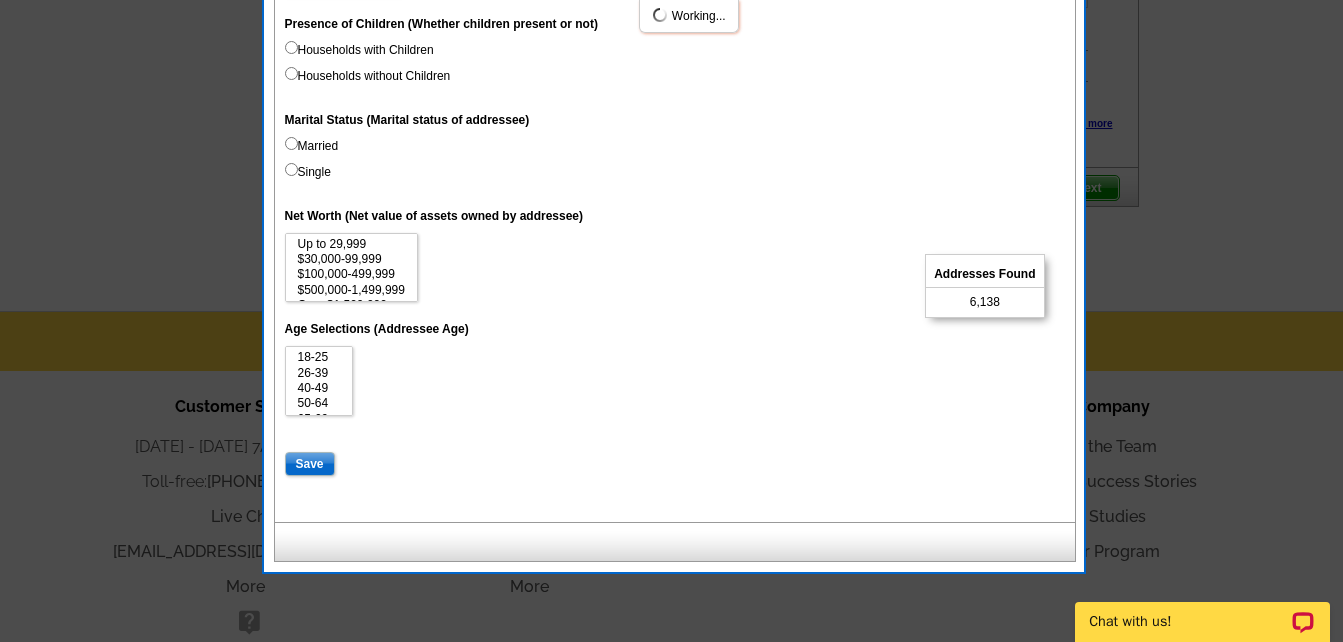 select 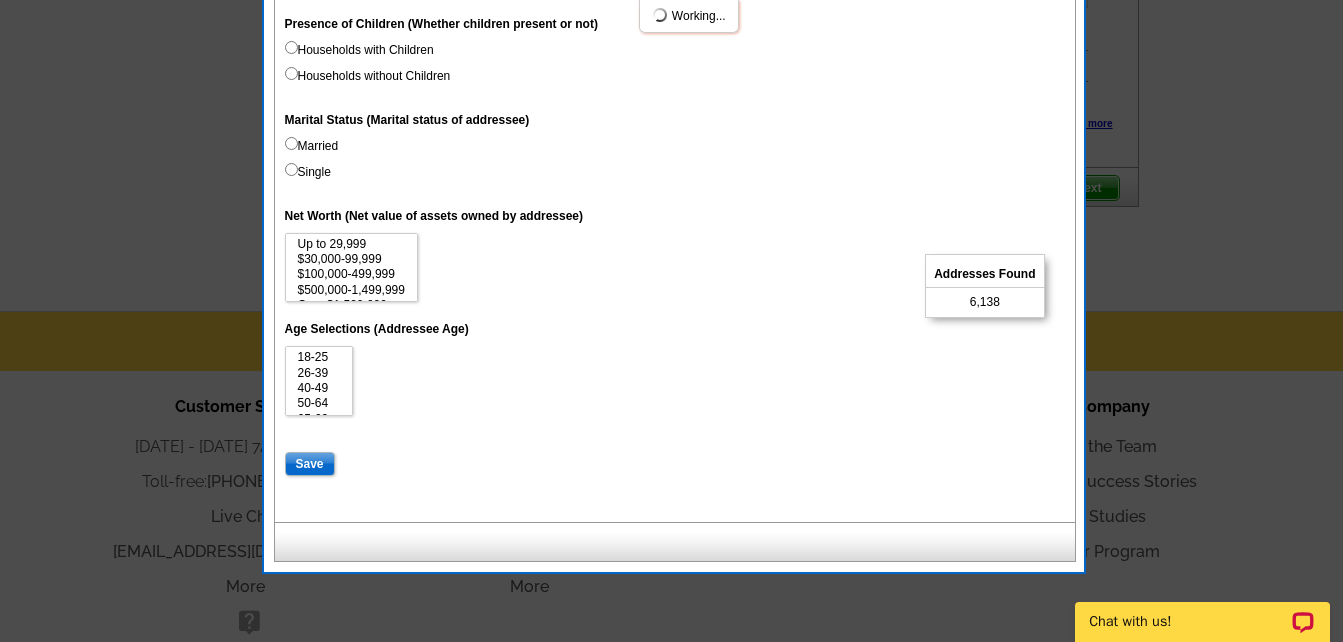 select 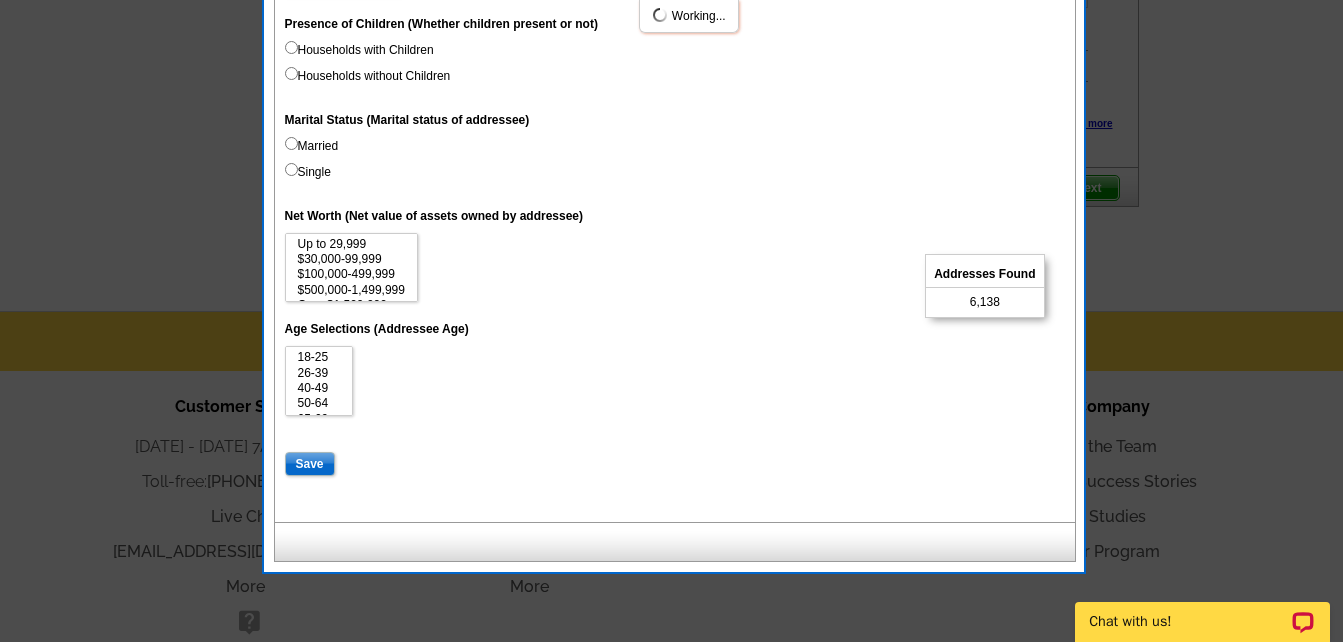 select 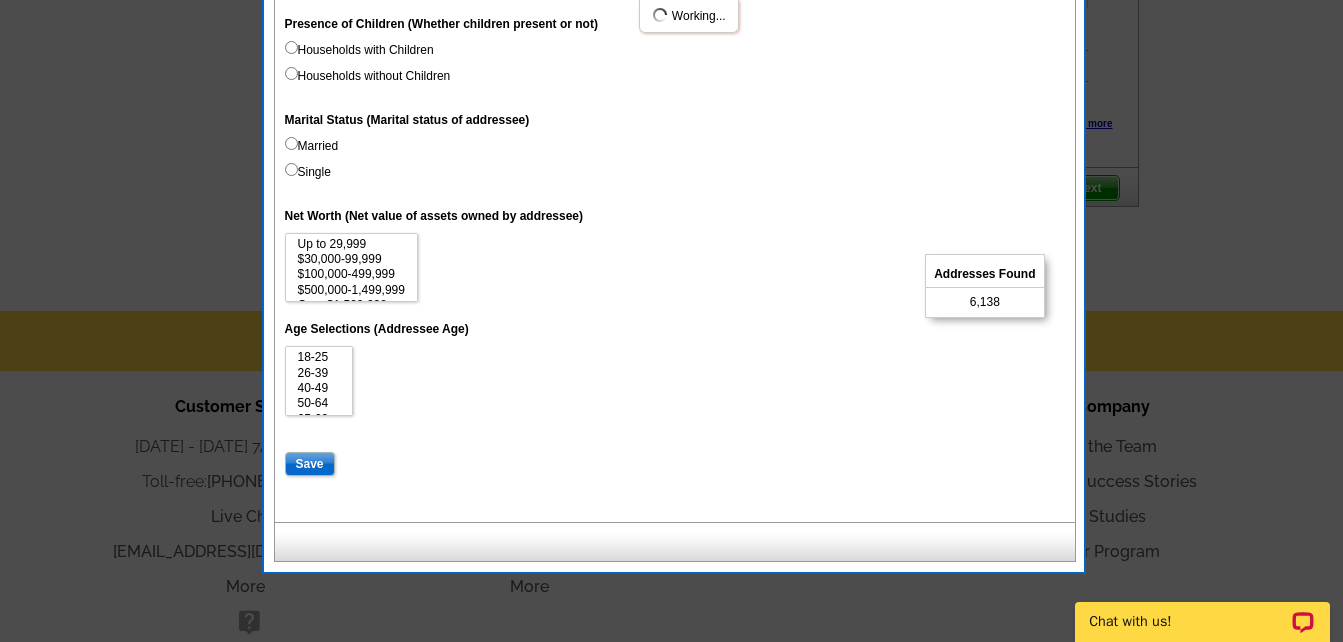 select 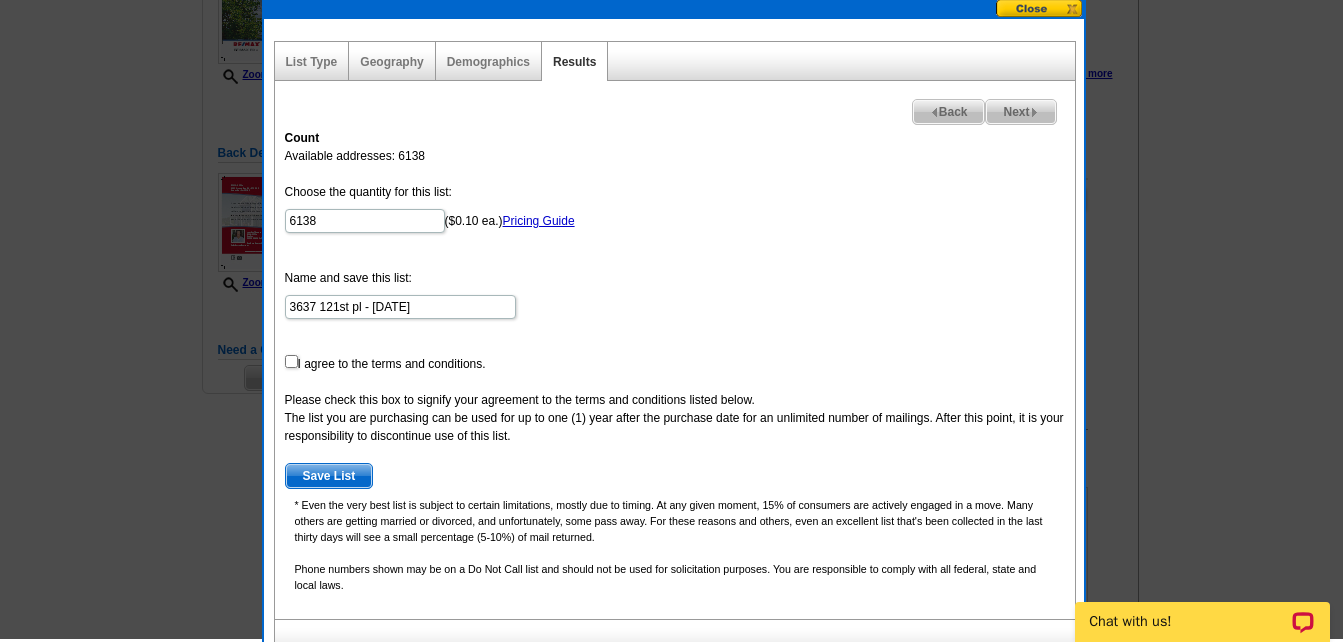 scroll, scrollTop: 330, scrollLeft: 0, axis: vertical 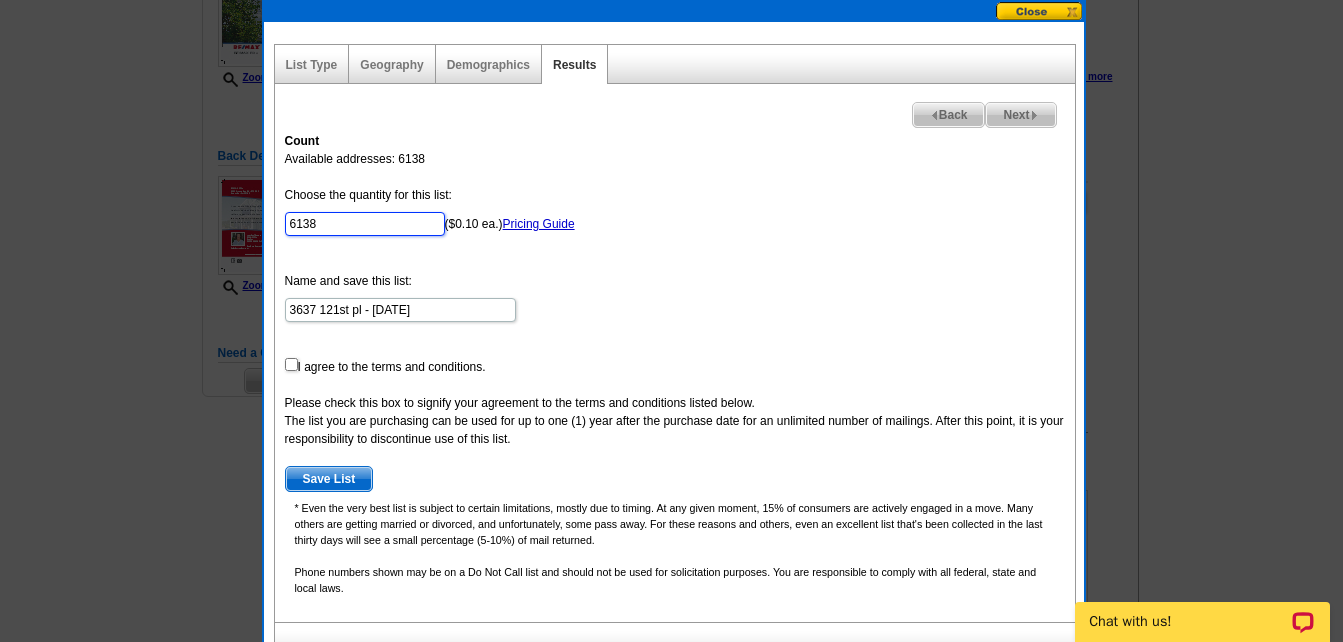 click on "6138" at bounding box center [365, 224] 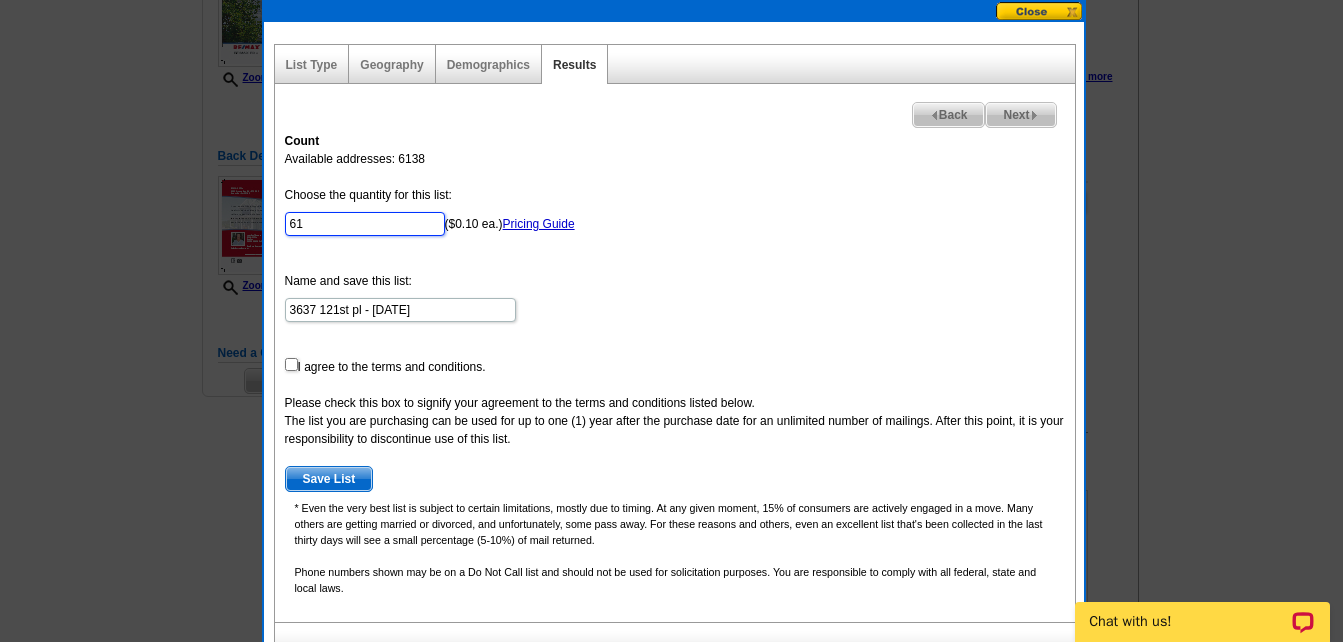 type on "6" 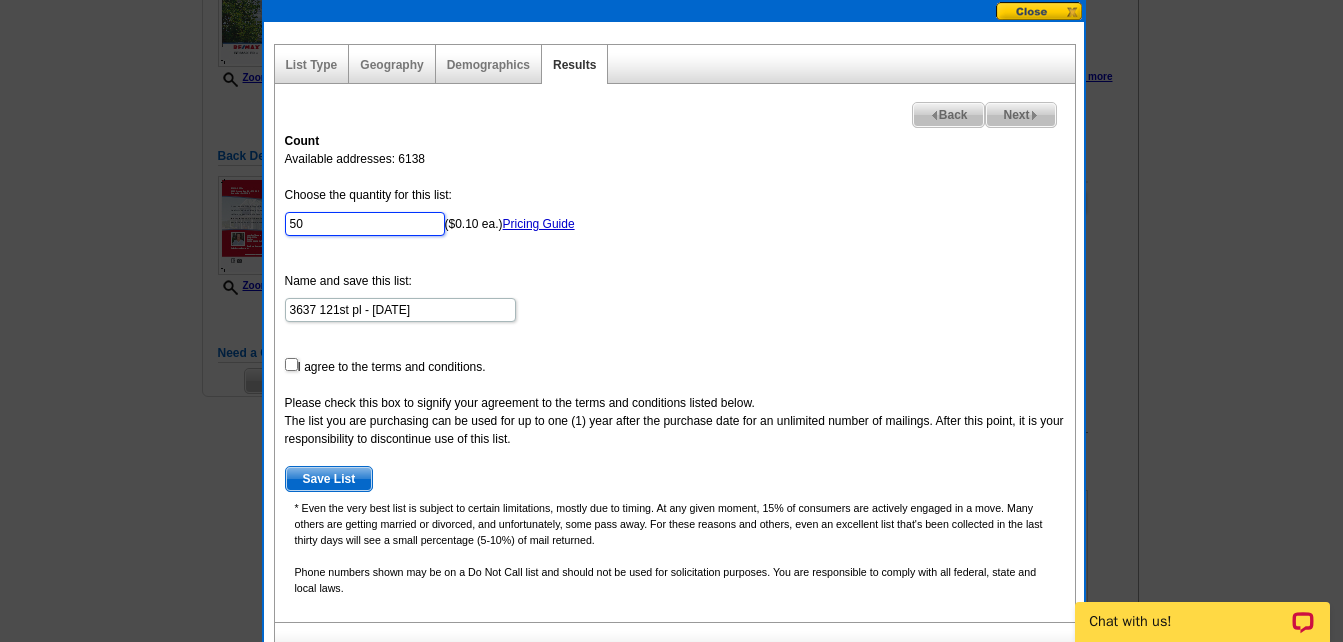 type on "50" 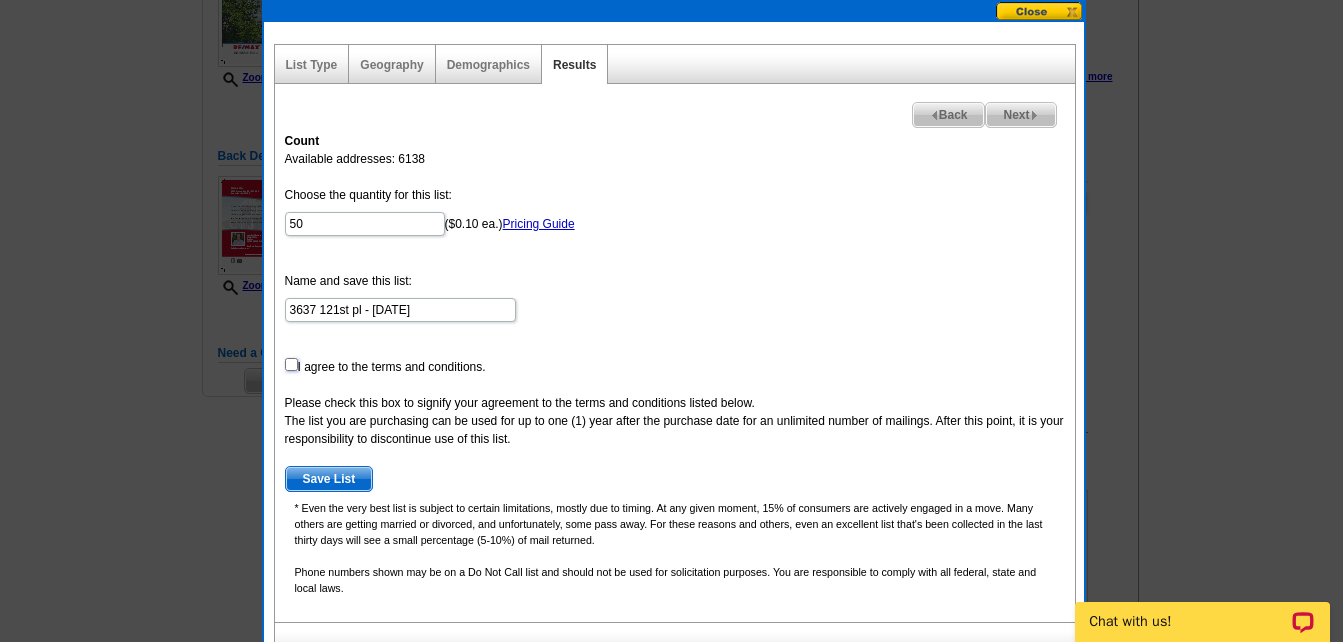 click at bounding box center (291, 364) 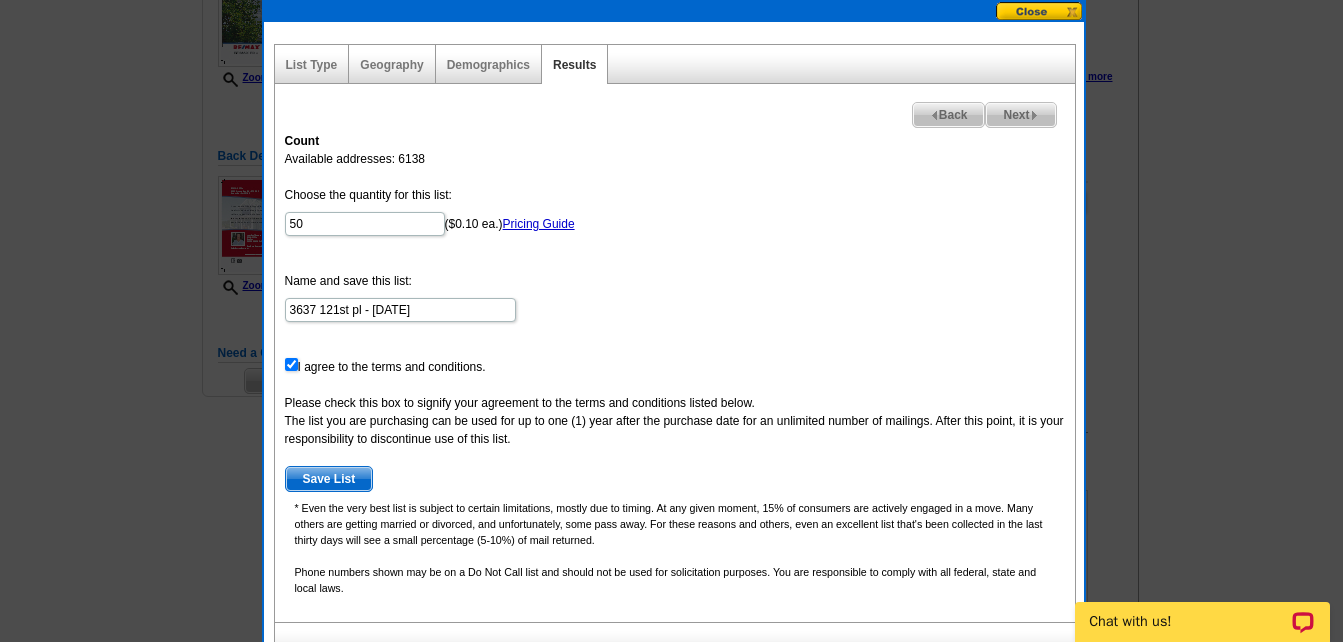 click on "Save List" at bounding box center (329, 479) 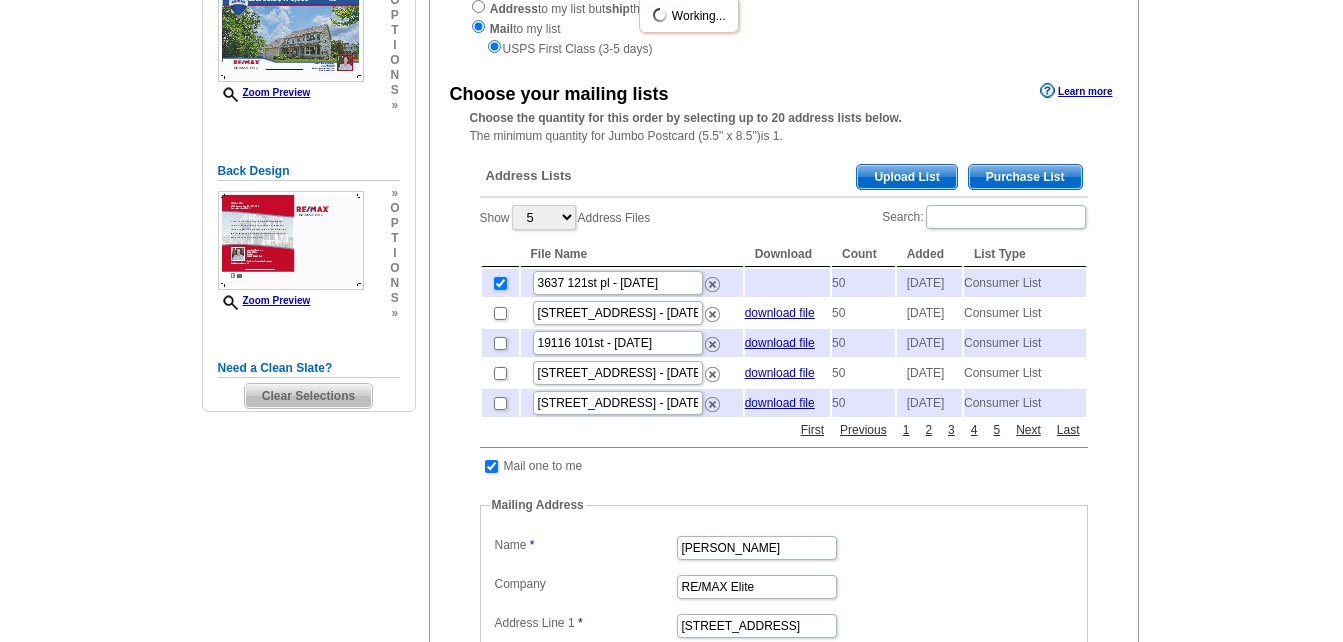 scroll, scrollTop: 340, scrollLeft: 0, axis: vertical 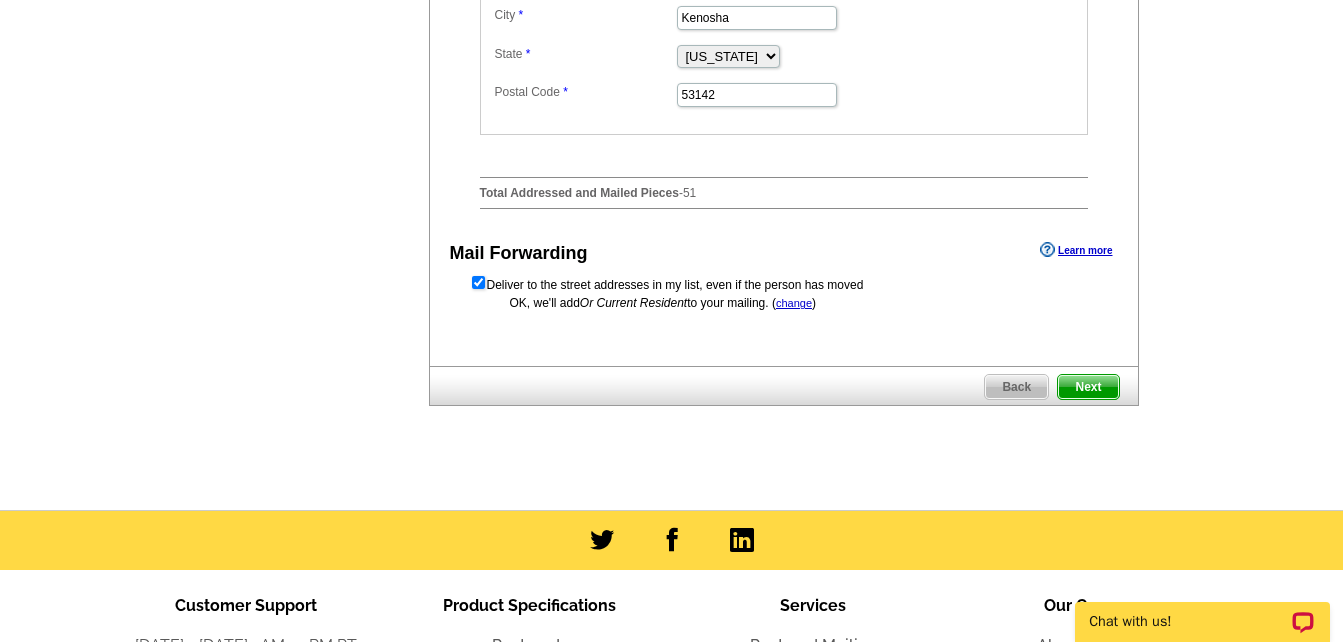 click on "Next" at bounding box center (1088, 387) 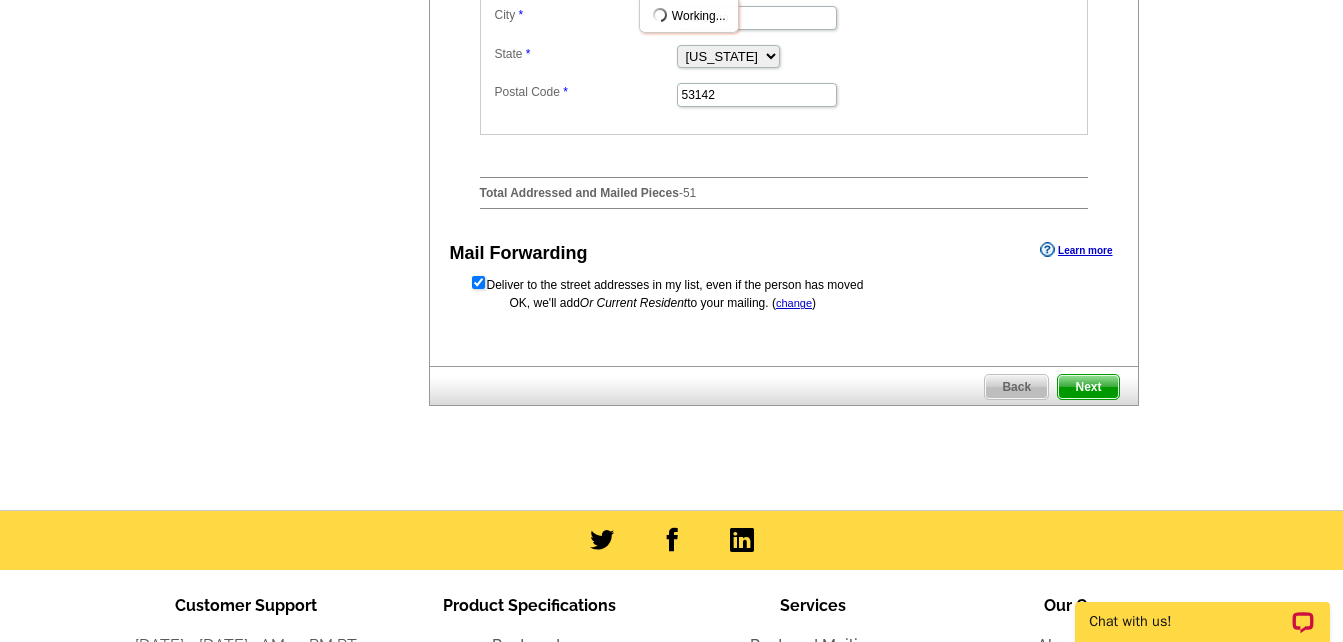 scroll, scrollTop: 0, scrollLeft: 0, axis: both 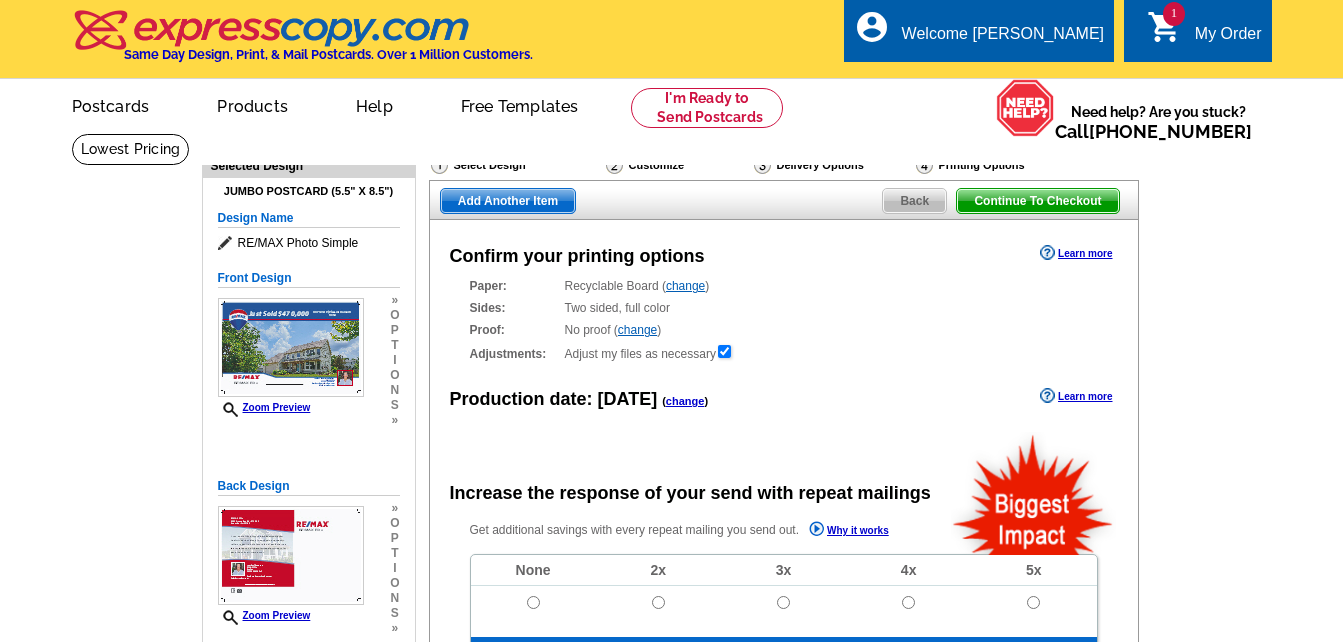 radio on "false" 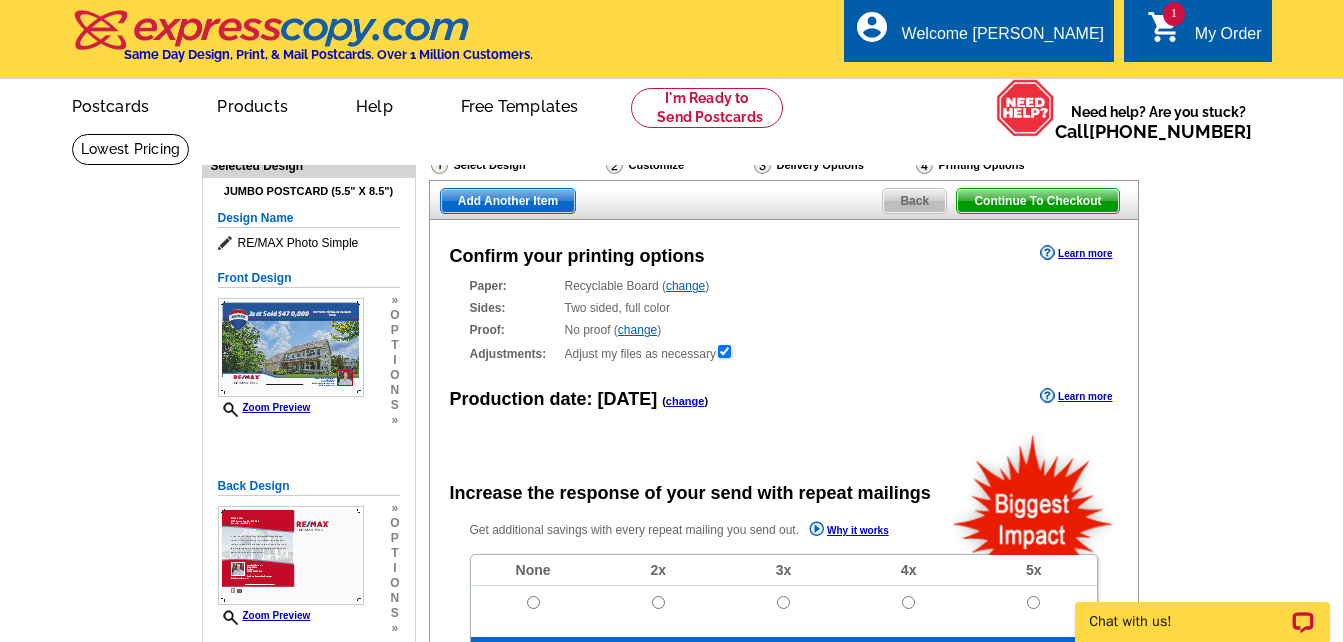 scroll, scrollTop: 0, scrollLeft: 0, axis: both 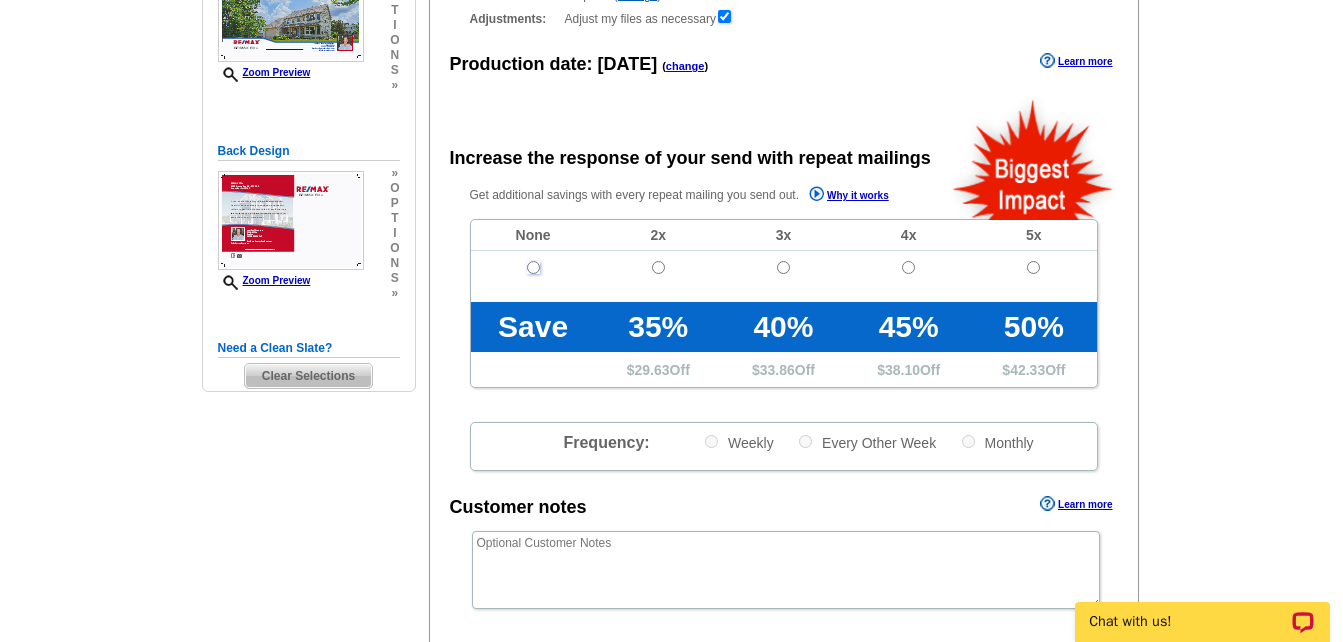 click at bounding box center [533, 267] 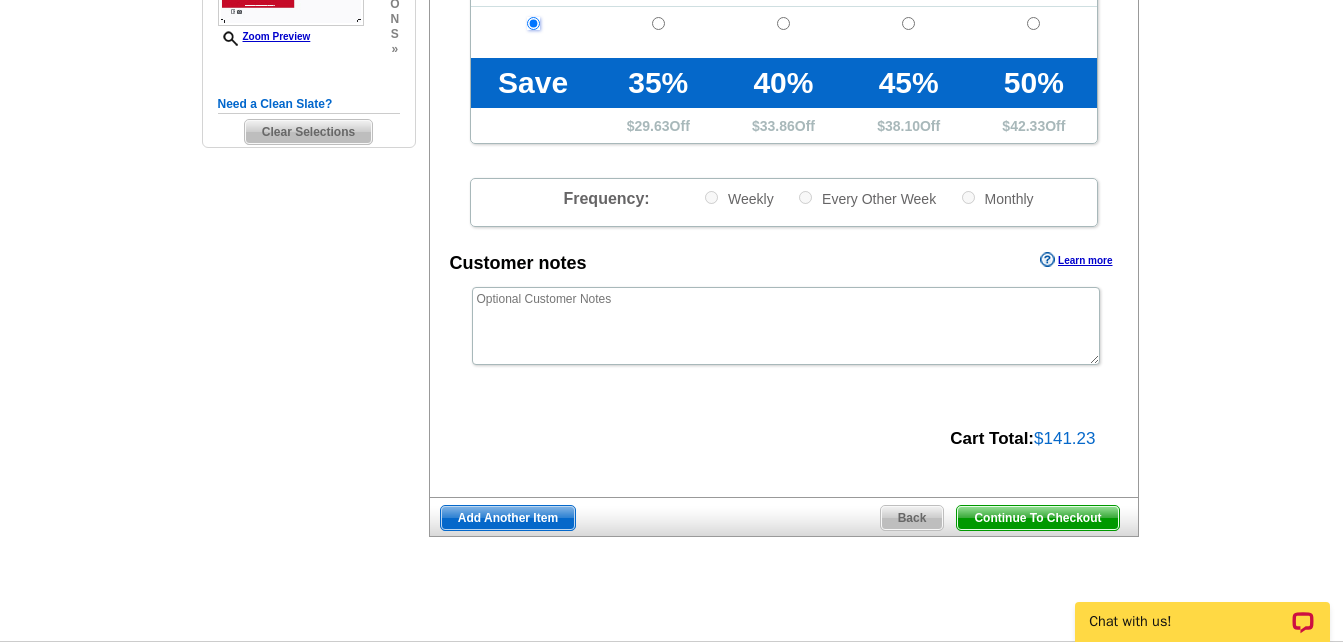 scroll, scrollTop: 676, scrollLeft: 0, axis: vertical 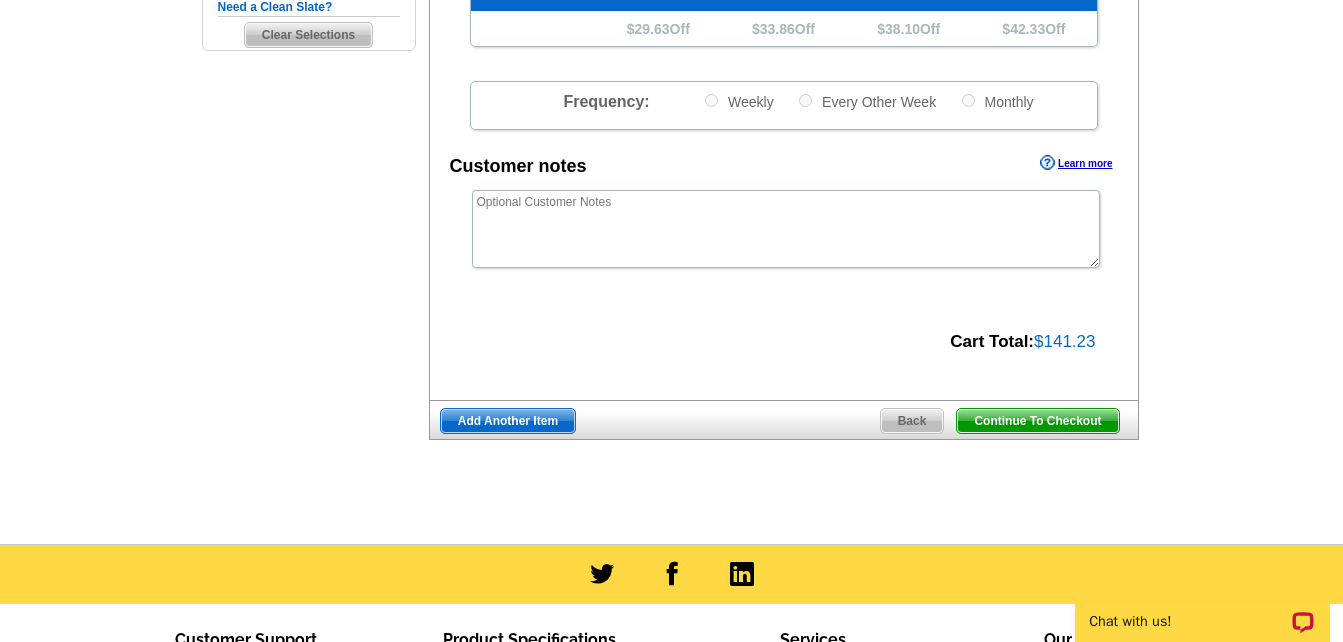 click on "Continue To Checkout" at bounding box center [1037, 421] 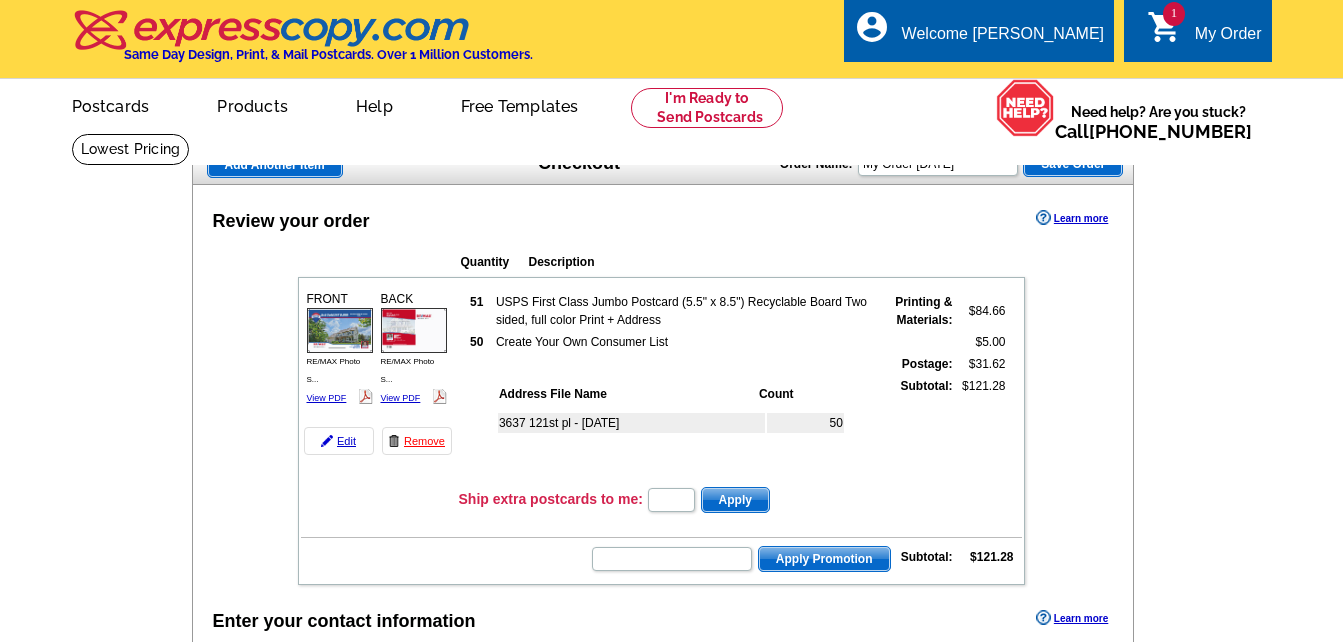 scroll, scrollTop: 0, scrollLeft: 0, axis: both 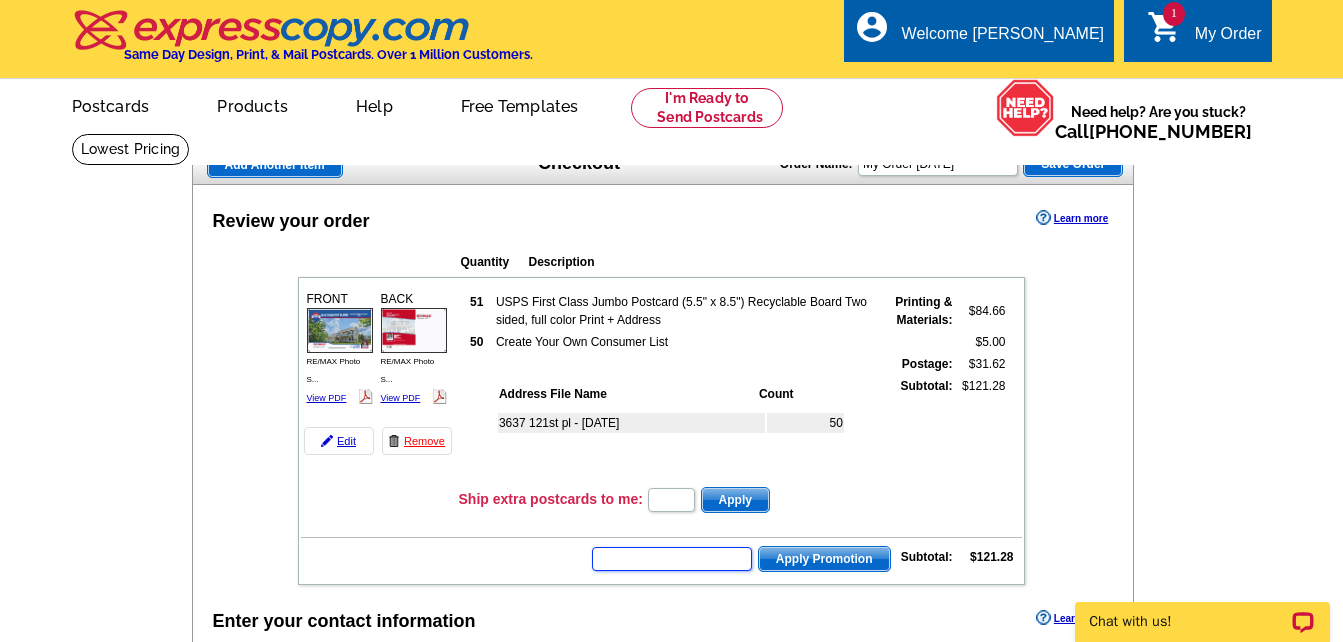 click at bounding box center [672, 559] 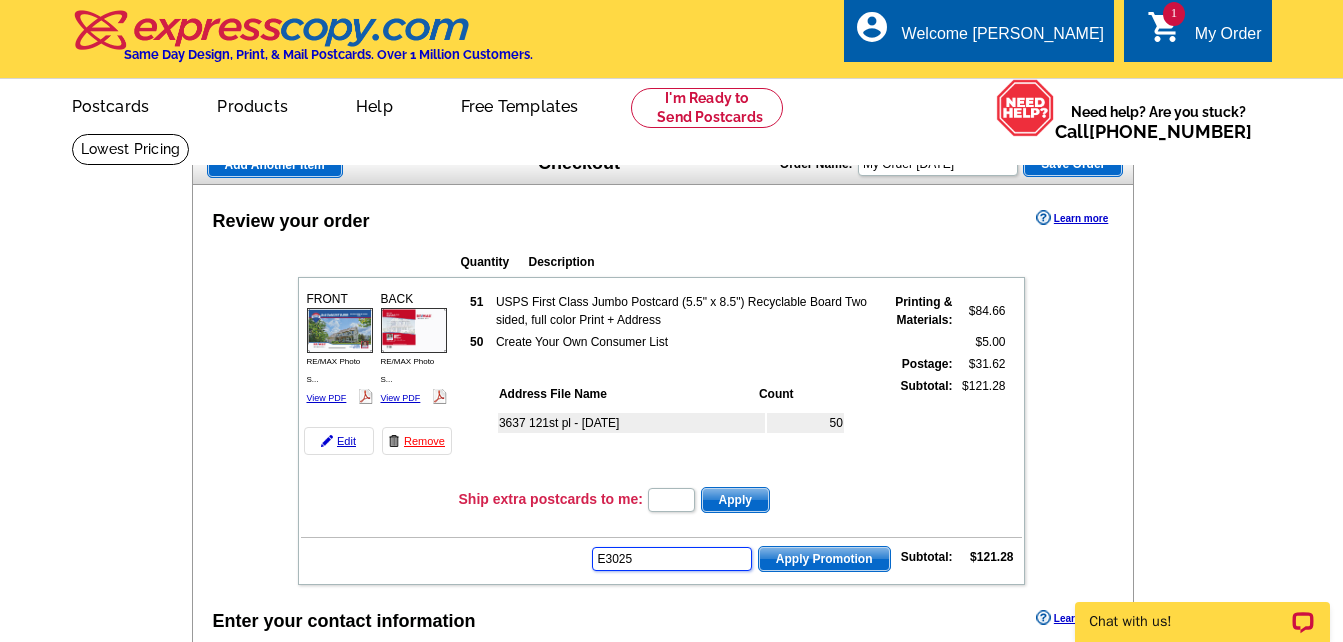 type on "E3025" 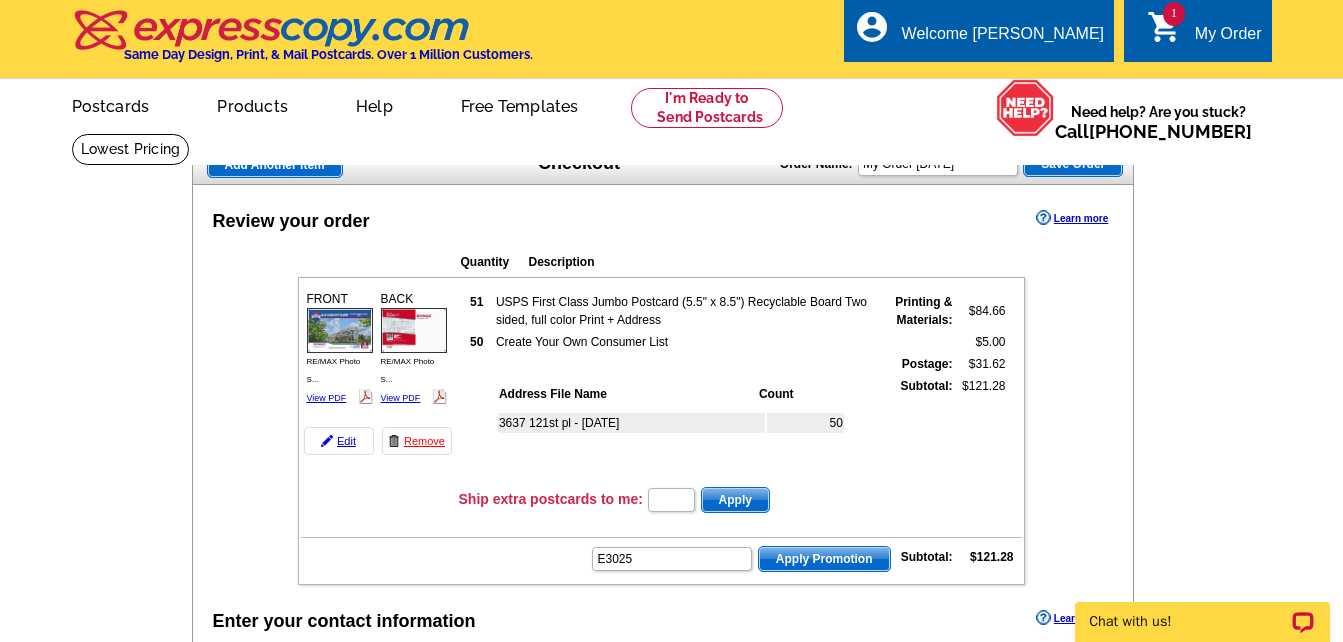 scroll, scrollTop: 0, scrollLeft: 0, axis: both 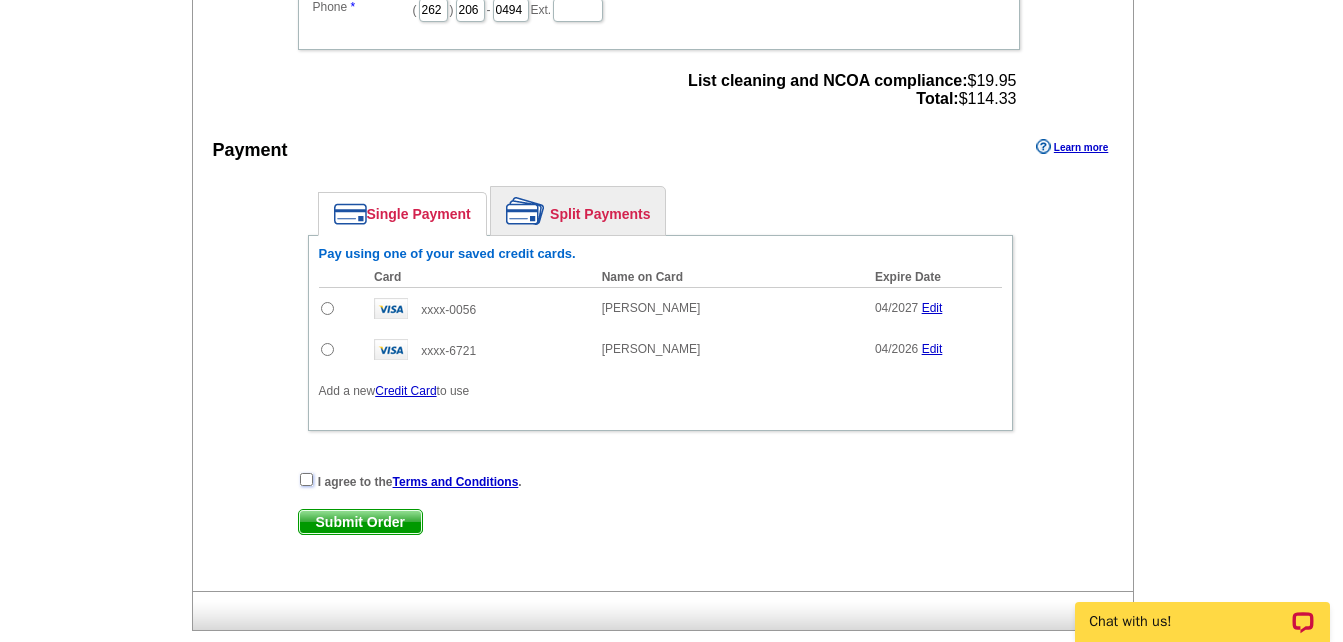 click at bounding box center [306, 479] 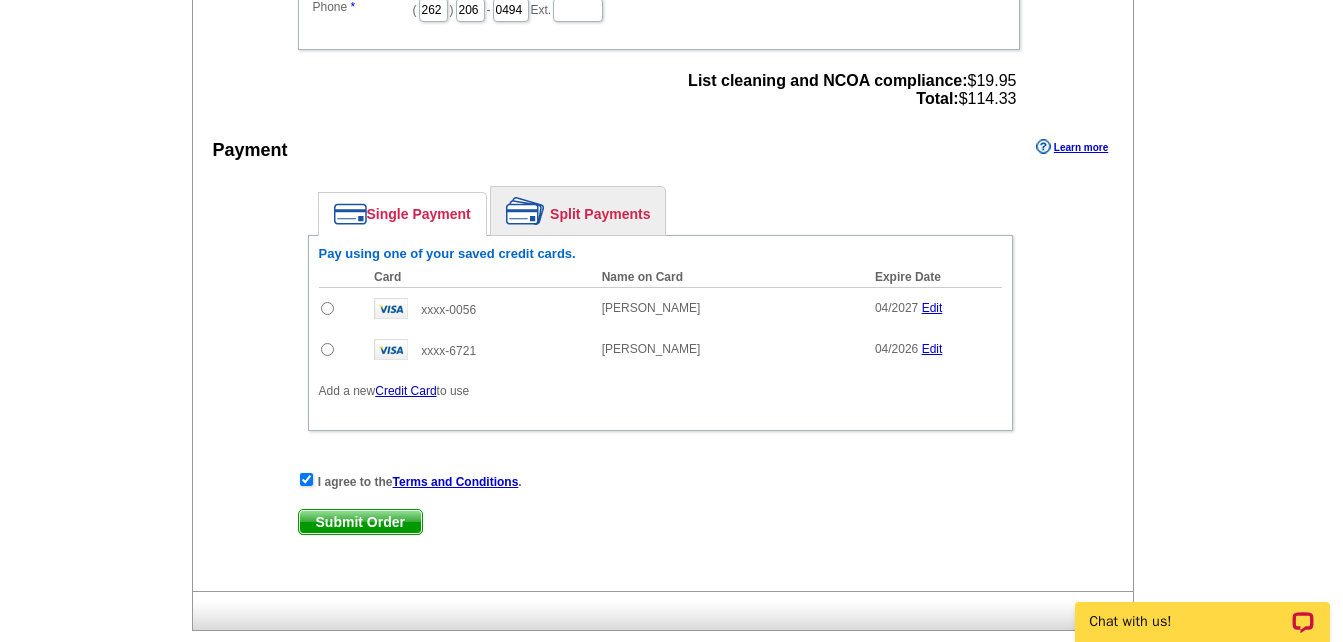 click on "Submit Order" at bounding box center [360, 522] 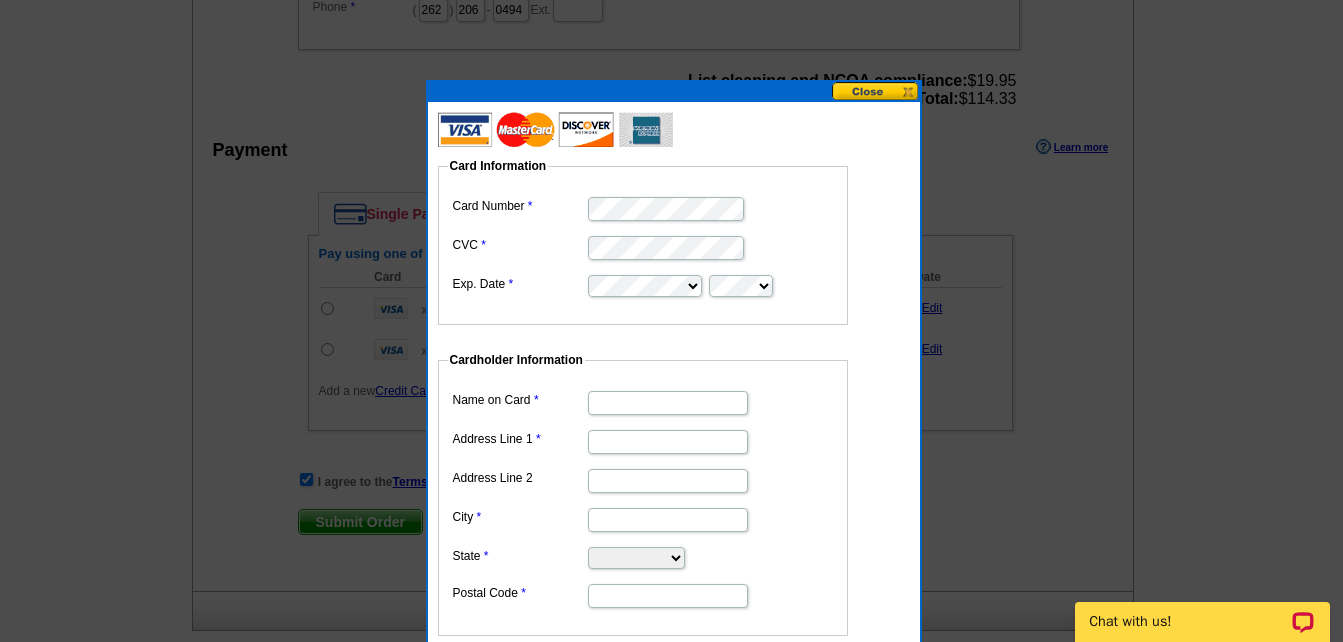 type on "[STREET_ADDRESS]" 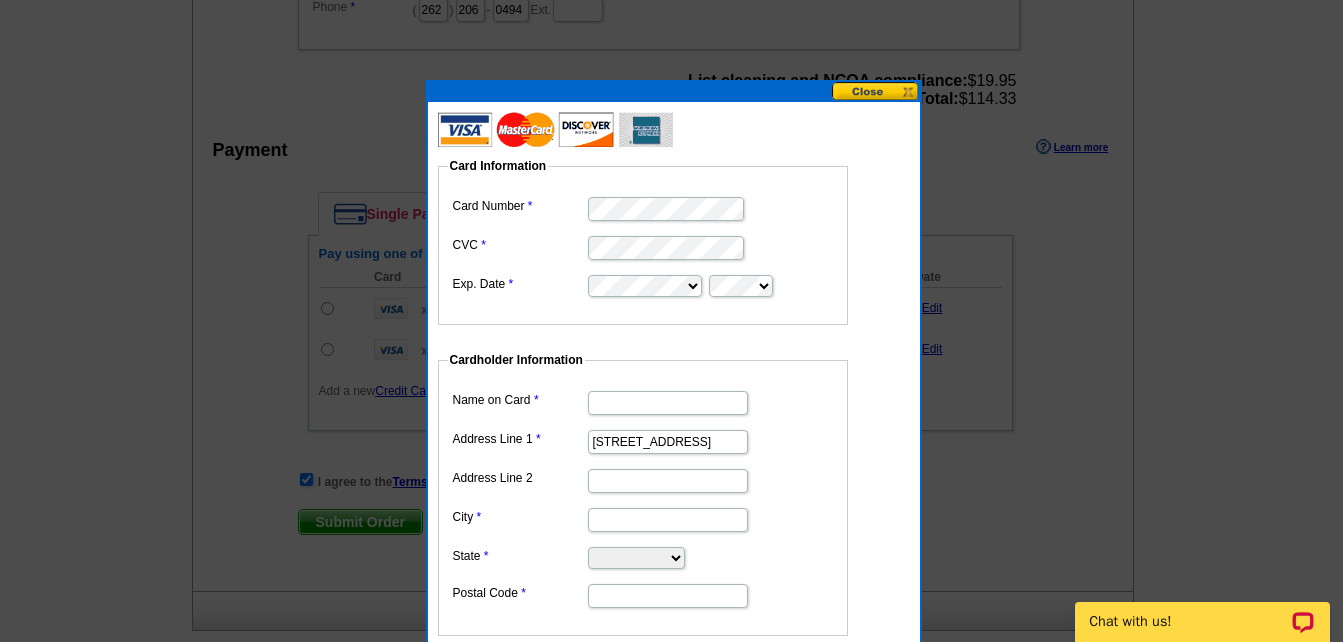 type on "Unit F" 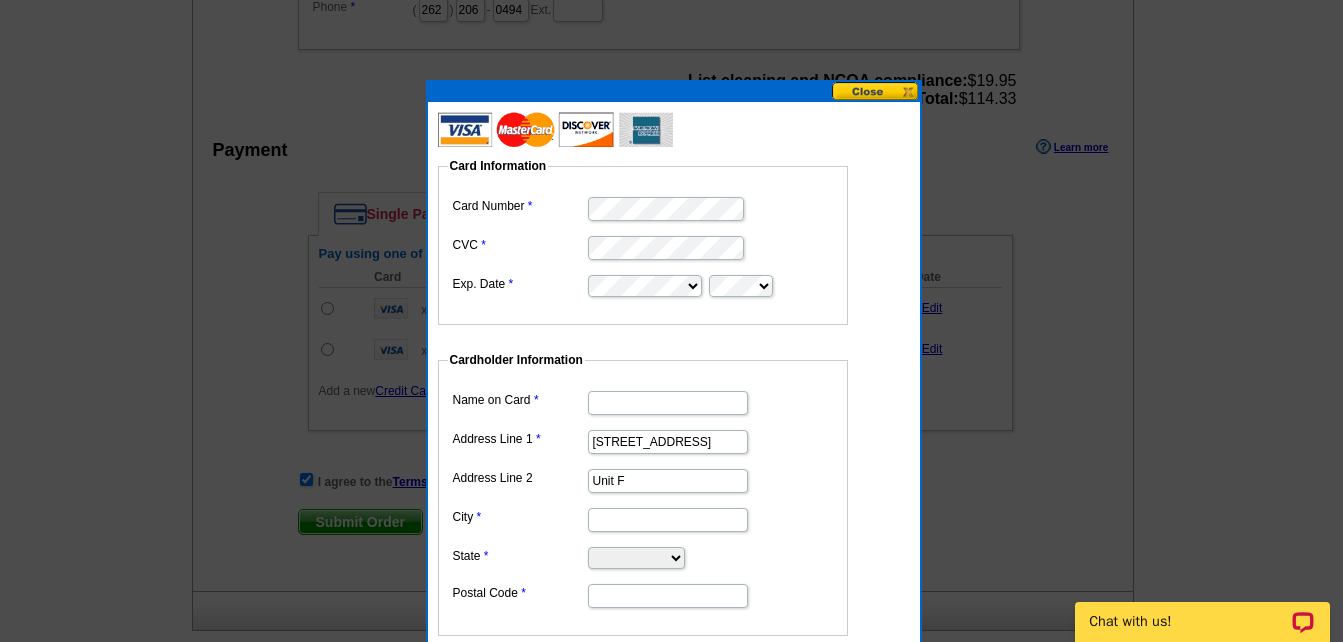 type on "Kenosha" 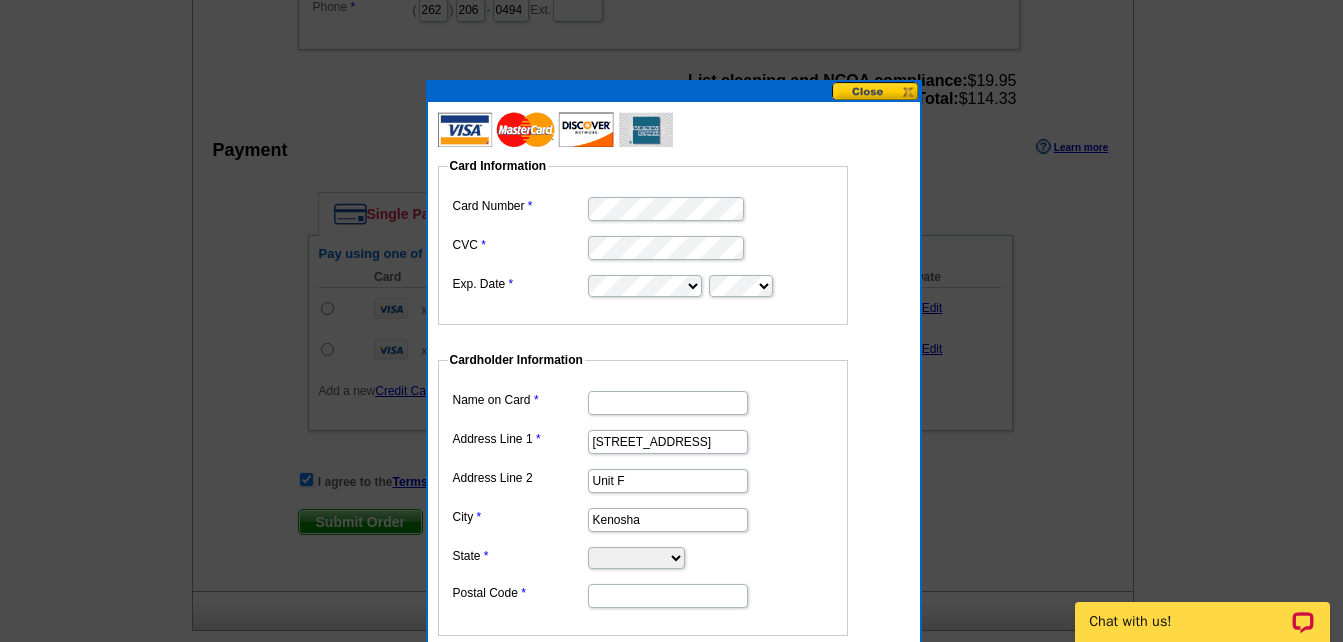 select on "WI" 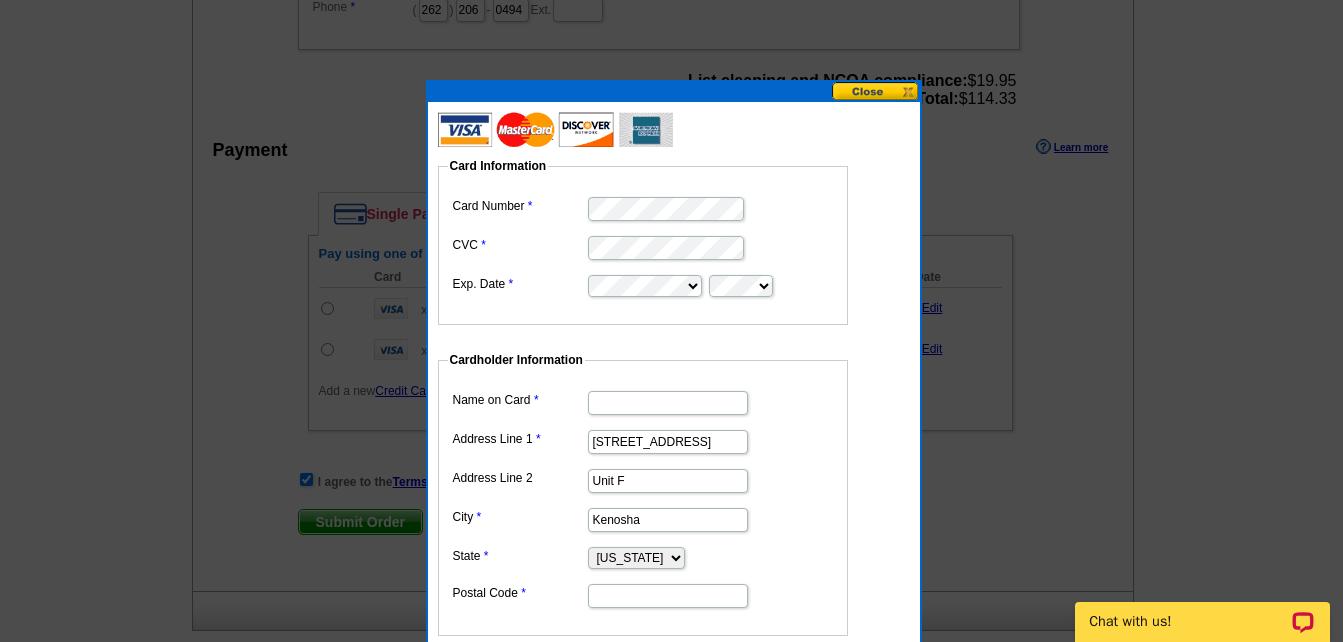 type on "53142" 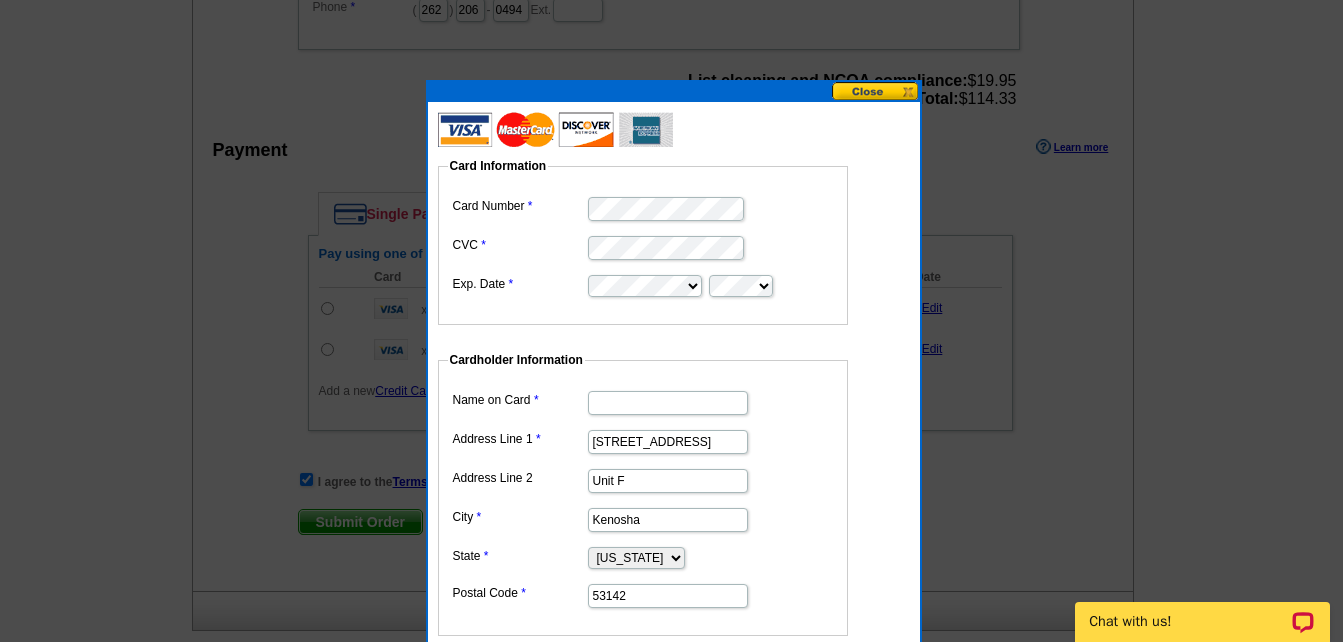 type on "[PERSON_NAME]" 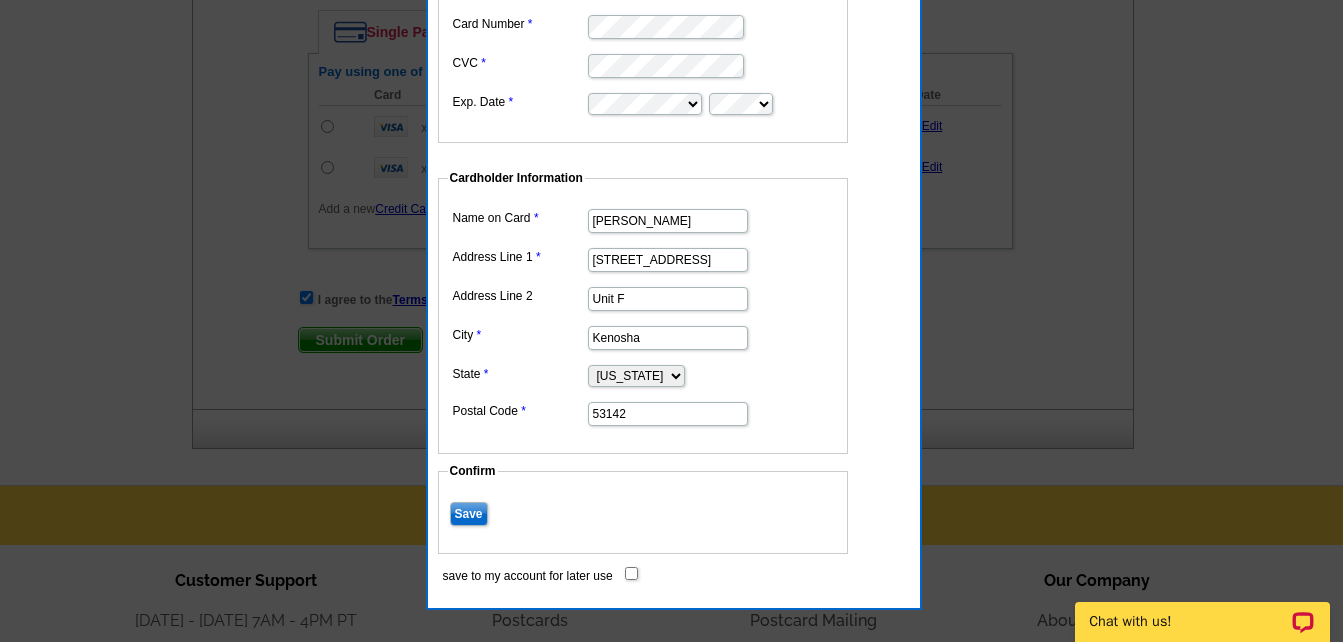 scroll, scrollTop: 1123, scrollLeft: 0, axis: vertical 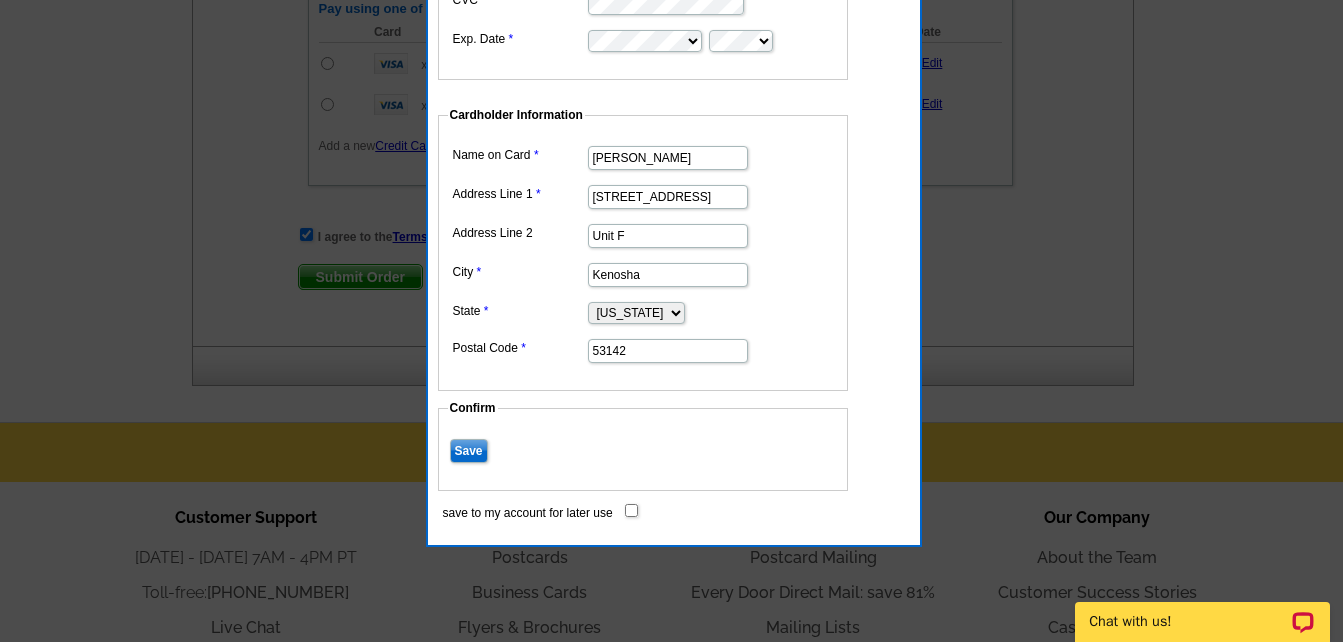 click at bounding box center [653, 509] 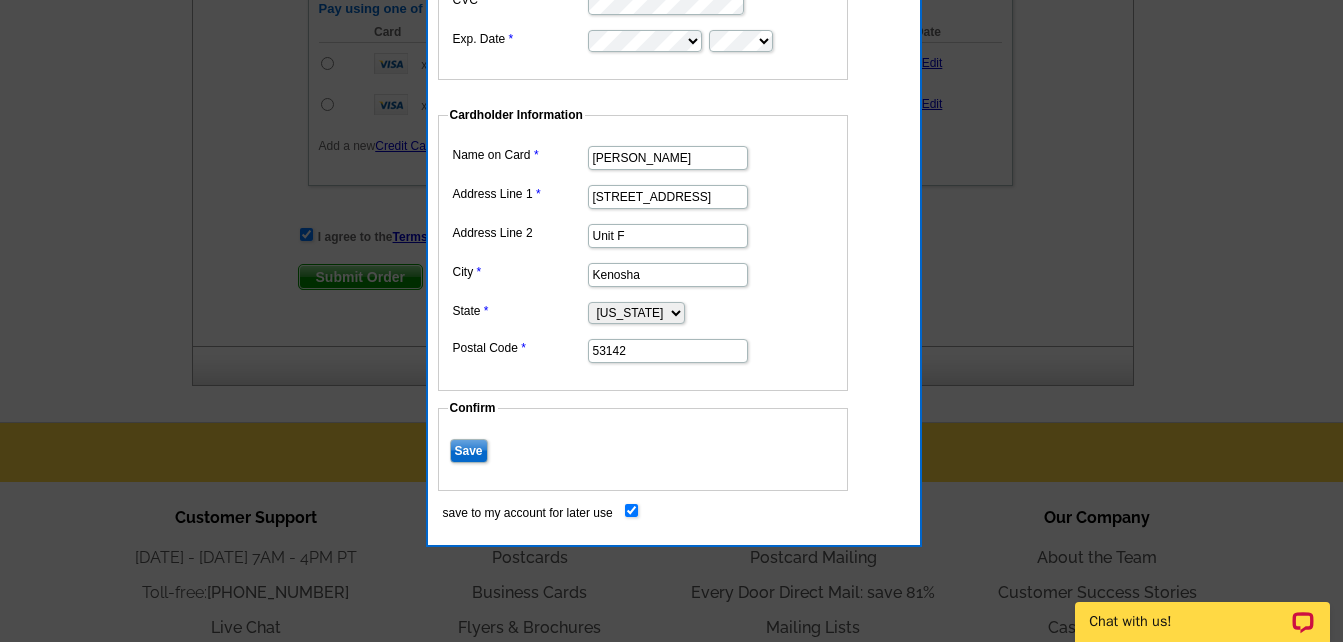 click on "Save" at bounding box center (469, 451) 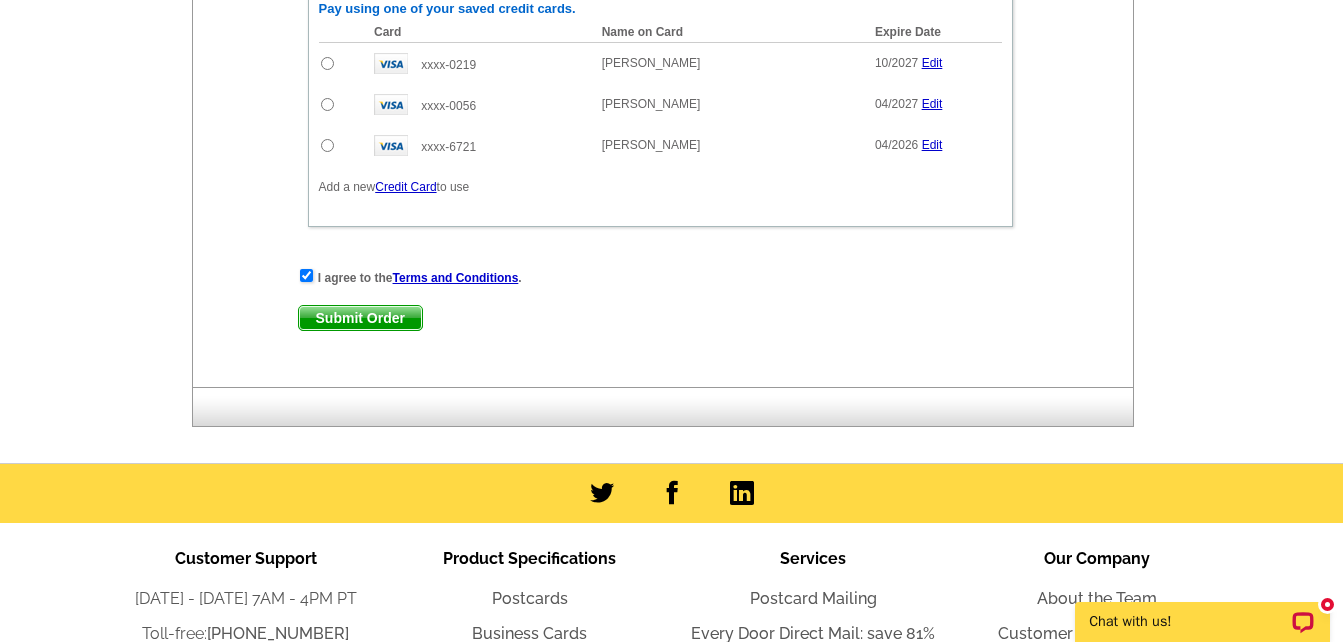 click at bounding box center [327, 63] 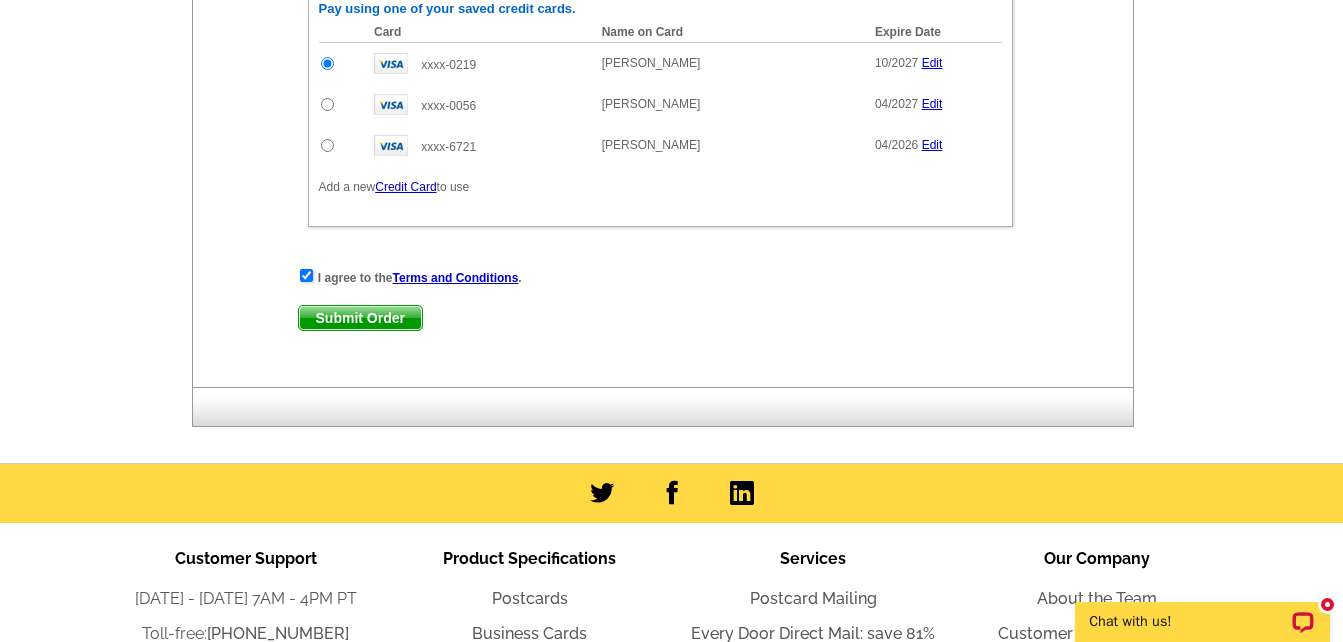 click on "Submit Order" at bounding box center (360, 318) 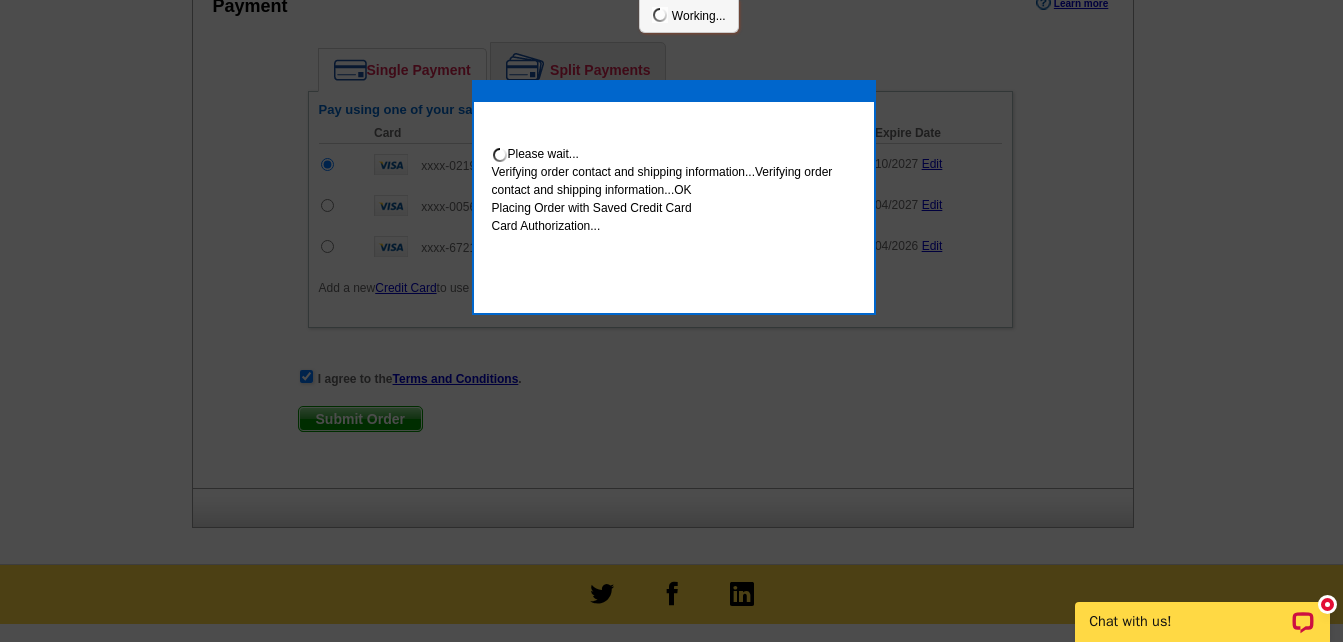scroll, scrollTop: 1224, scrollLeft: 0, axis: vertical 